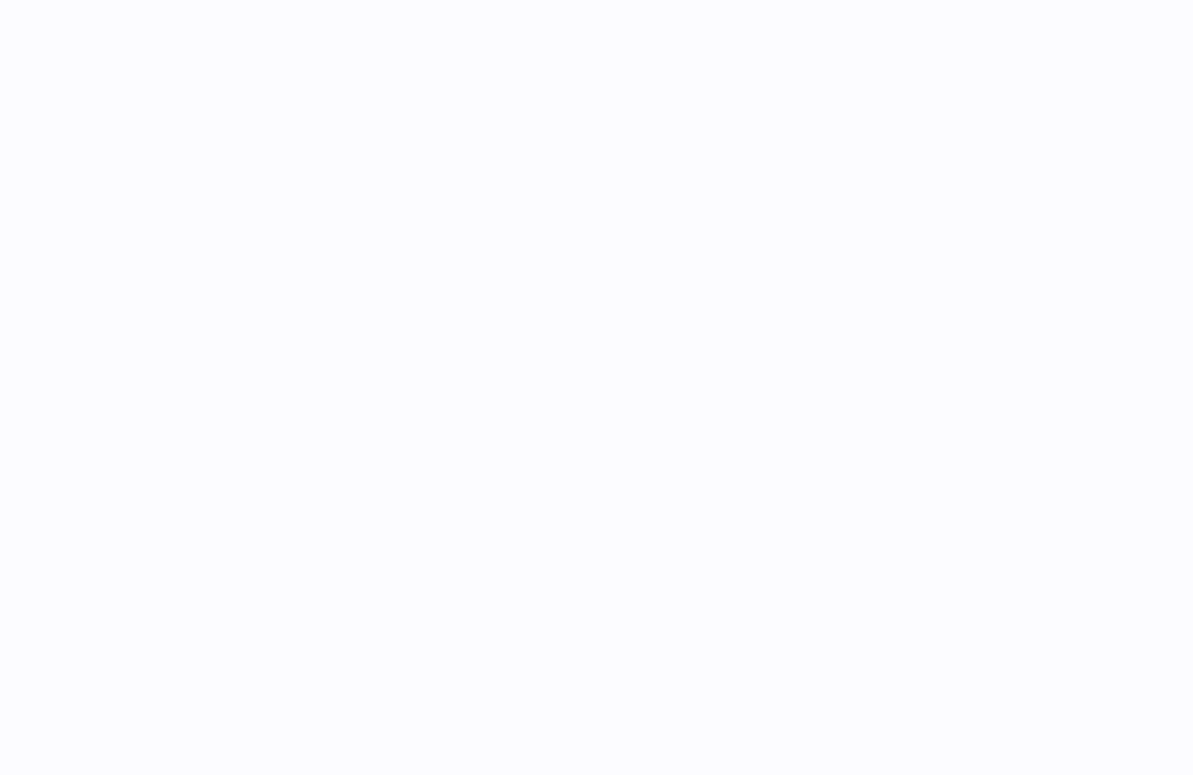 scroll, scrollTop: 0, scrollLeft: 0, axis: both 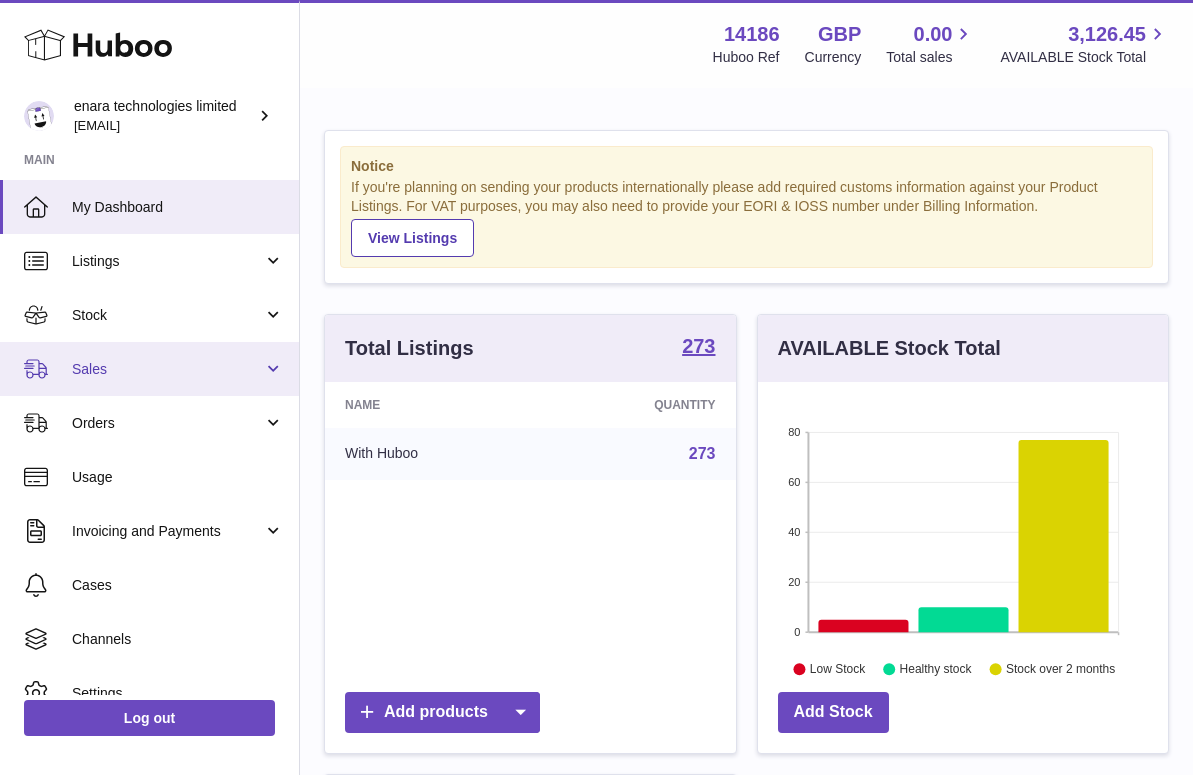 click on "Sales" at bounding box center (167, 369) 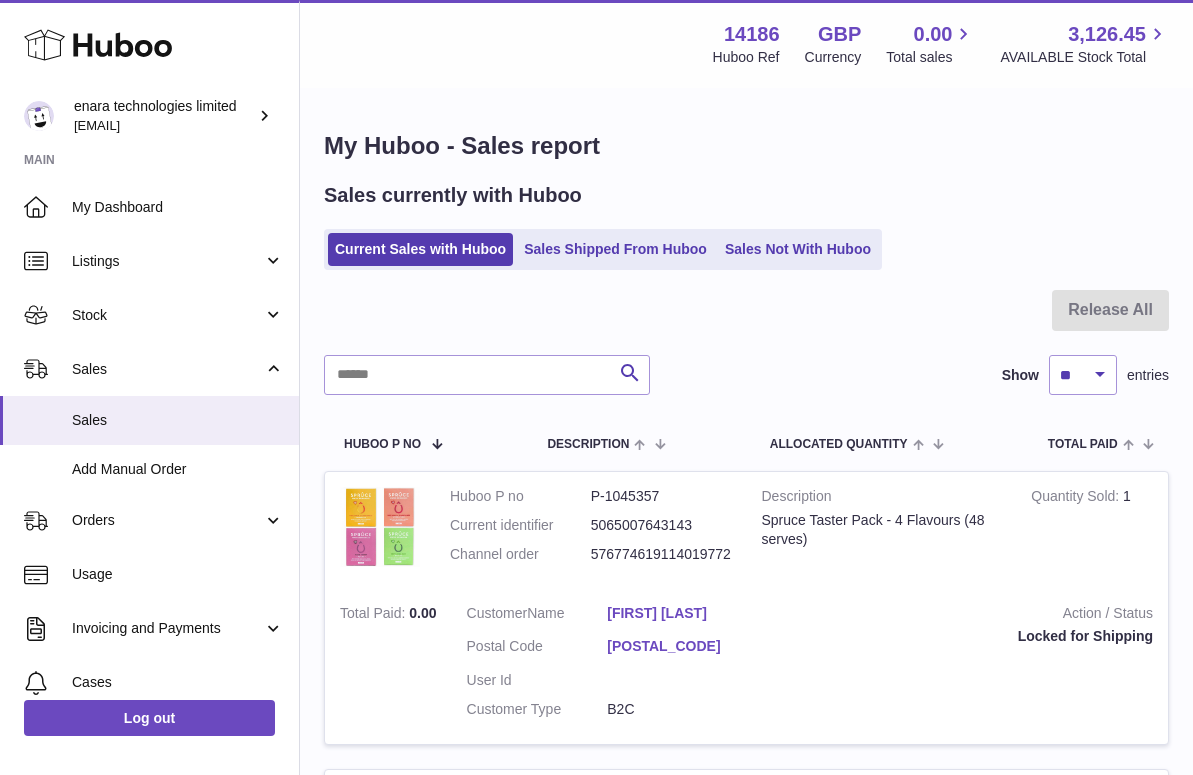 scroll, scrollTop: 0, scrollLeft: 0, axis: both 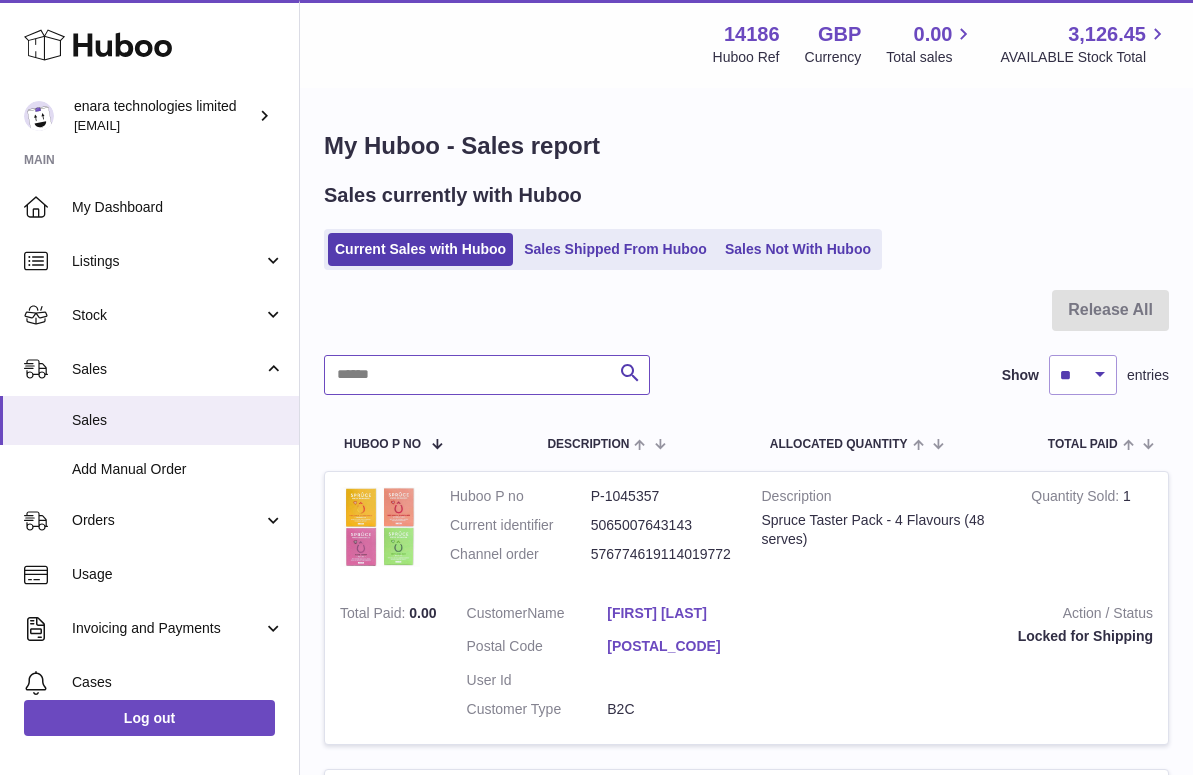 click at bounding box center (487, 375) 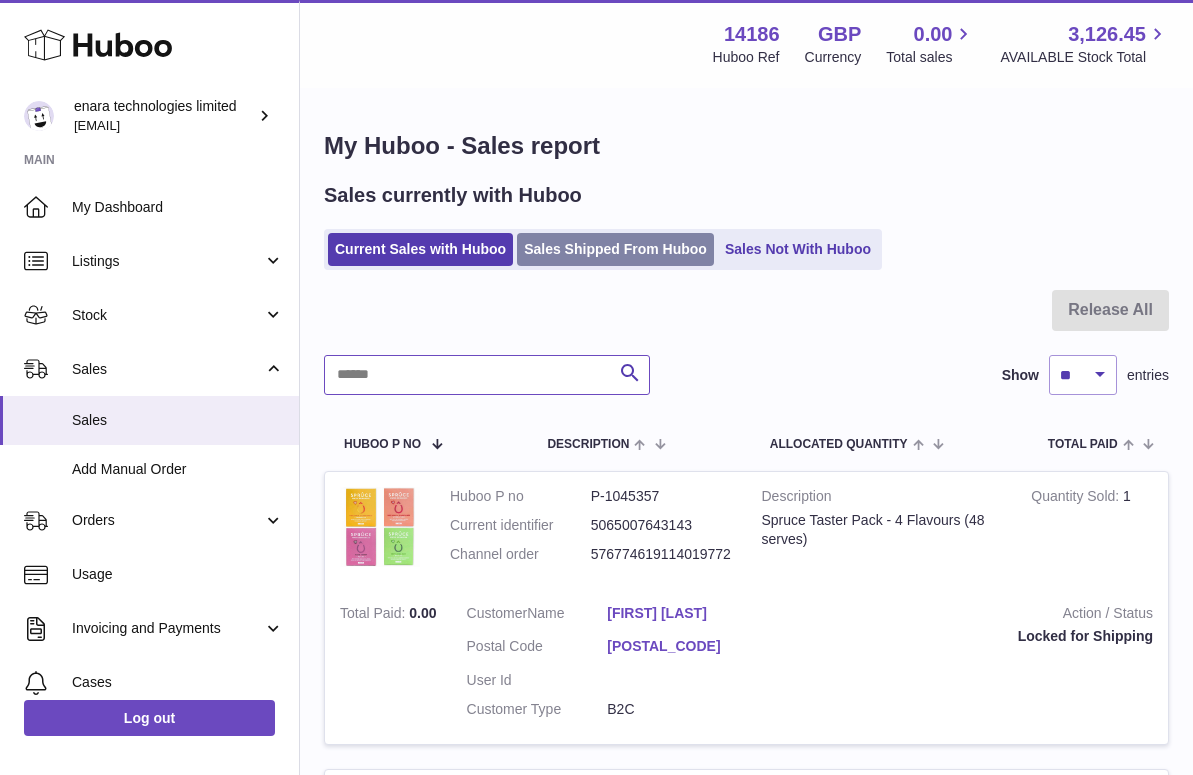 scroll, scrollTop: 0, scrollLeft: 0, axis: both 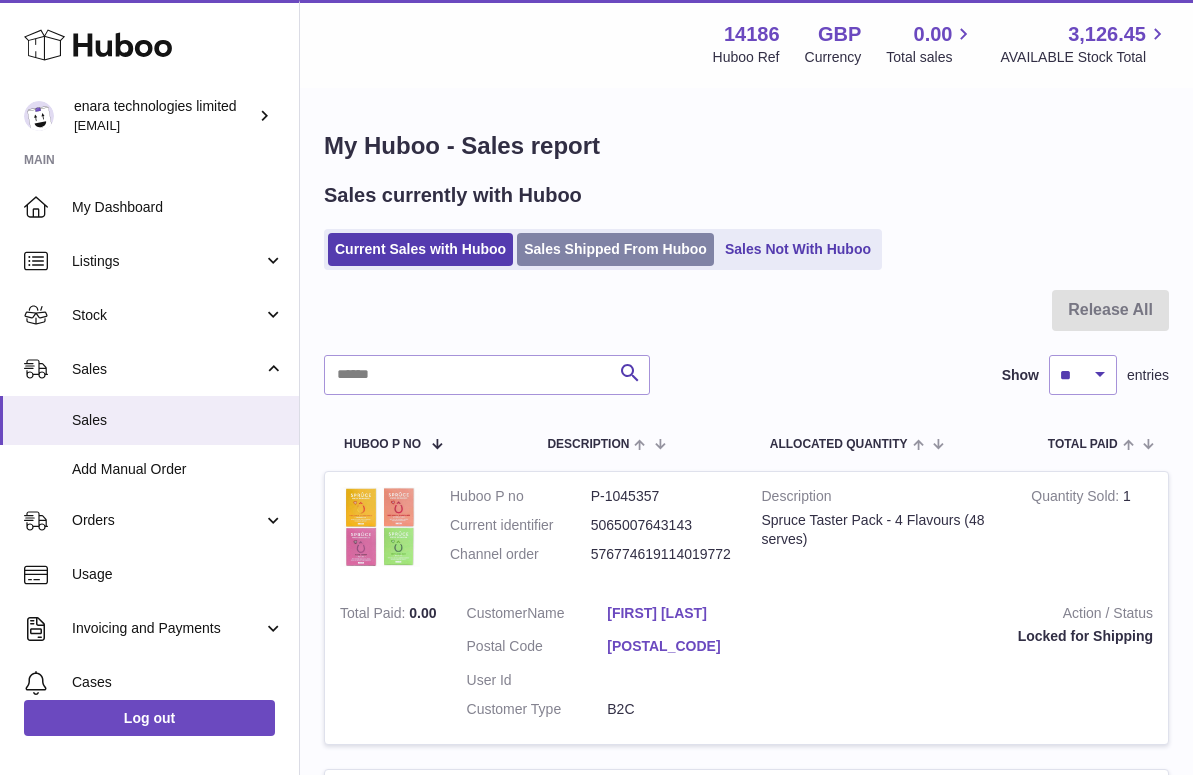 click on "Sales Shipped From Huboo" at bounding box center [615, 249] 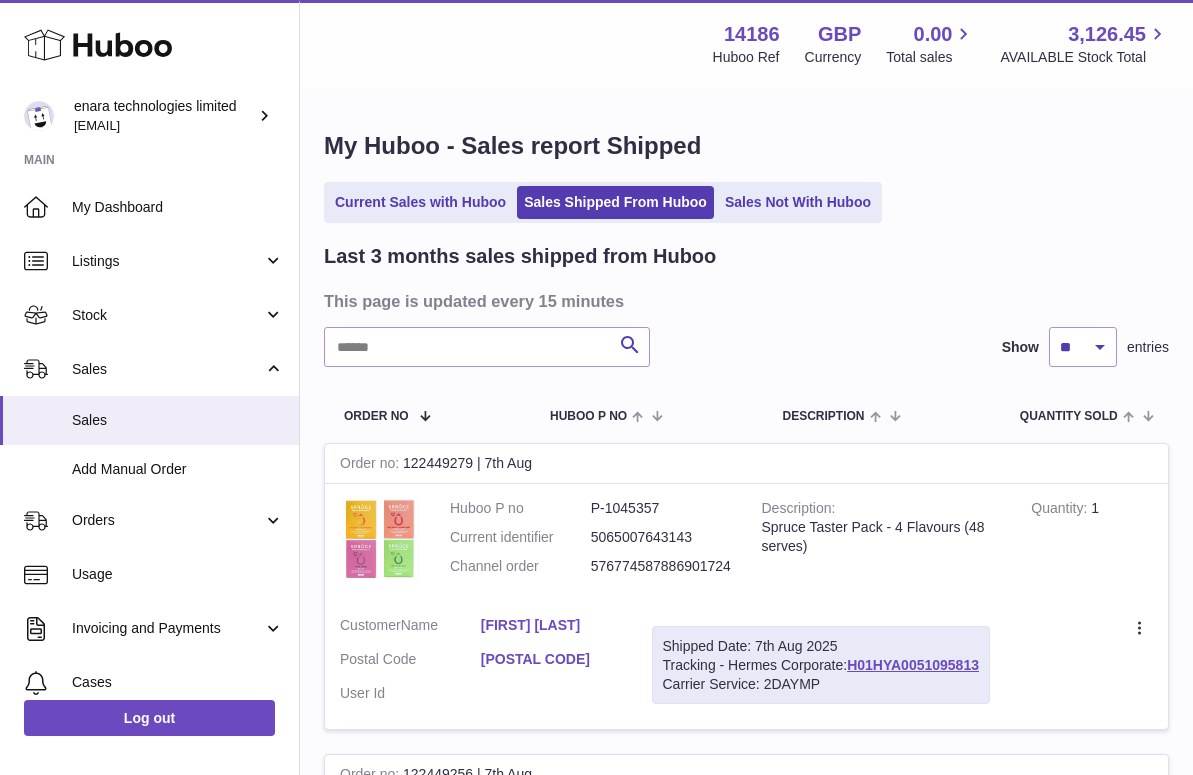 scroll, scrollTop: 0, scrollLeft: 0, axis: both 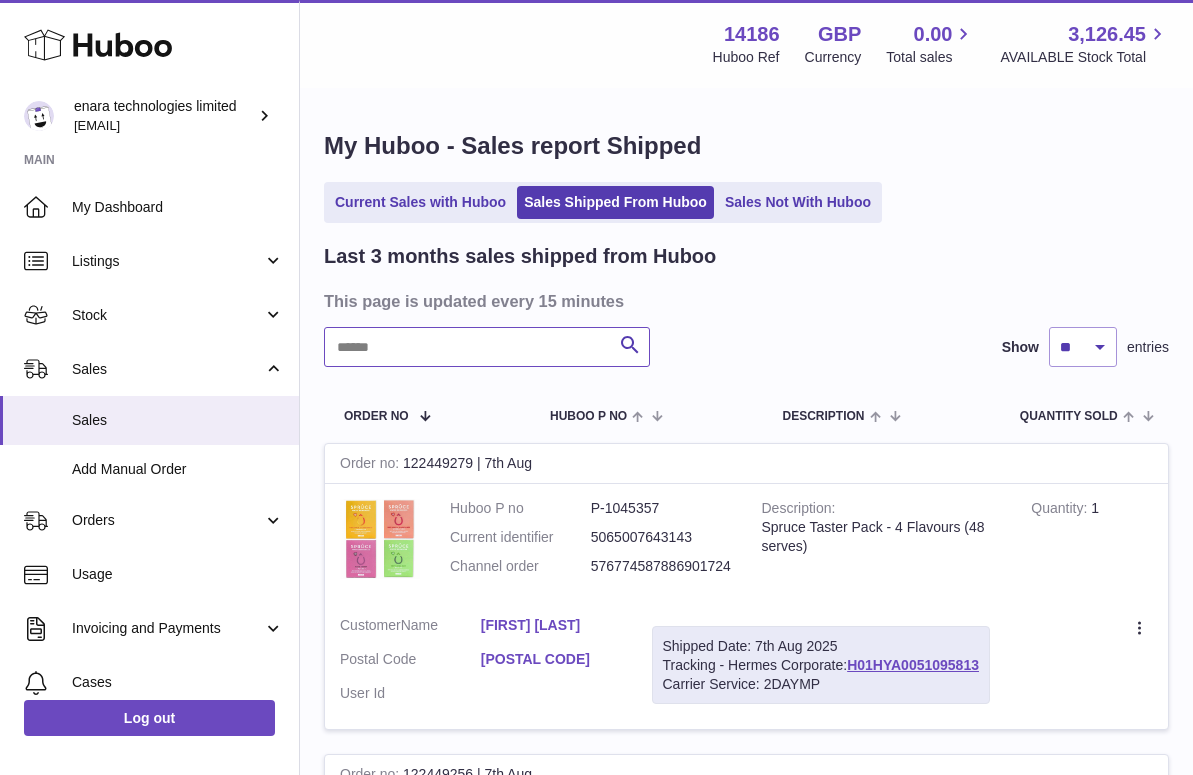 click at bounding box center (487, 347) 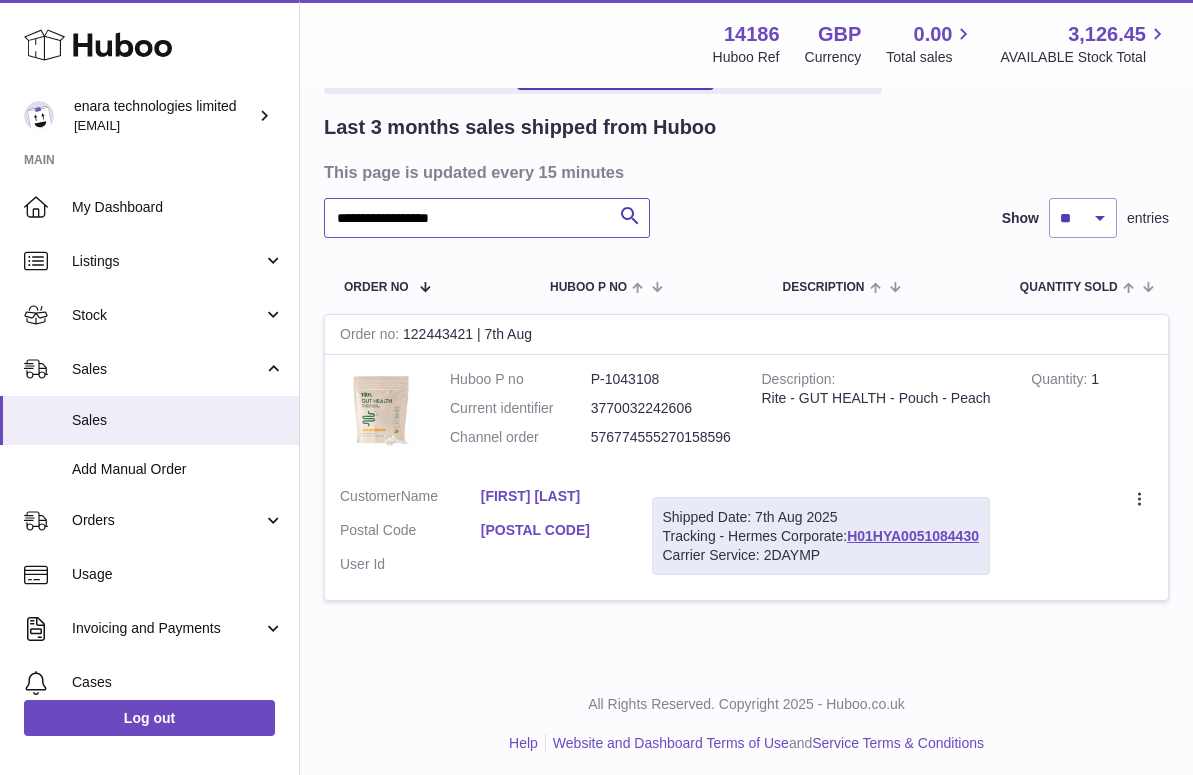 scroll, scrollTop: 128, scrollLeft: 0, axis: vertical 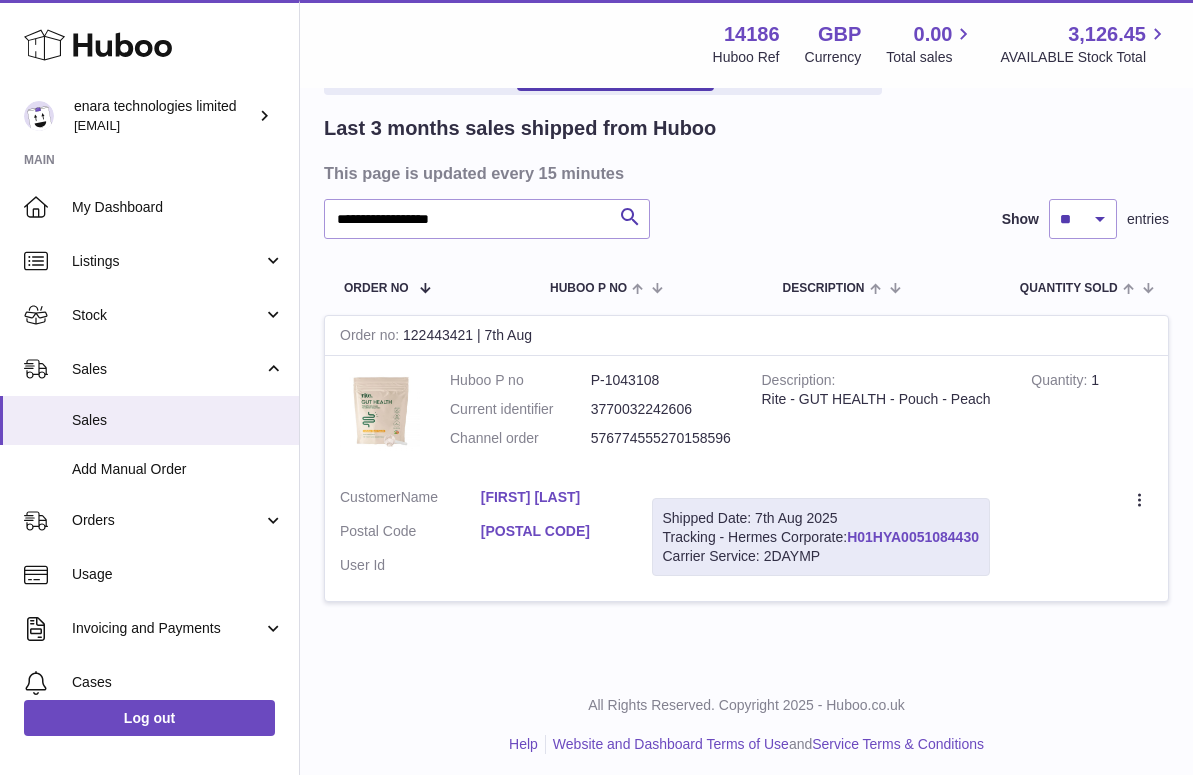 drag, startPoint x: 987, startPoint y: 530, endPoint x: 854, endPoint y: 530, distance: 133 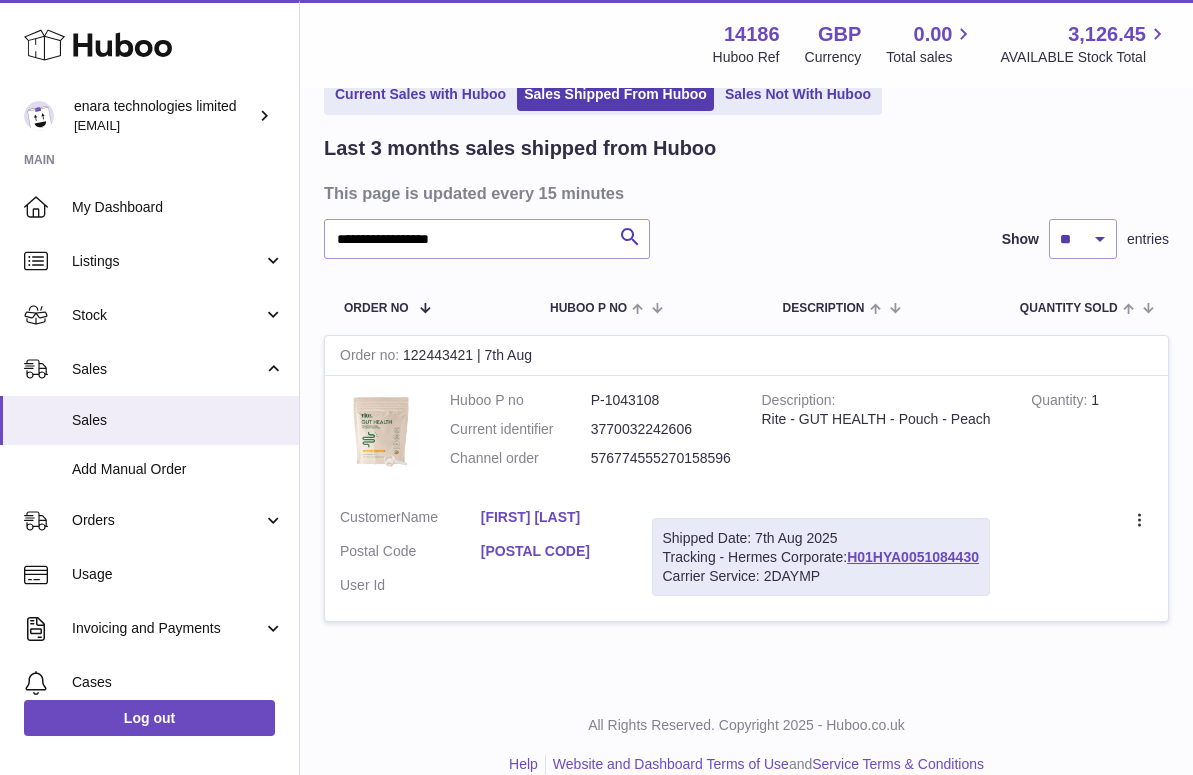 scroll, scrollTop: 99, scrollLeft: 0, axis: vertical 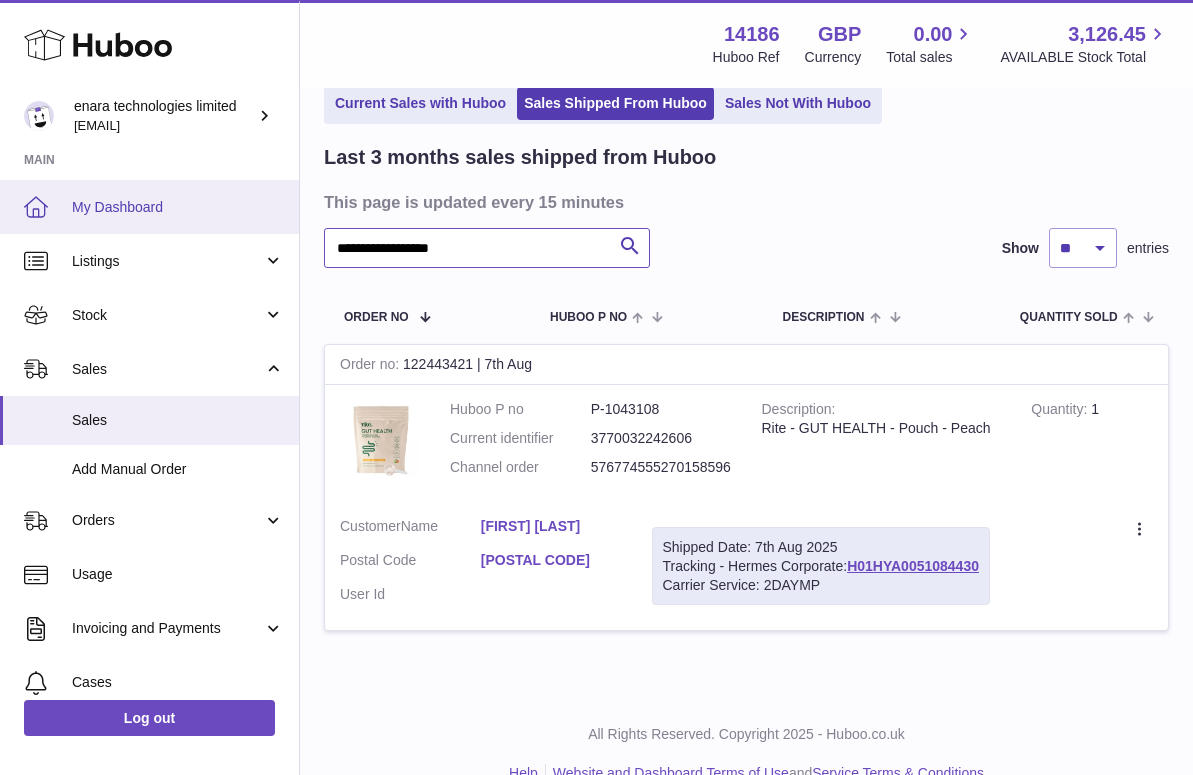 drag, startPoint x: 506, startPoint y: 249, endPoint x: 110, endPoint y: 207, distance: 398.22104 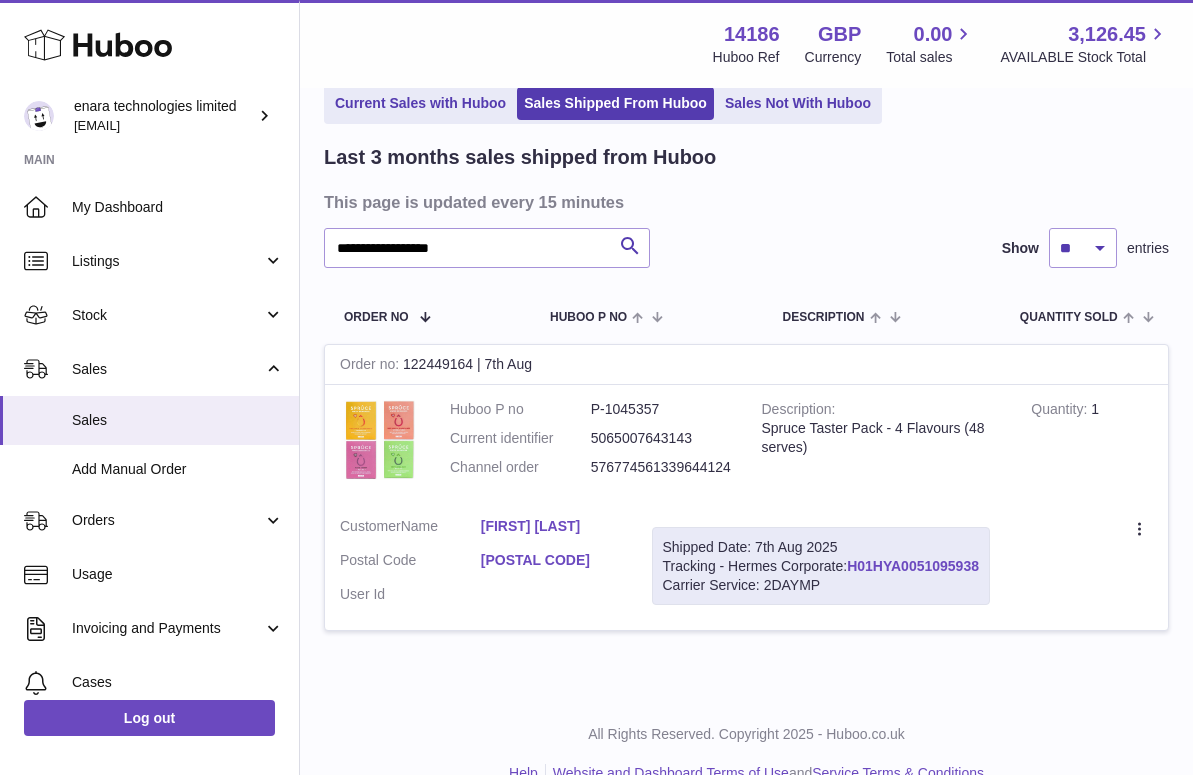 drag, startPoint x: 991, startPoint y: 562, endPoint x: 853, endPoint y: 565, distance: 138.03261 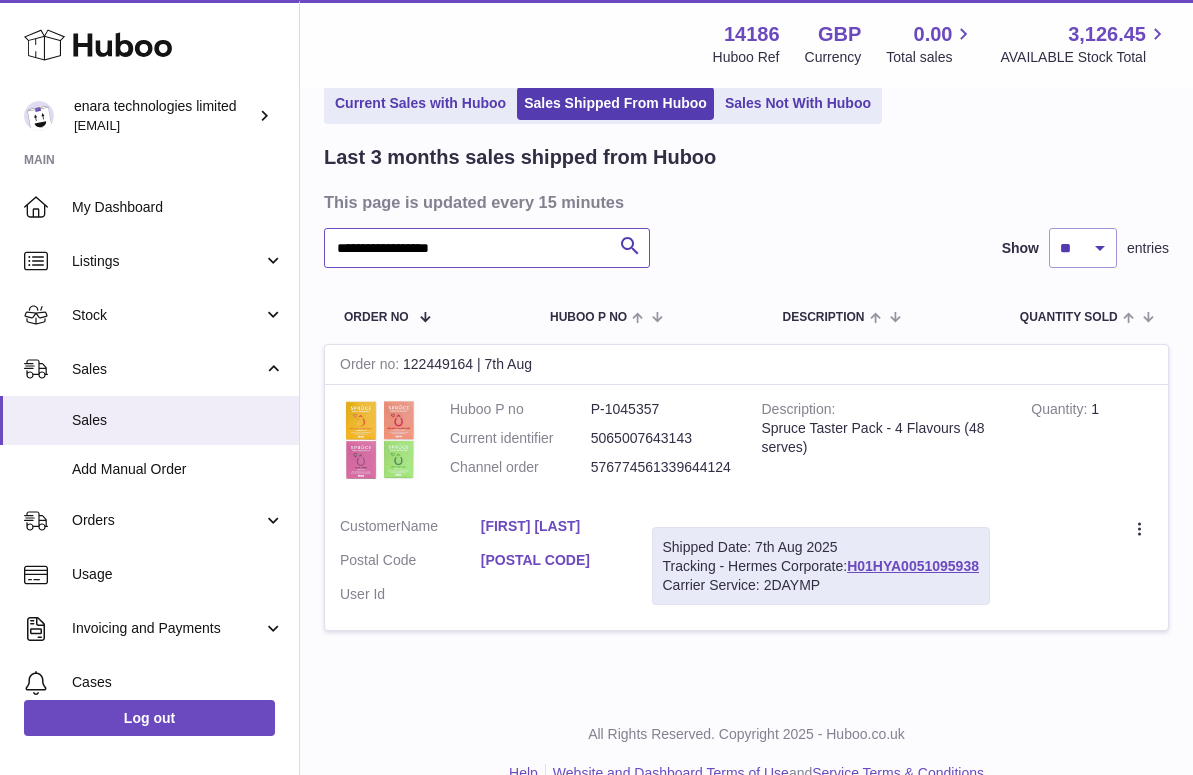 drag, startPoint x: 495, startPoint y: 255, endPoint x: 171, endPoint y: 177, distance: 333.25665 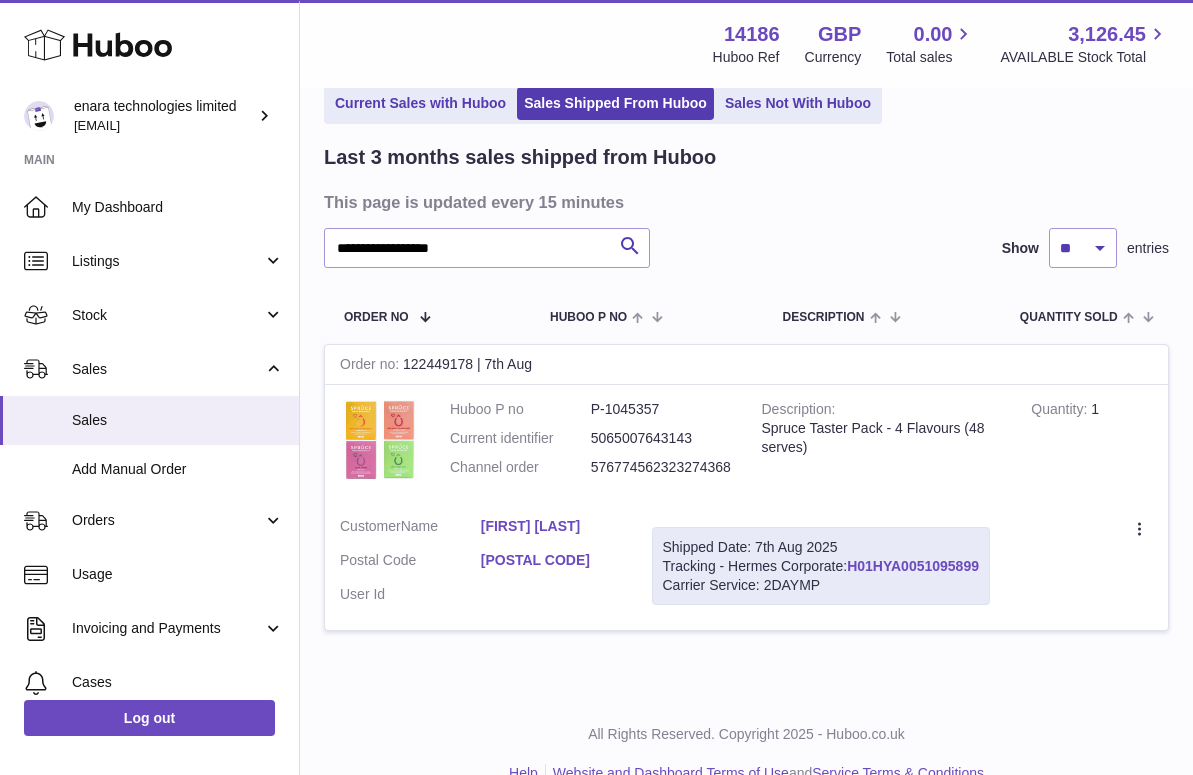 drag, startPoint x: 983, startPoint y: 560, endPoint x: 854, endPoint y: 560, distance: 129 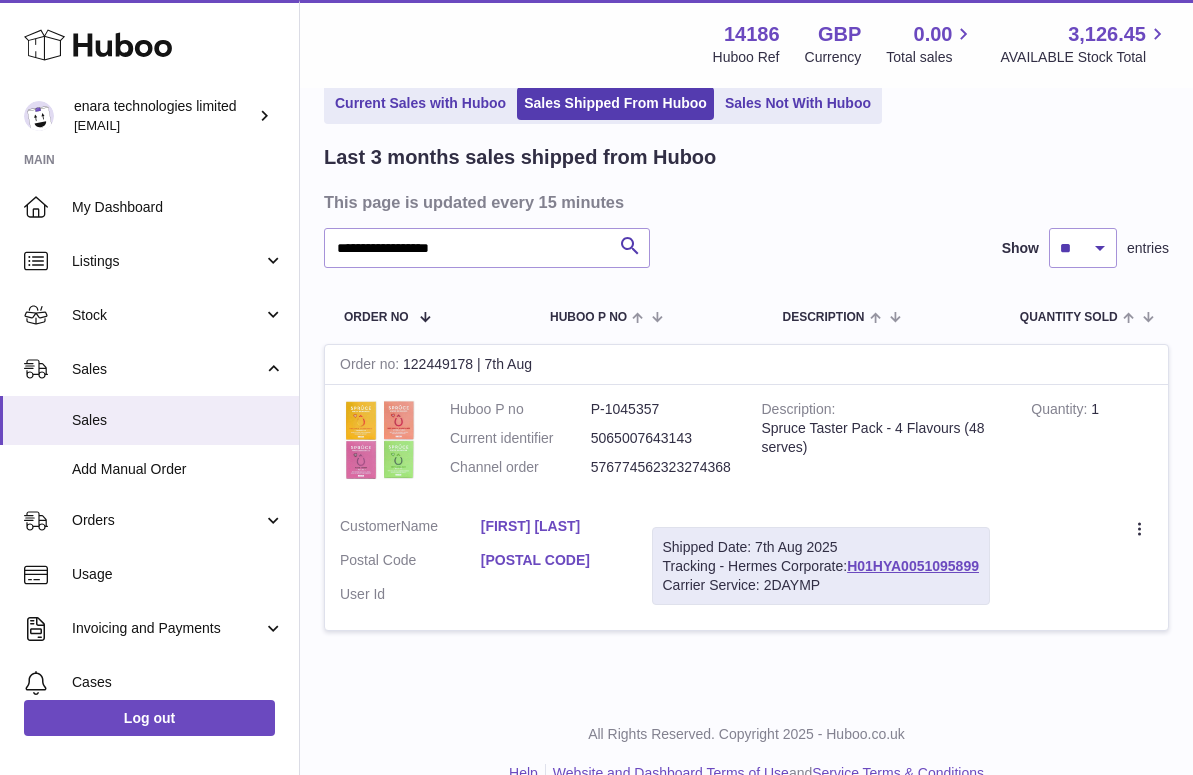 copy on "H01HYA0051095899" 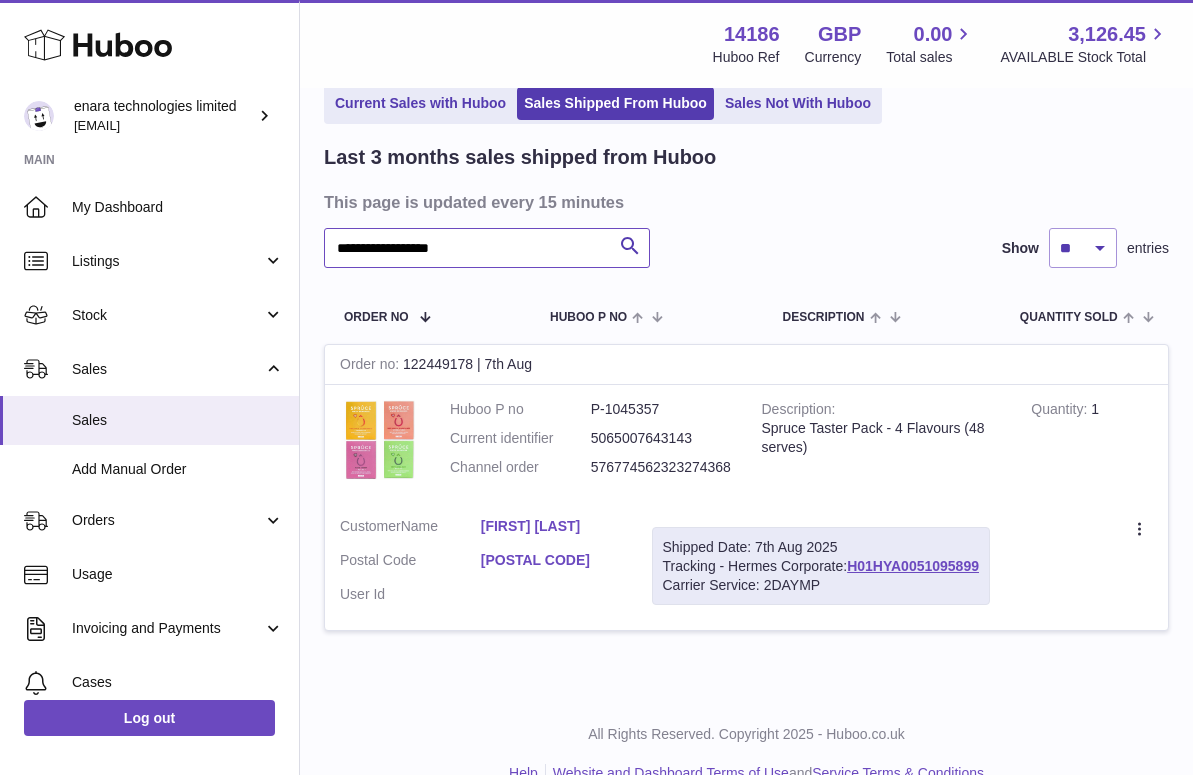 drag, startPoint x: 521, startPoint y: 251, endPoint x: 104, endPoint y: 177, distance: 423.51505 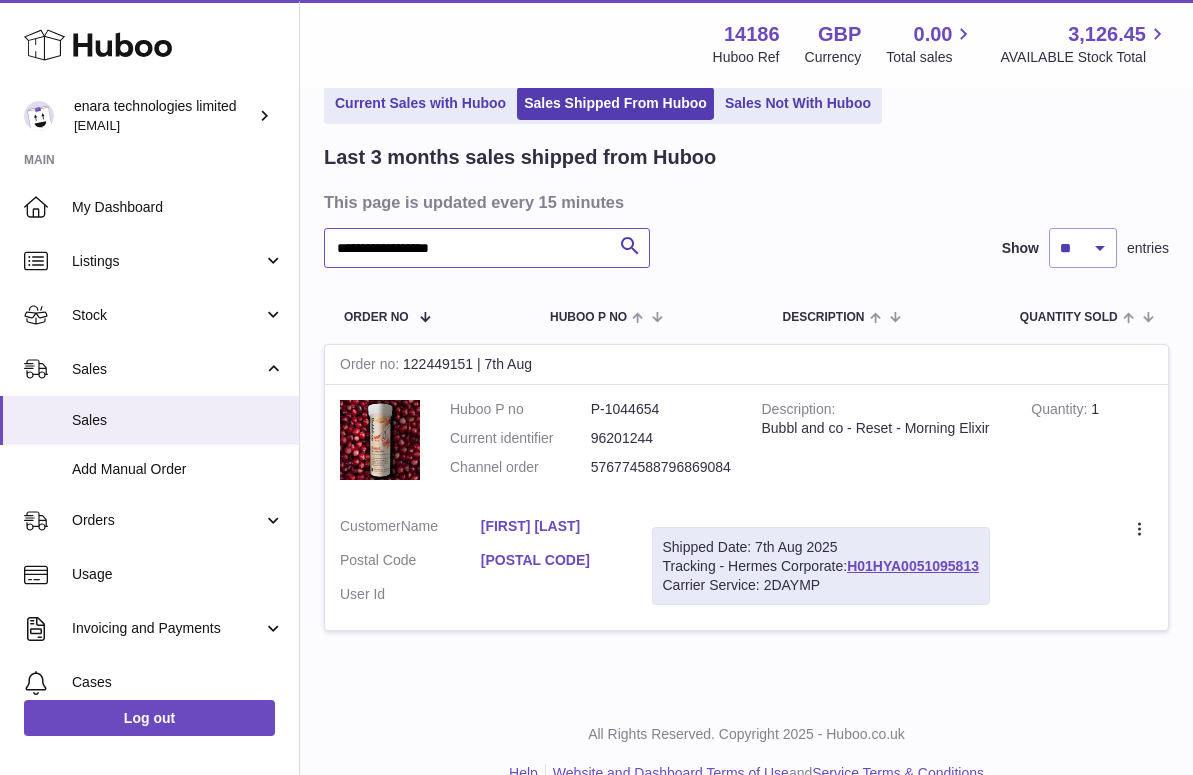 drag, startPoint x: 512, startPoint y: 249, endPoint x: -36, endPoint y: 127, distance: 561.4161 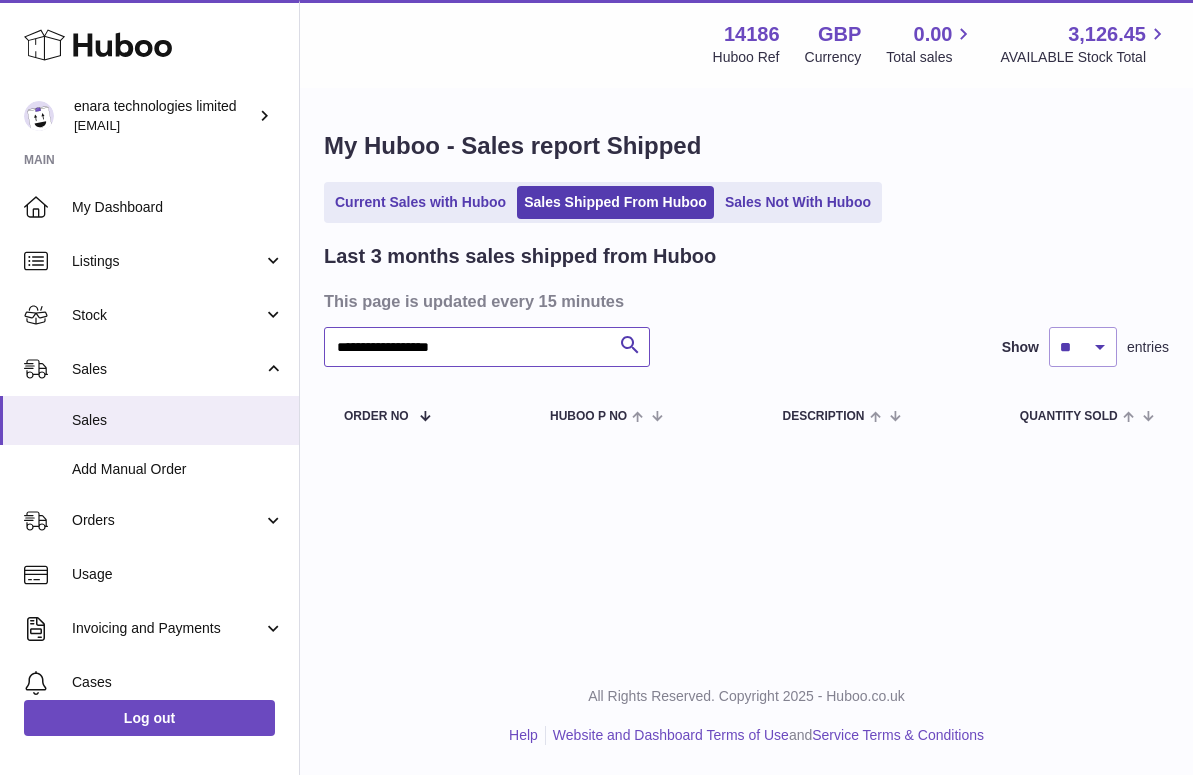 scroll, scrollTop: 0, scrollLeft: 0, axis: both 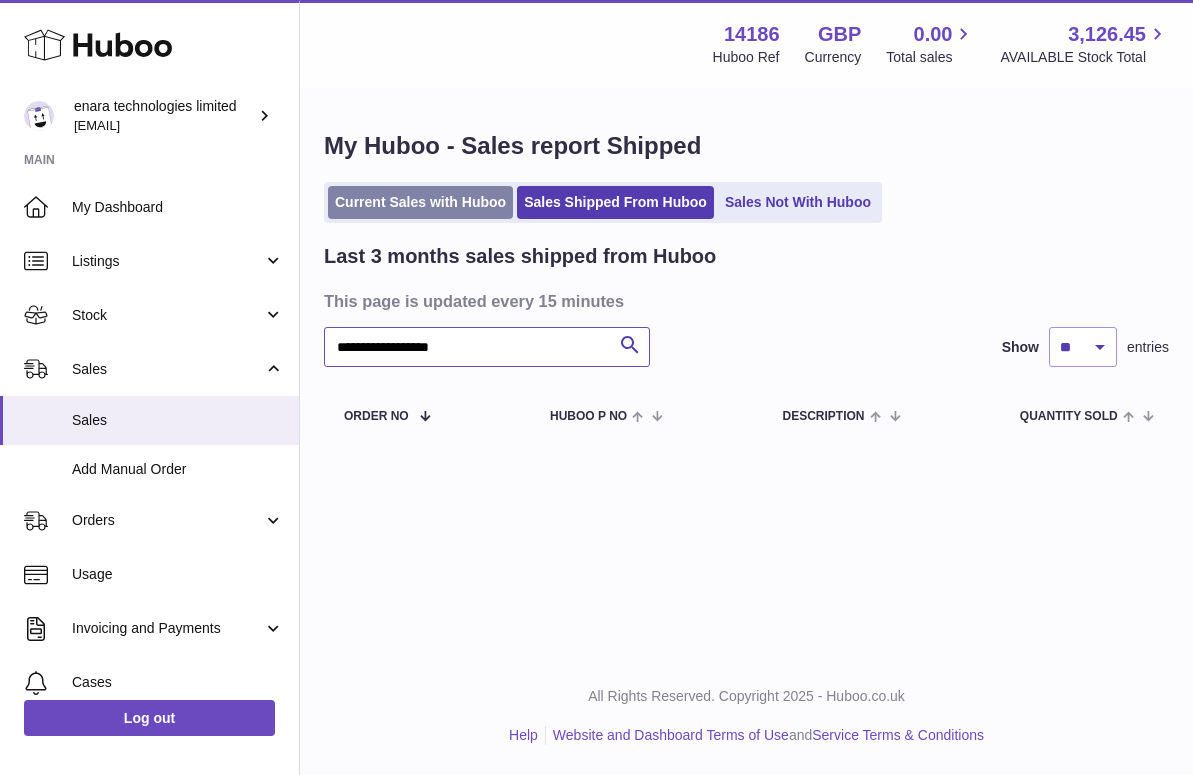 type on "**********" 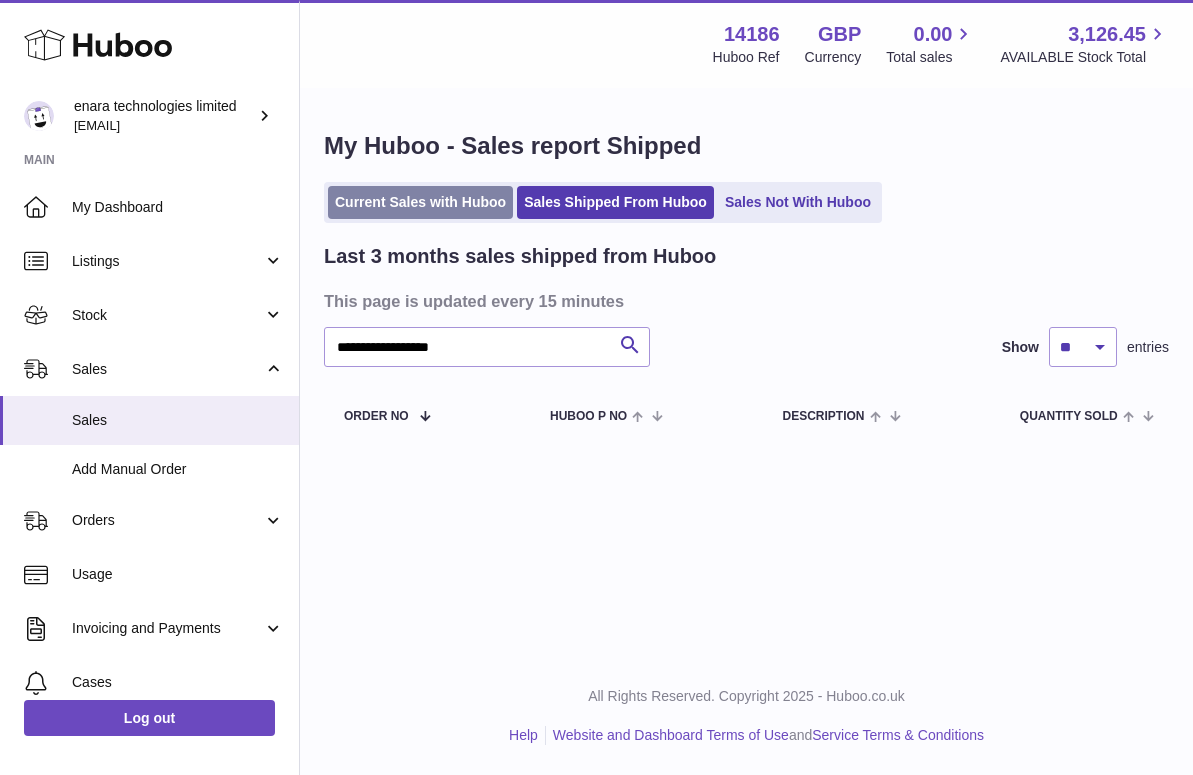 click on "Current Sales with Huboo" at bounding box center [420, 202] 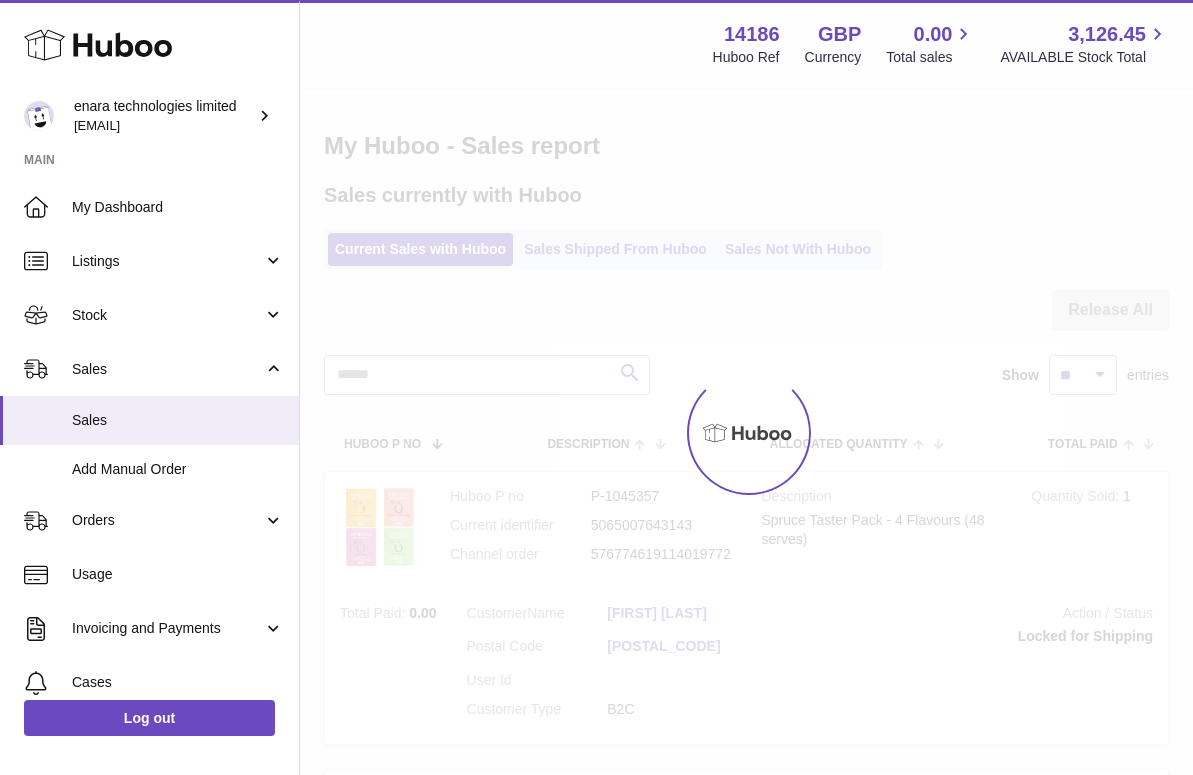 scroll, scrollTop: 0, scrollLeft: 0, axis: both 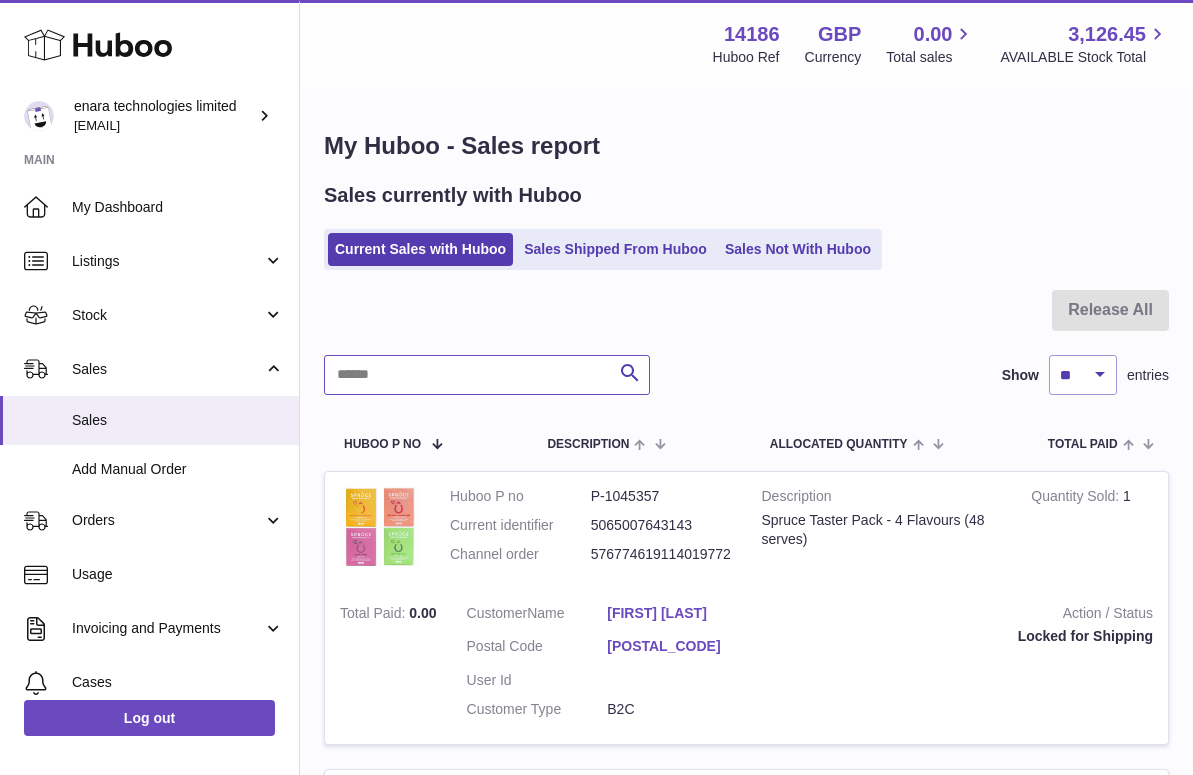 click at bounding box center (487, 375) 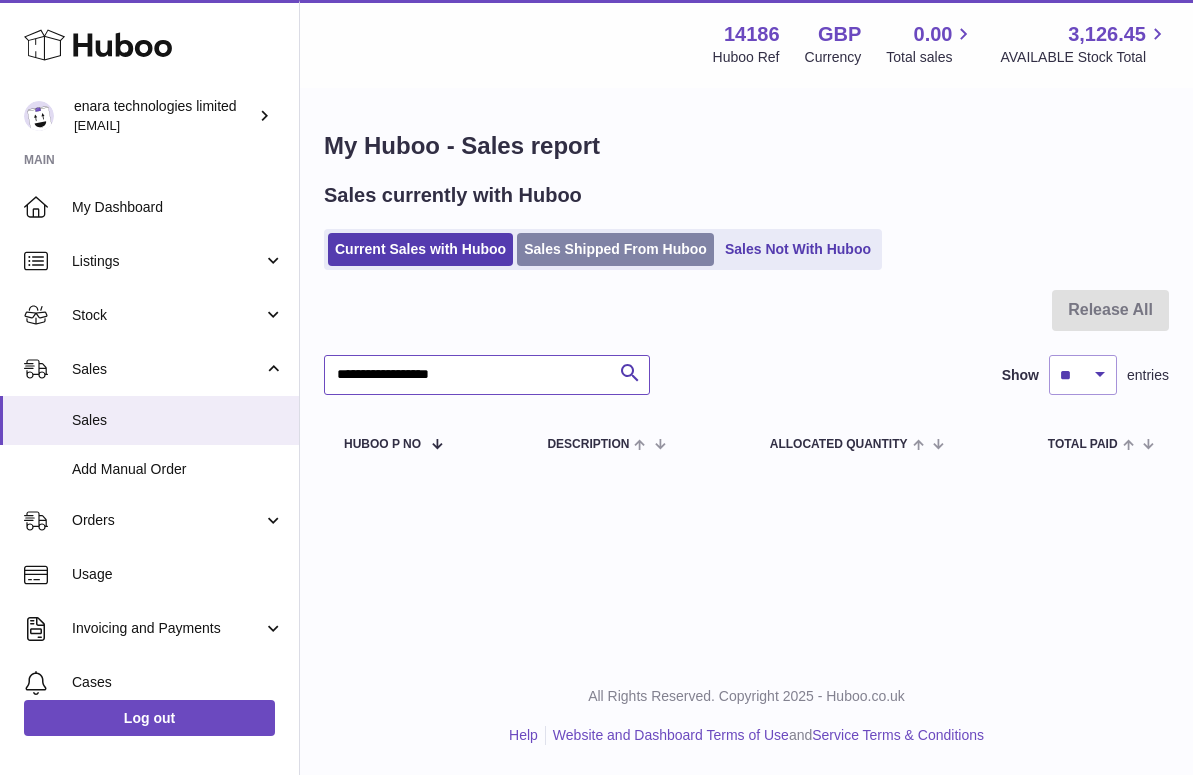 type on "**********" 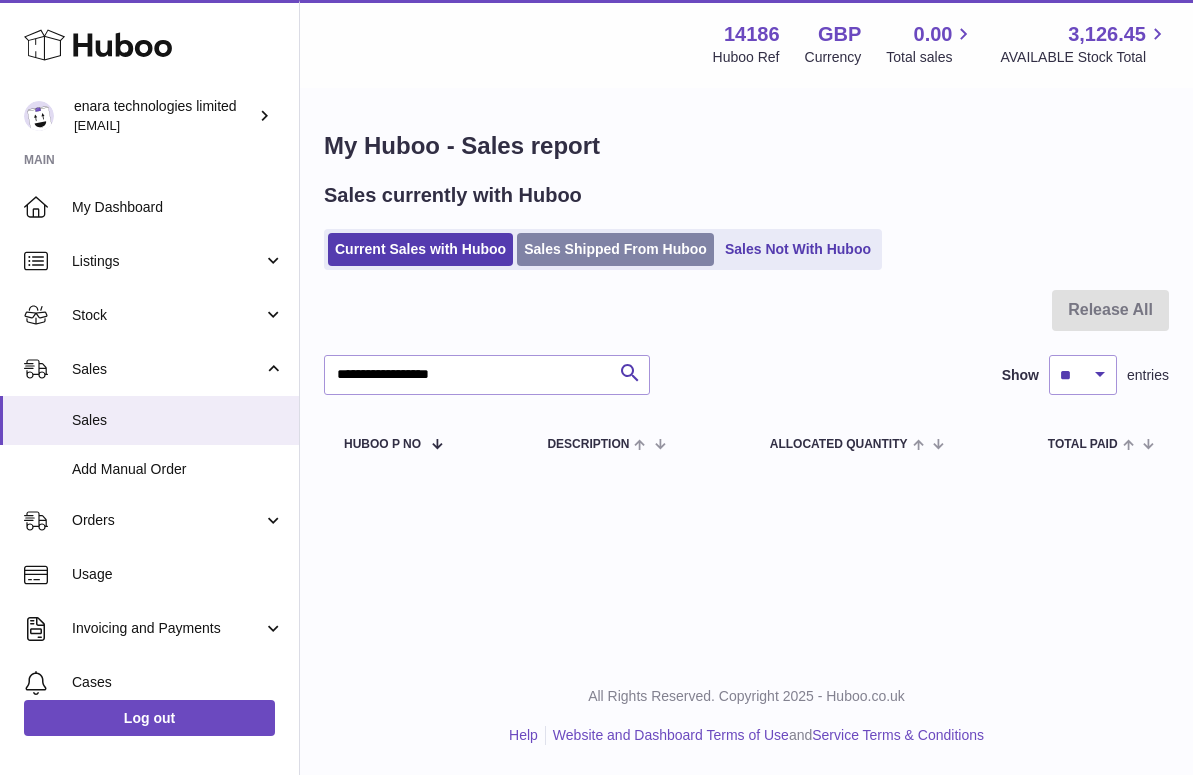 click on "Sales Shipped From Huboo" at bounding box center [615, 249] 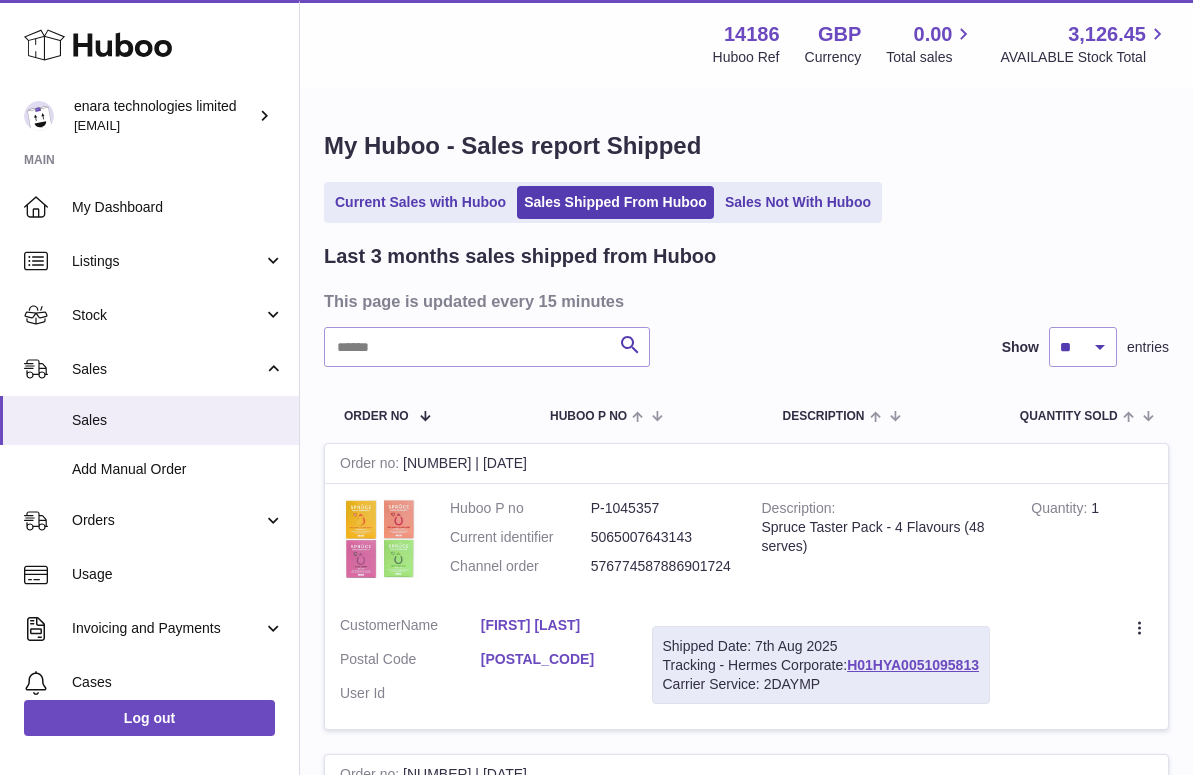 scroll, scrollTop: 0, scrollLeft: 0, axis: both 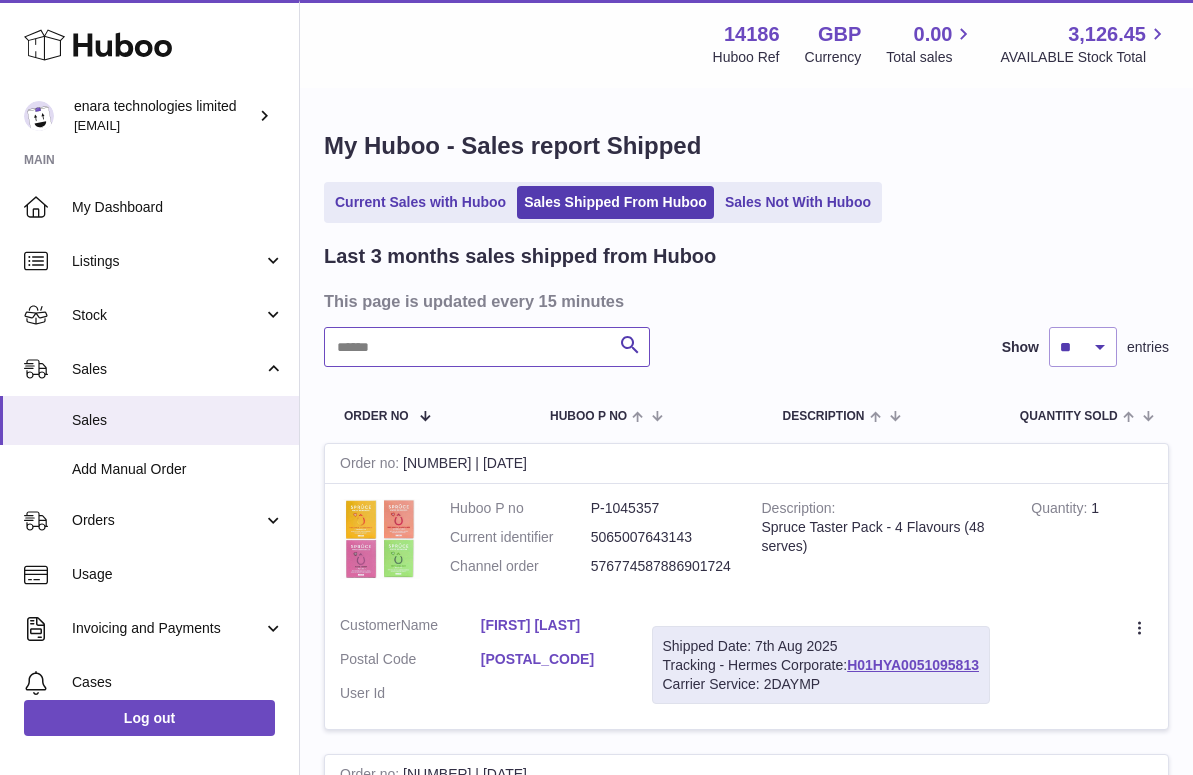 click at bounding box center (487, 347) 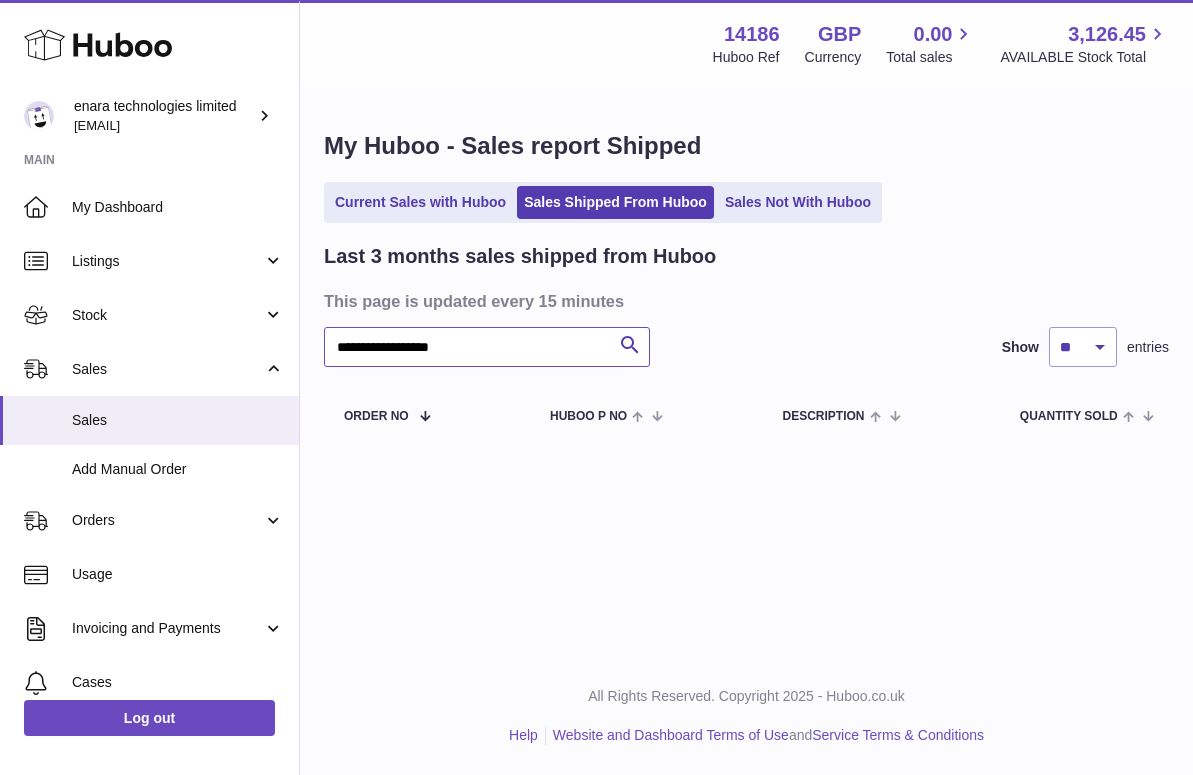 type on "**********" 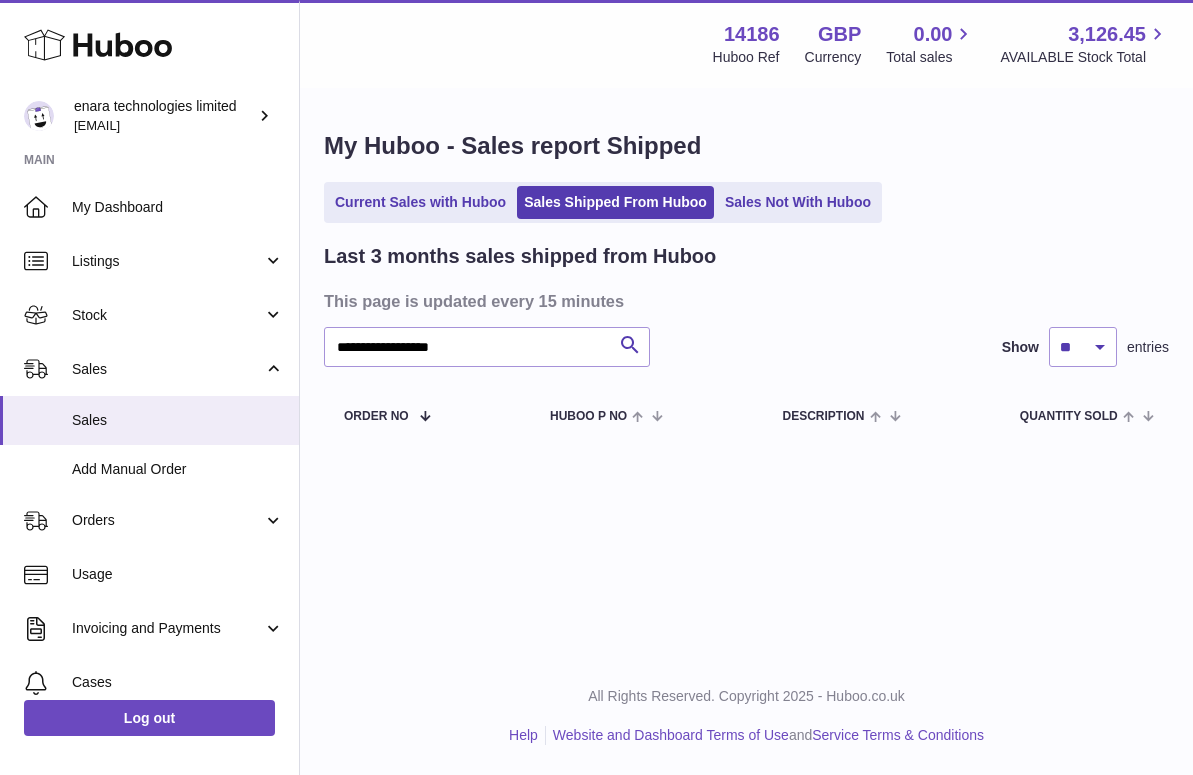 click on "Current Sales with Huboo" at bounding box center [420, 202] 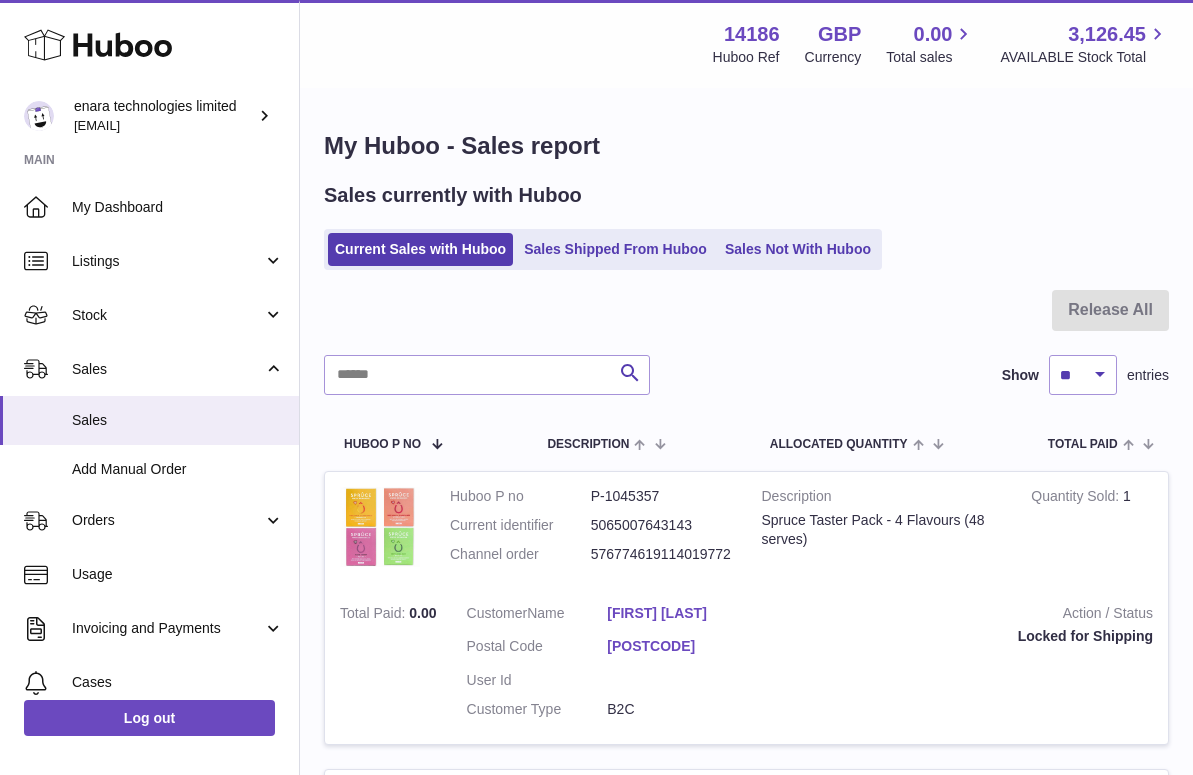 scroll, scrollTop: 0, scrollLeft: 0, axis: both 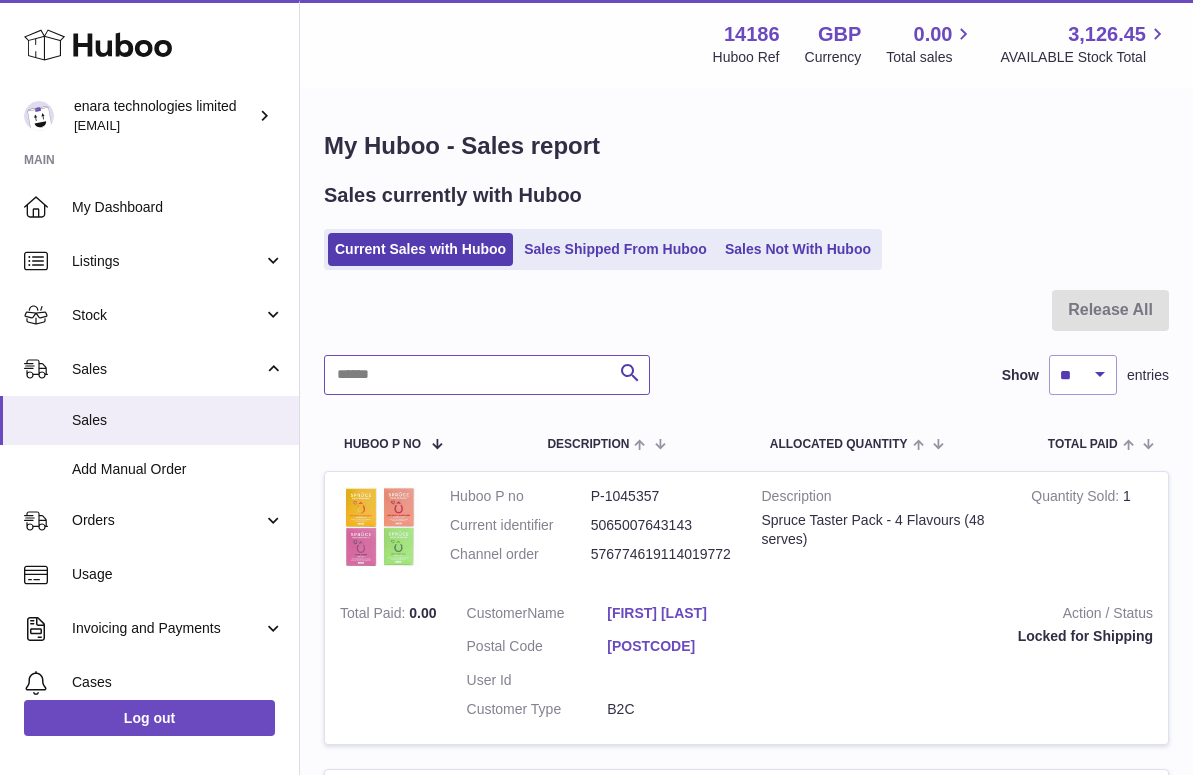 click at bounding box center [487, 375] 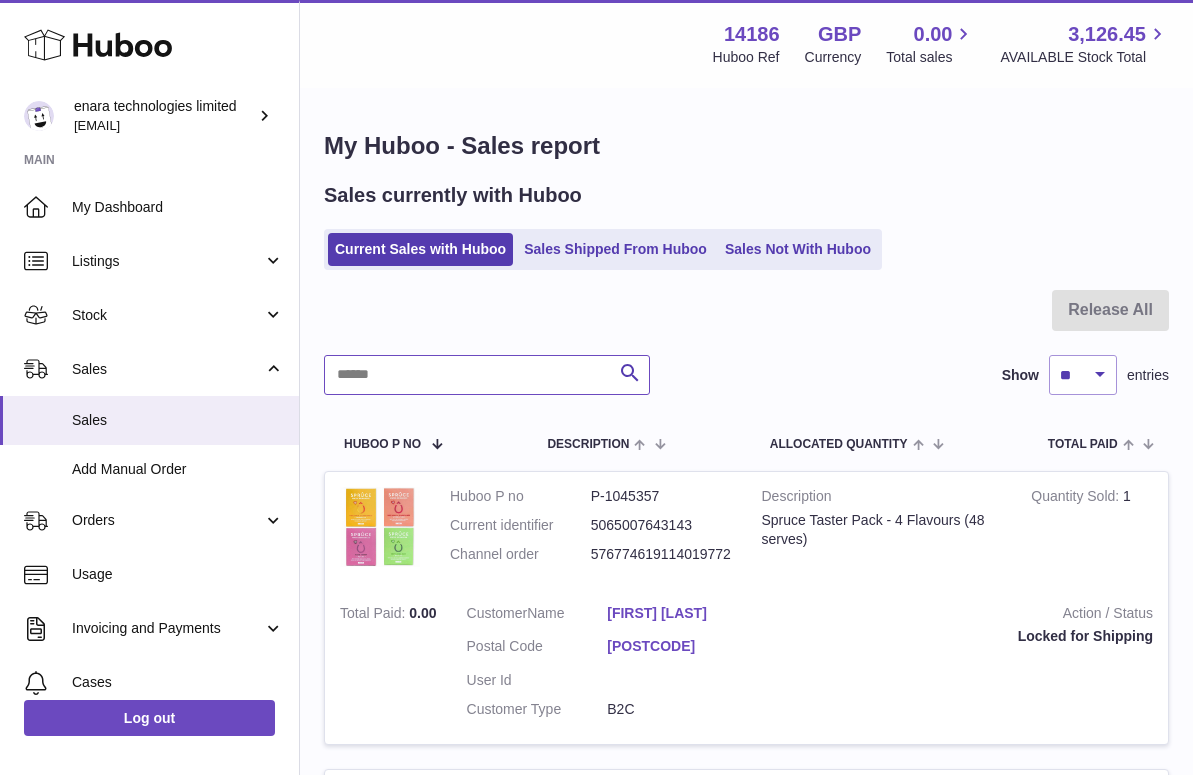 scroll, scrollTop: 0, scrollLeft: 0, axis: both 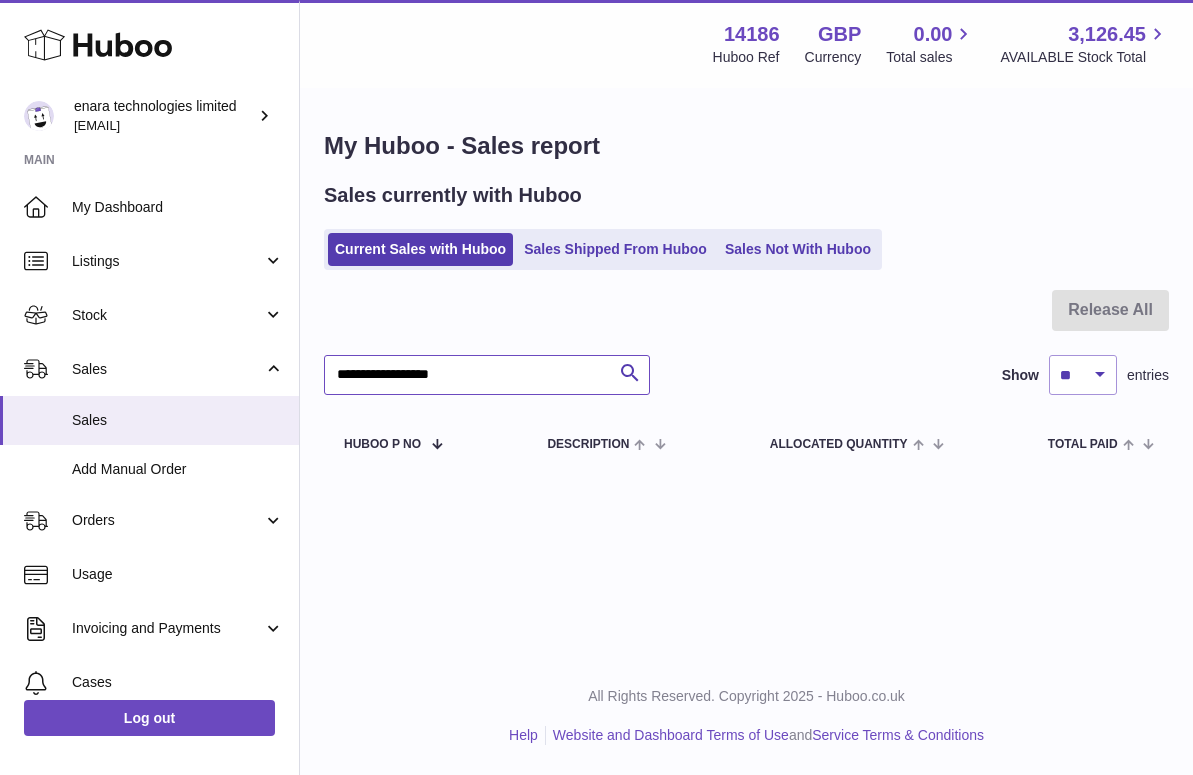 drag, startPoint x: 555, startPoint y: 362, endPoint x: 531, endPoint y: 398, distance: 43.266617 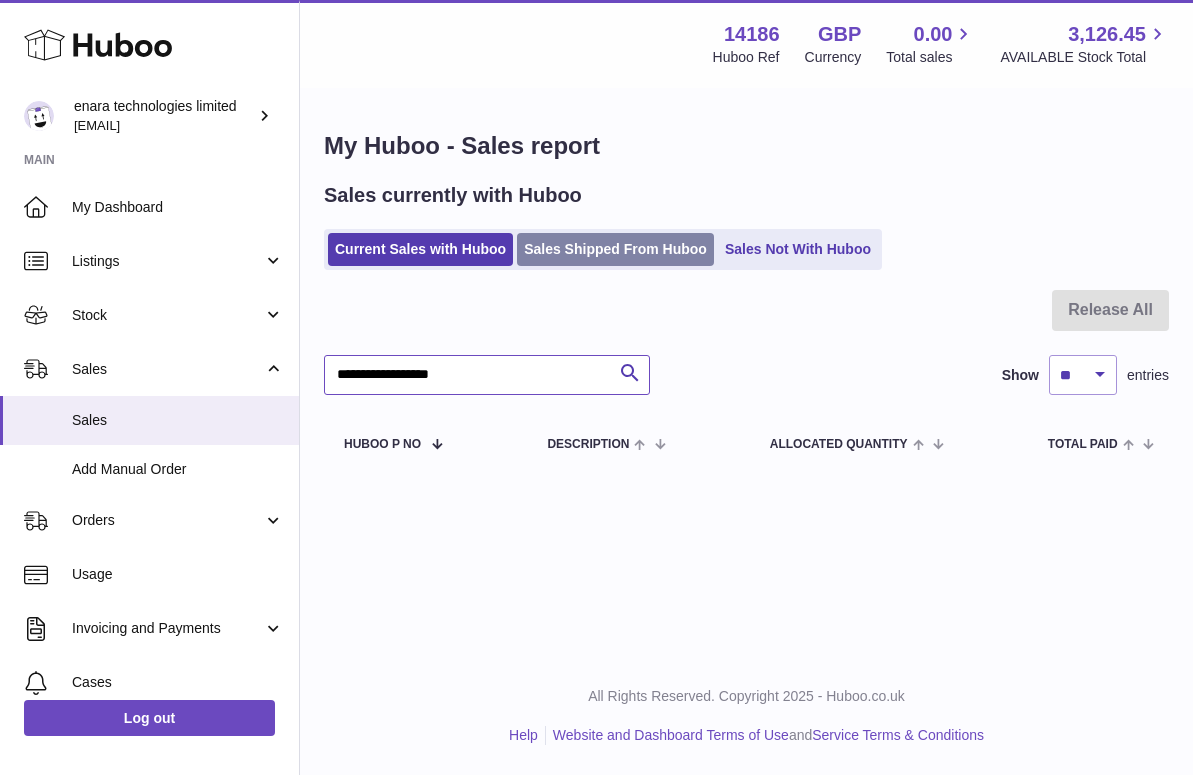 type on "**********" 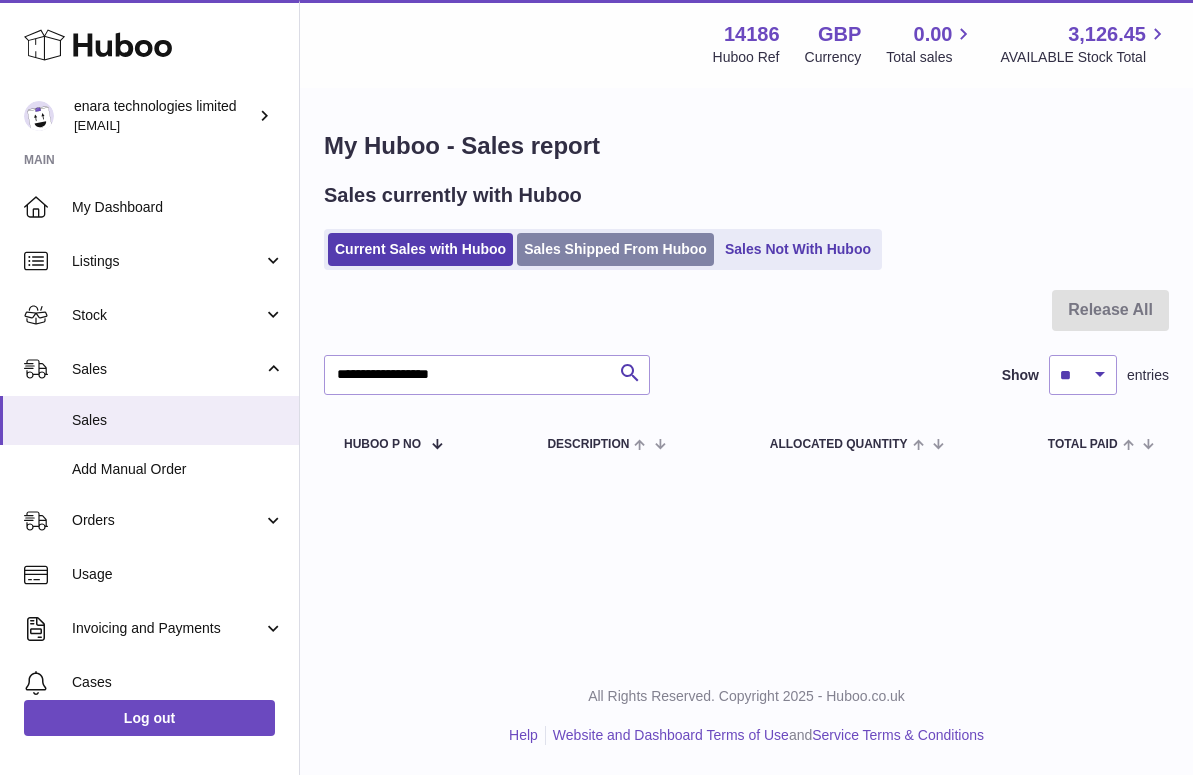 click on "Sales Shipped From Huboo" at bounding box center [615, 249] 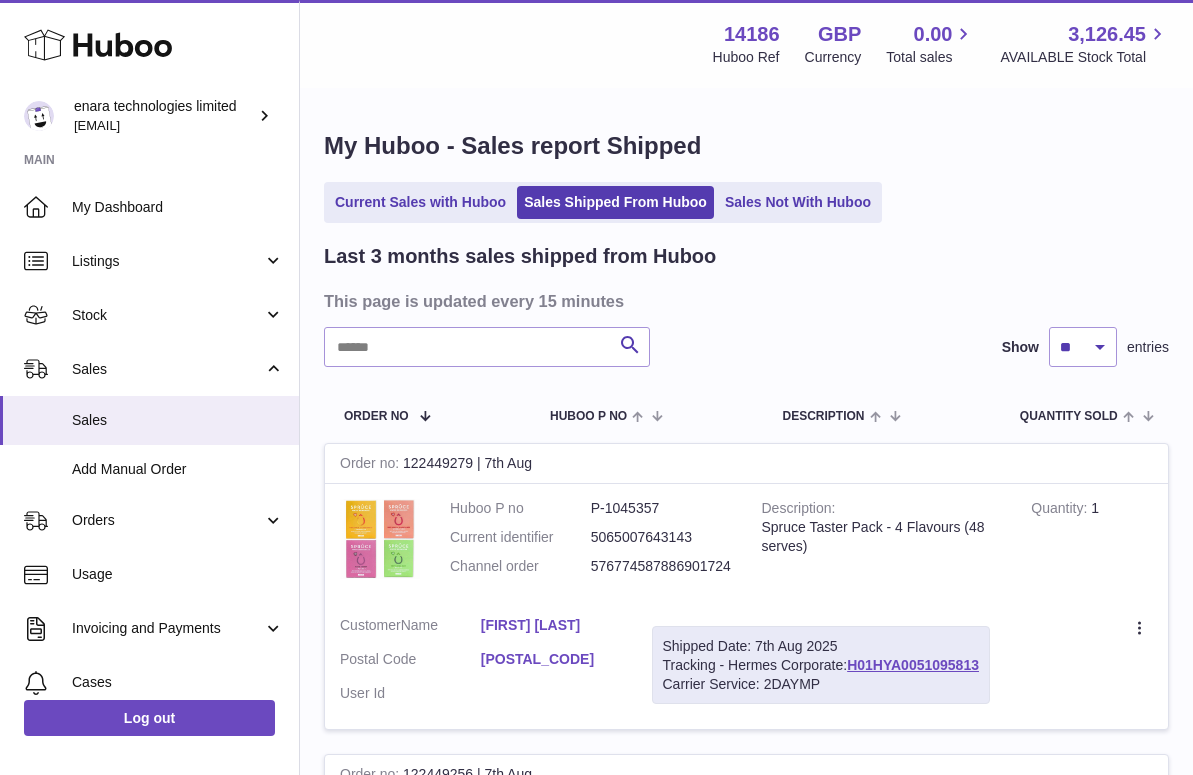 scroll, scrollTop: 0, scrollLeft: 0, axis: both 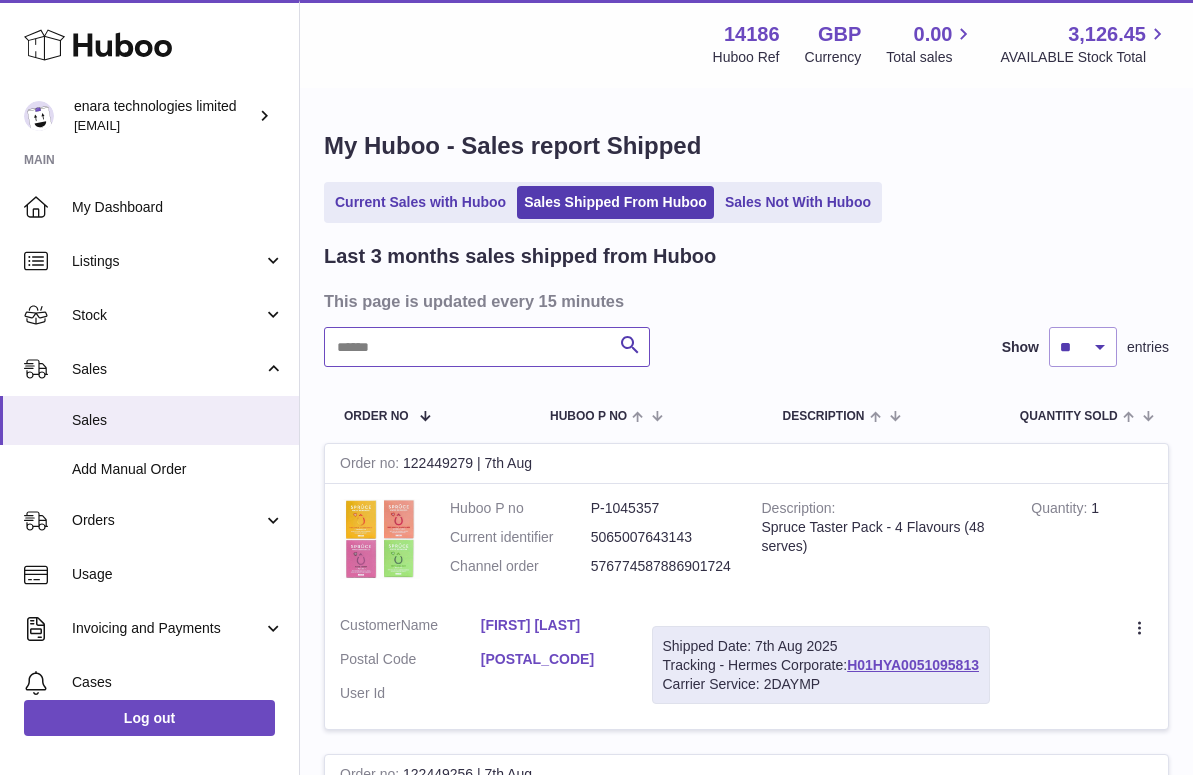 click at bounding box center (487, 347) 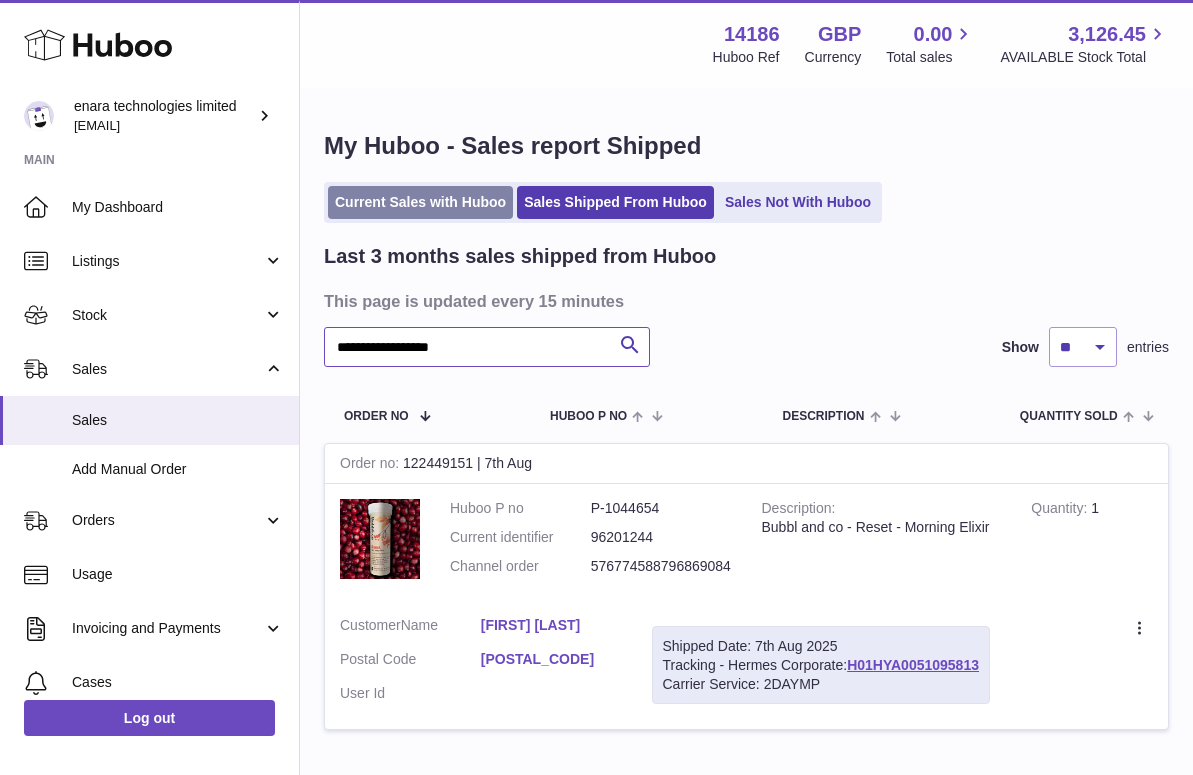 type on "**********" 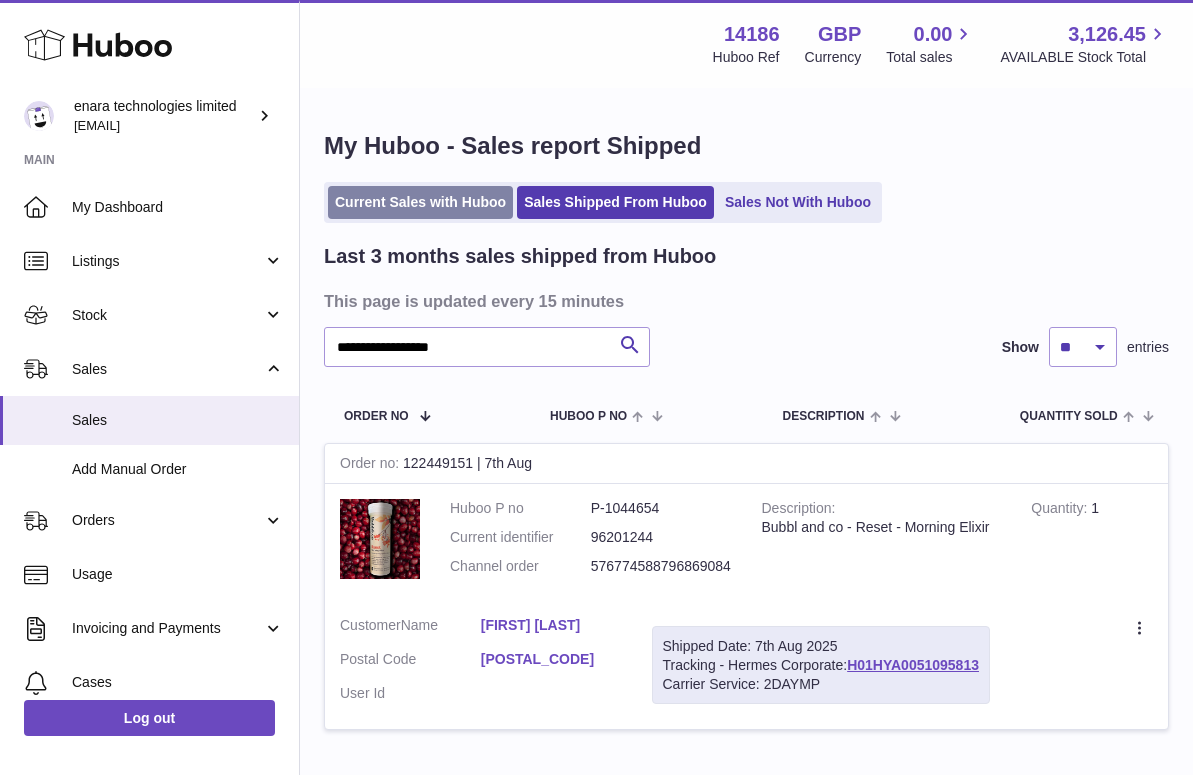 click on "Current Sales with Huboo" at bounding box center (420, 202) 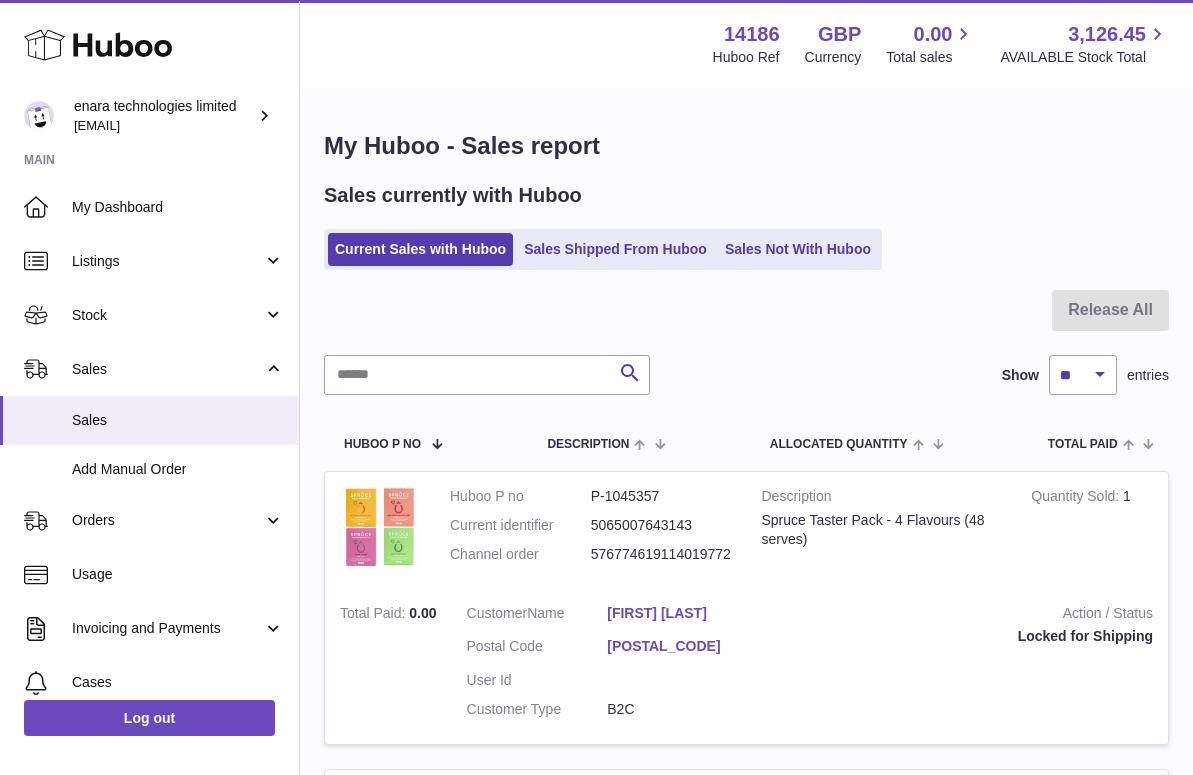 scroll, scrollTop: 0, scrollLeft: 0, axis: both 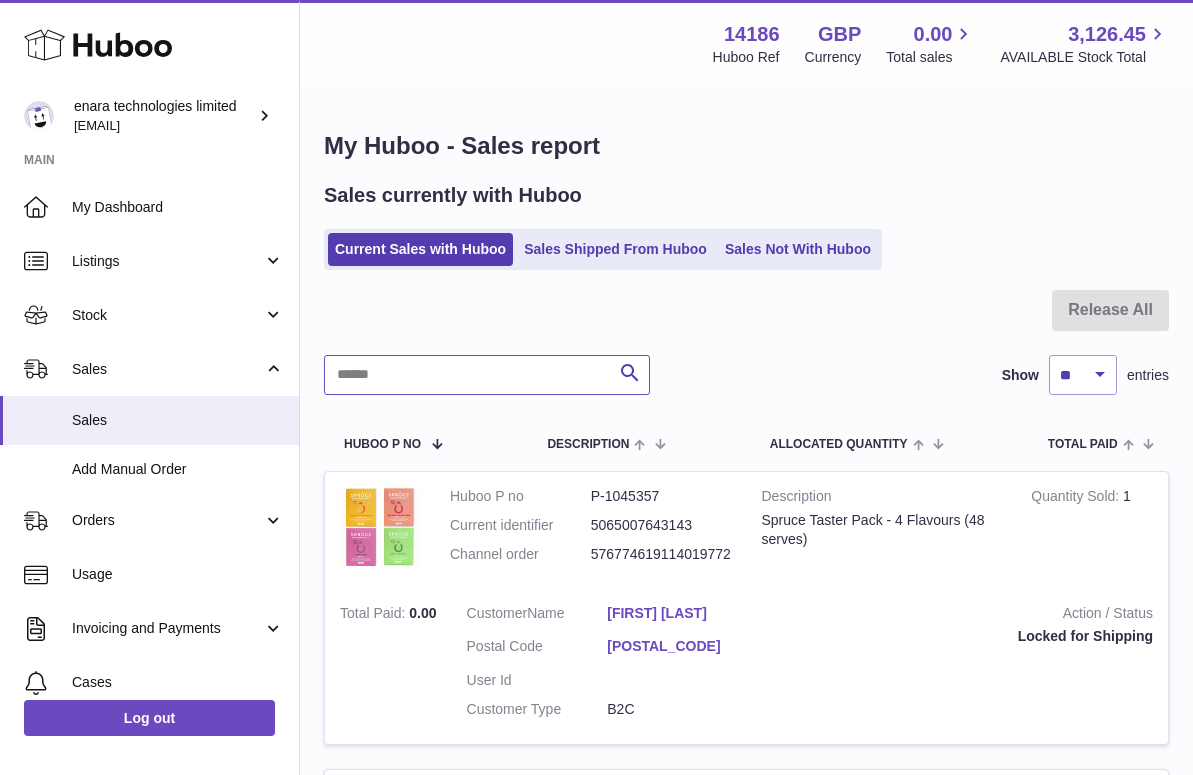 click at bounding box center [487, 375] 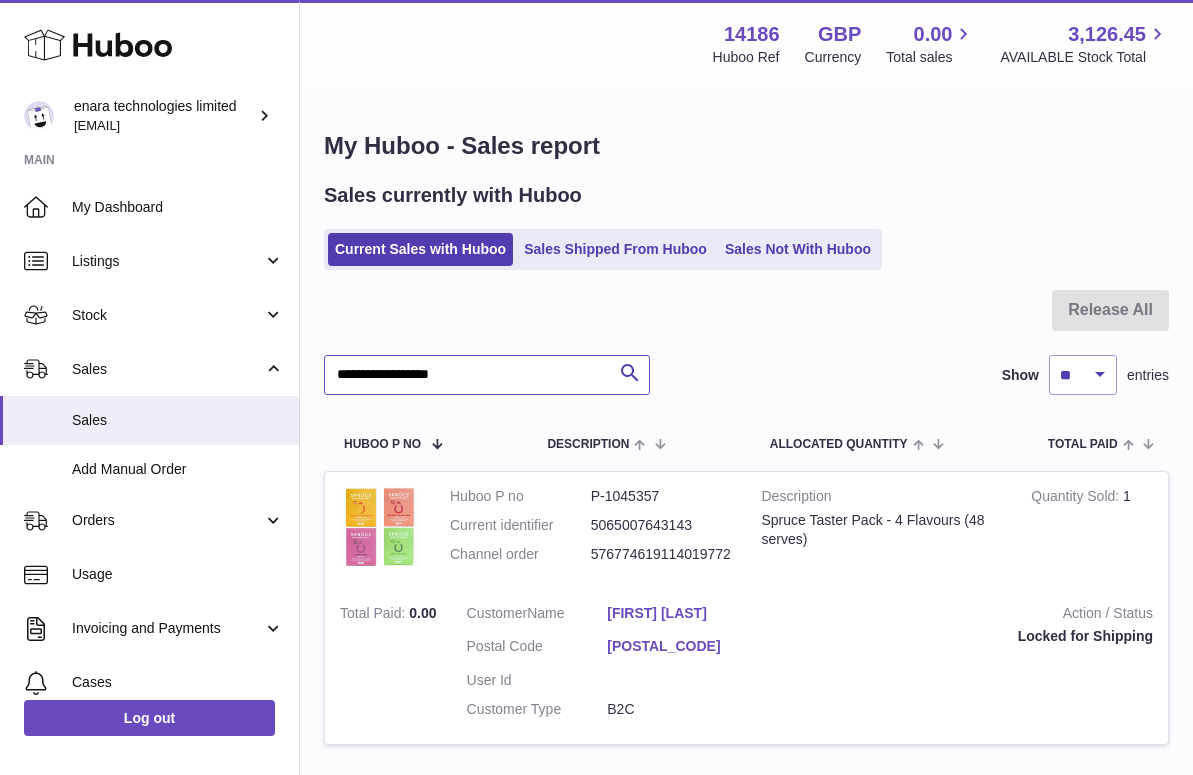 drag, startPoint x: 499, startPoint y: 376, endPoint x: -65, endPoint y: 285, distance: 571.2941 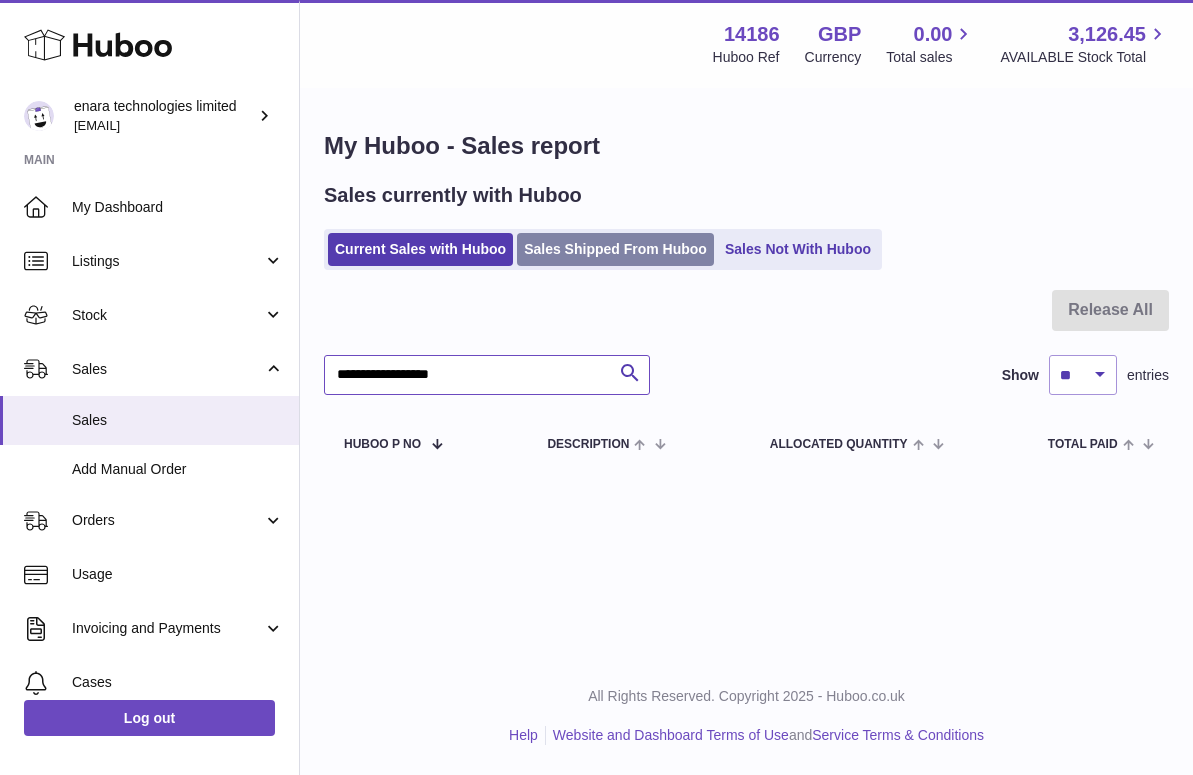 type on "**********" 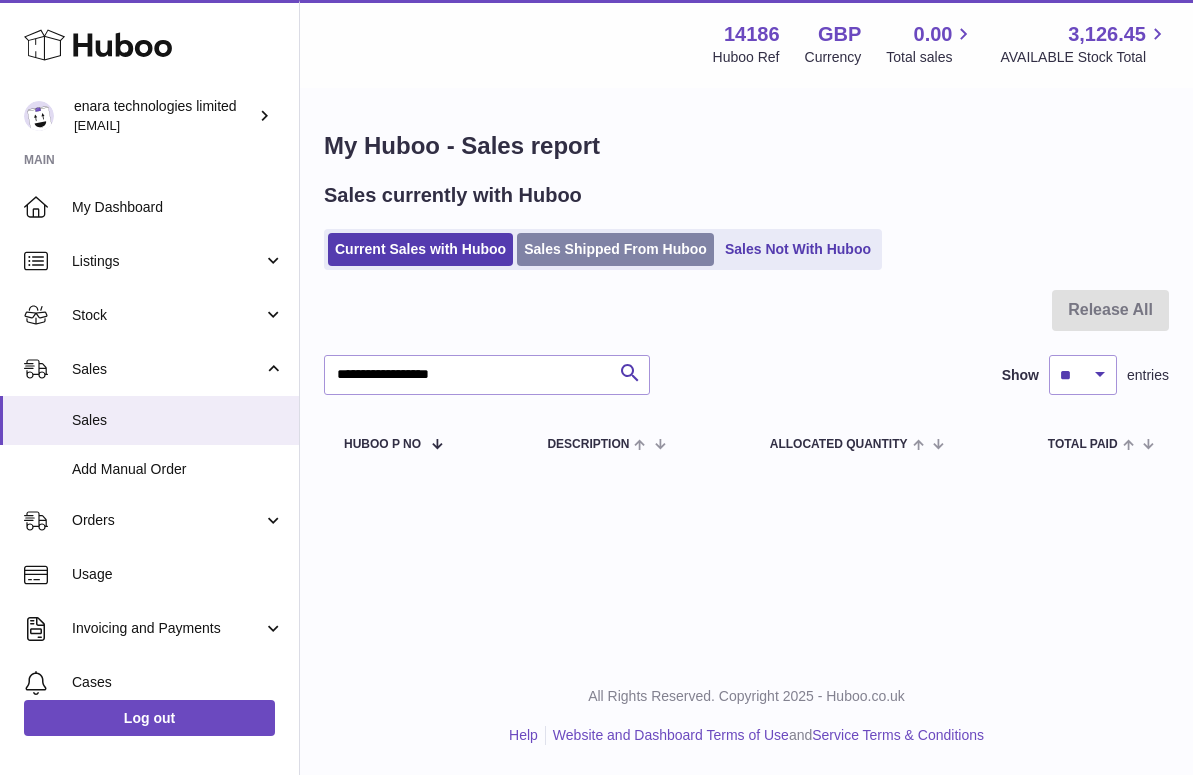 click on "Sales Shipped From Huboo" at bounding box center (615, 249) 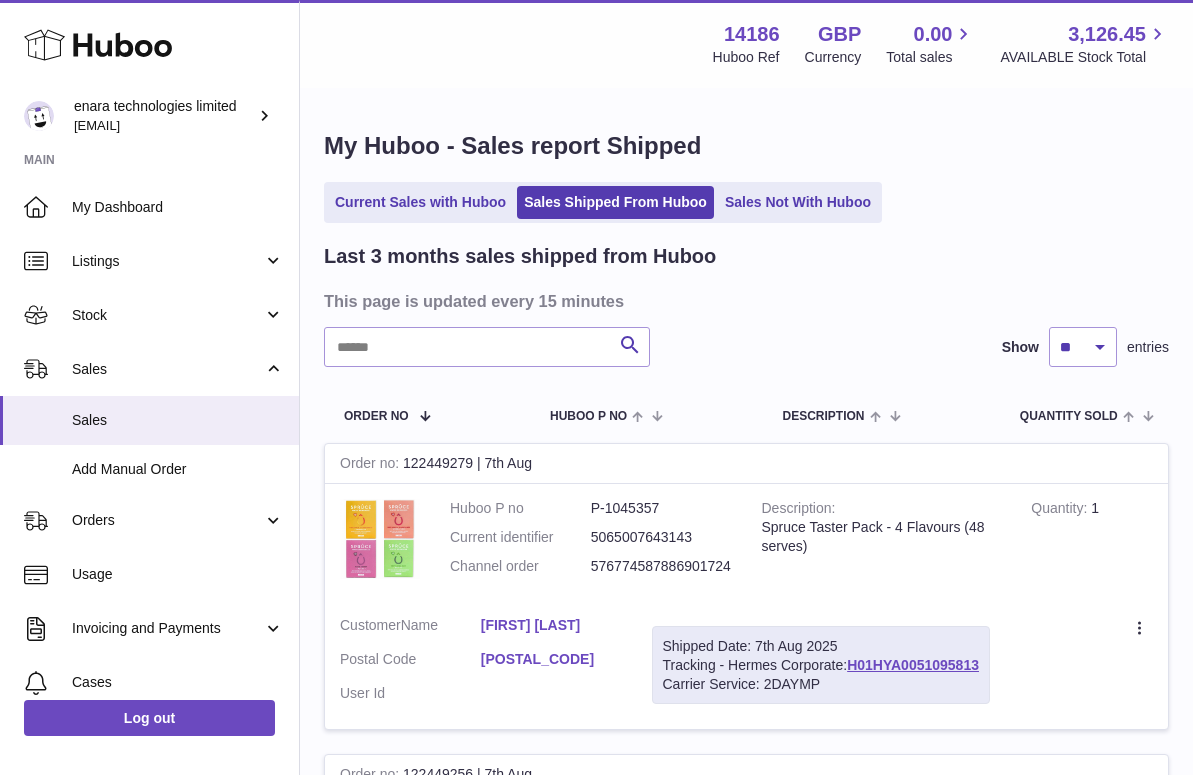 scroll, scrollTop: 0, scrollLeft: 0, axis: both 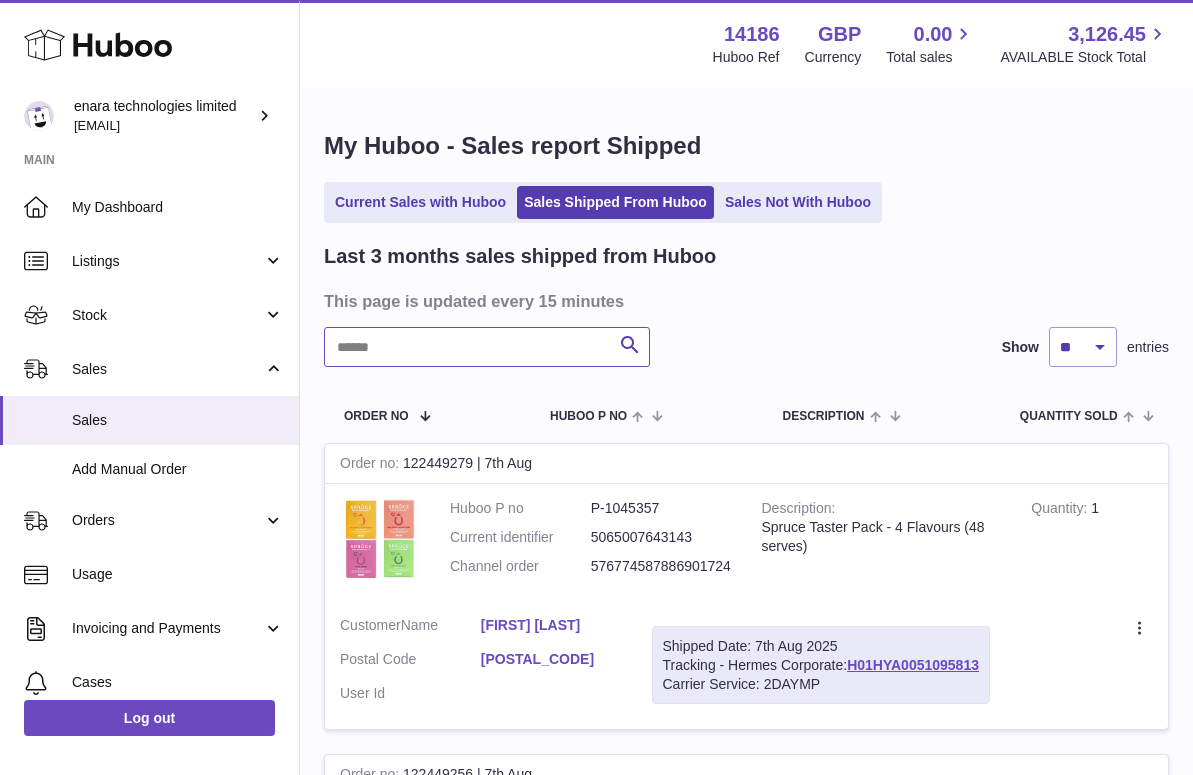 click at bounding box center [487, 347] 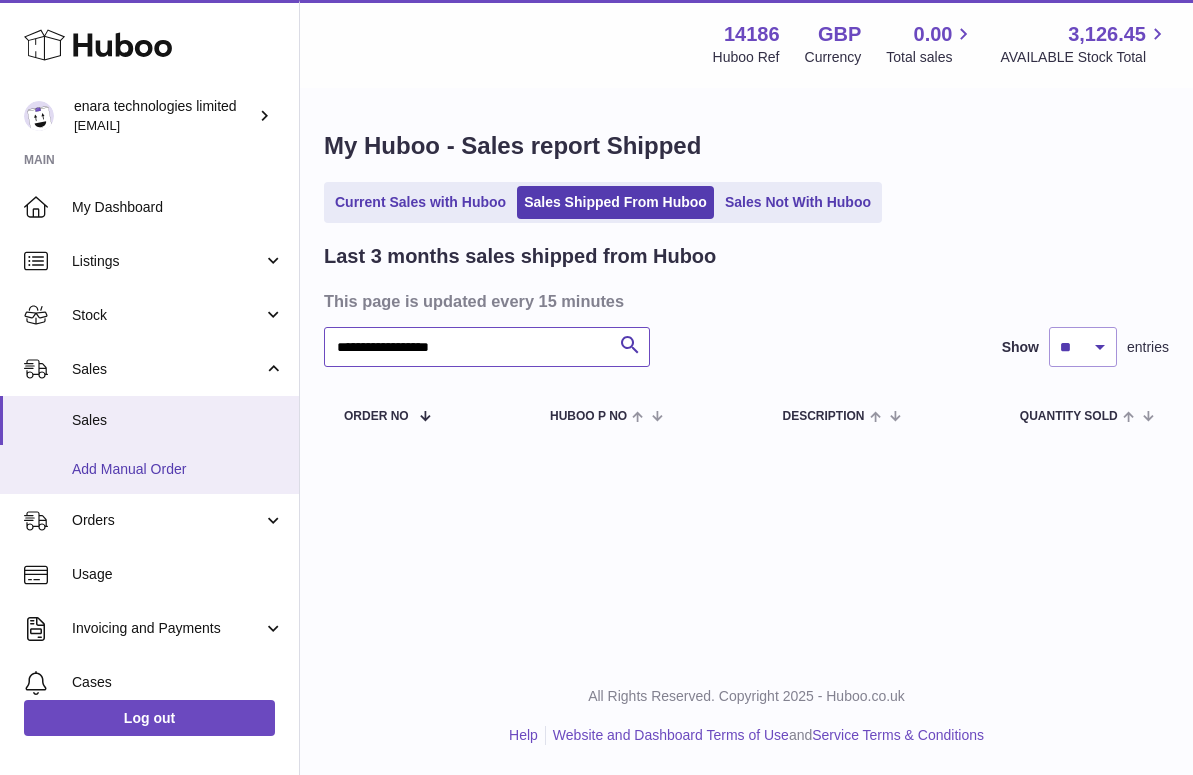type on "**********" 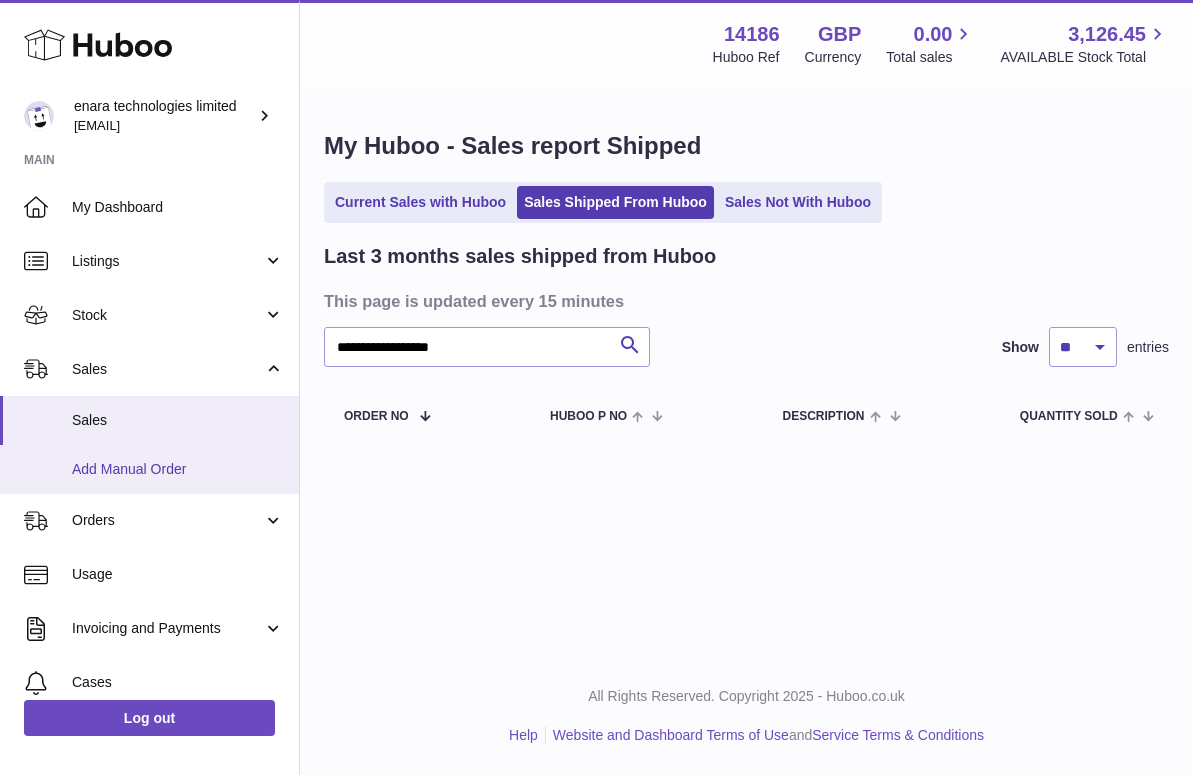 click on "Add Manual Order" at bounding box center (149, 469) 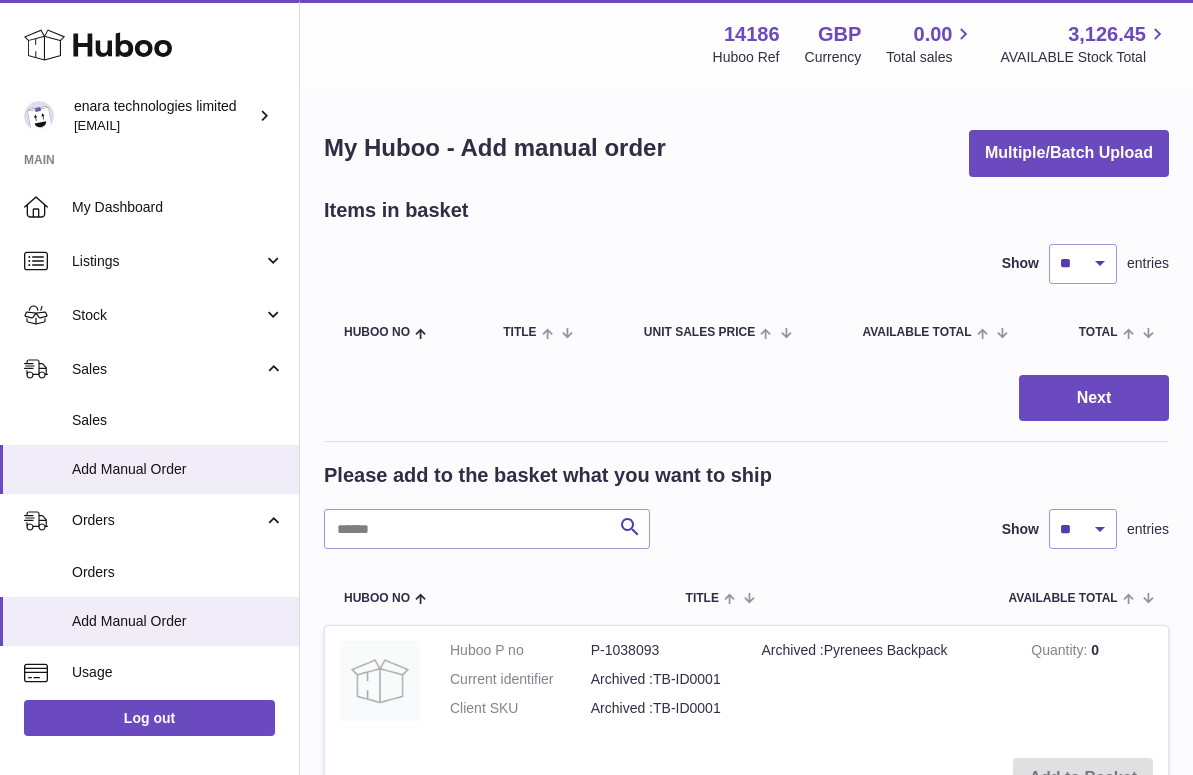 scroll, scrollTop: 0, scrollLeft: 0, axis: both 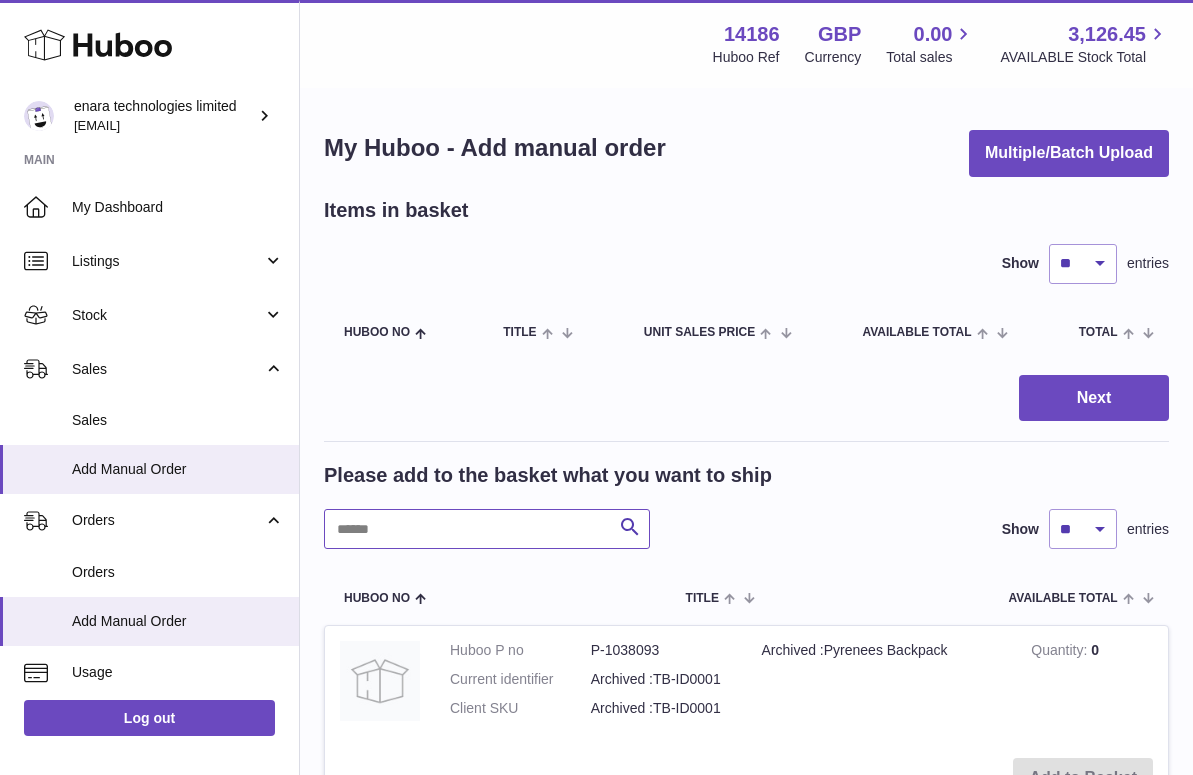 click at bounding box center [487, 529] 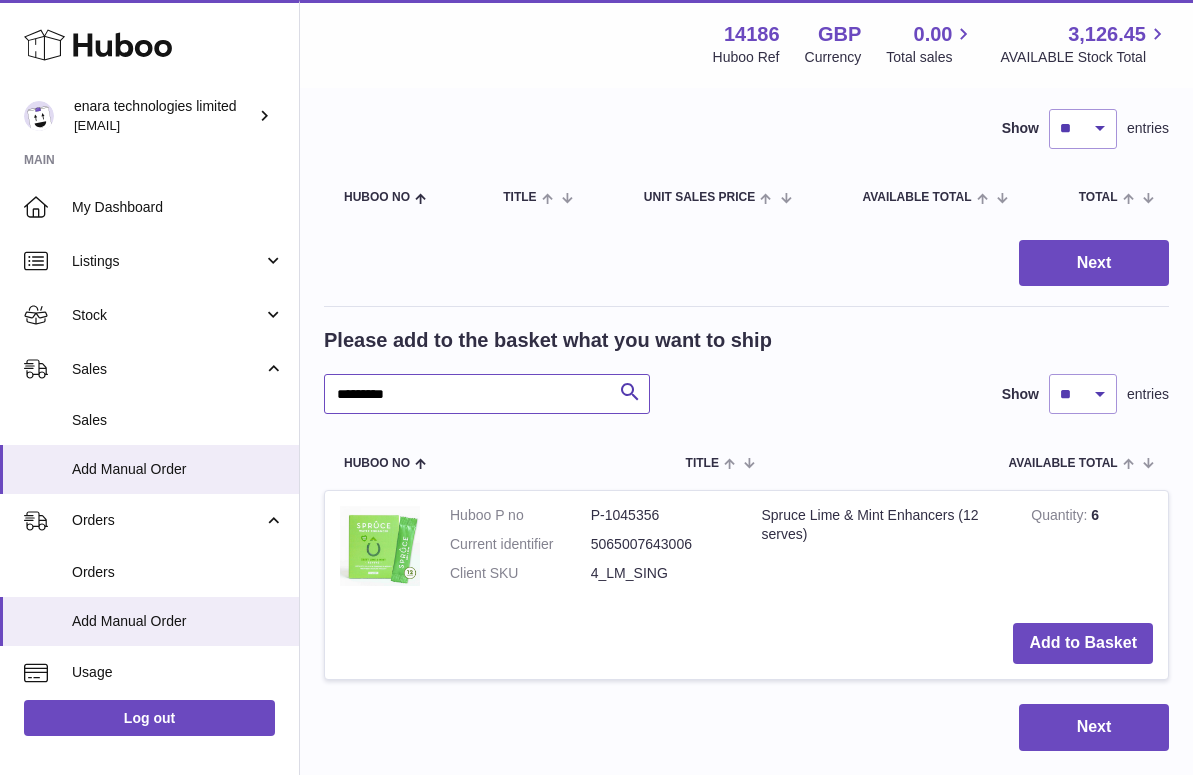 scroll, scrollTop: 140, scrollLeft: 0, axis: vertical 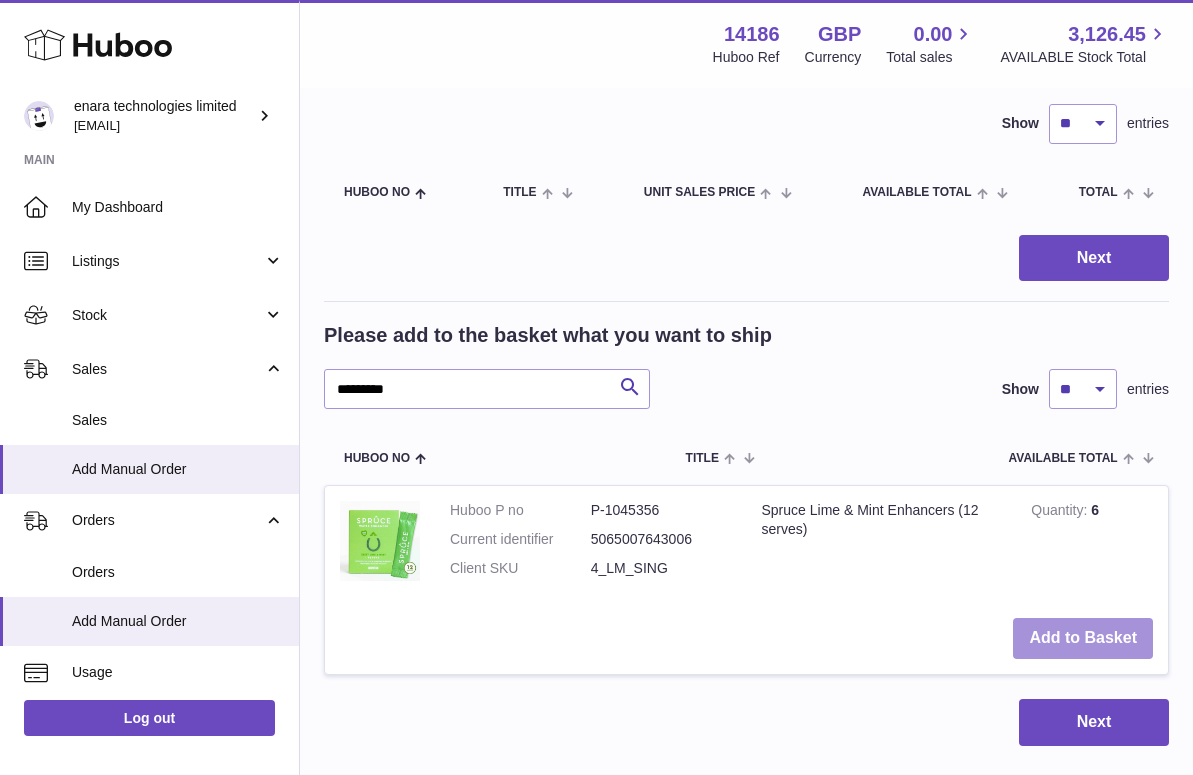 click on "Add to Basket" at bounding box center [1083, 638] 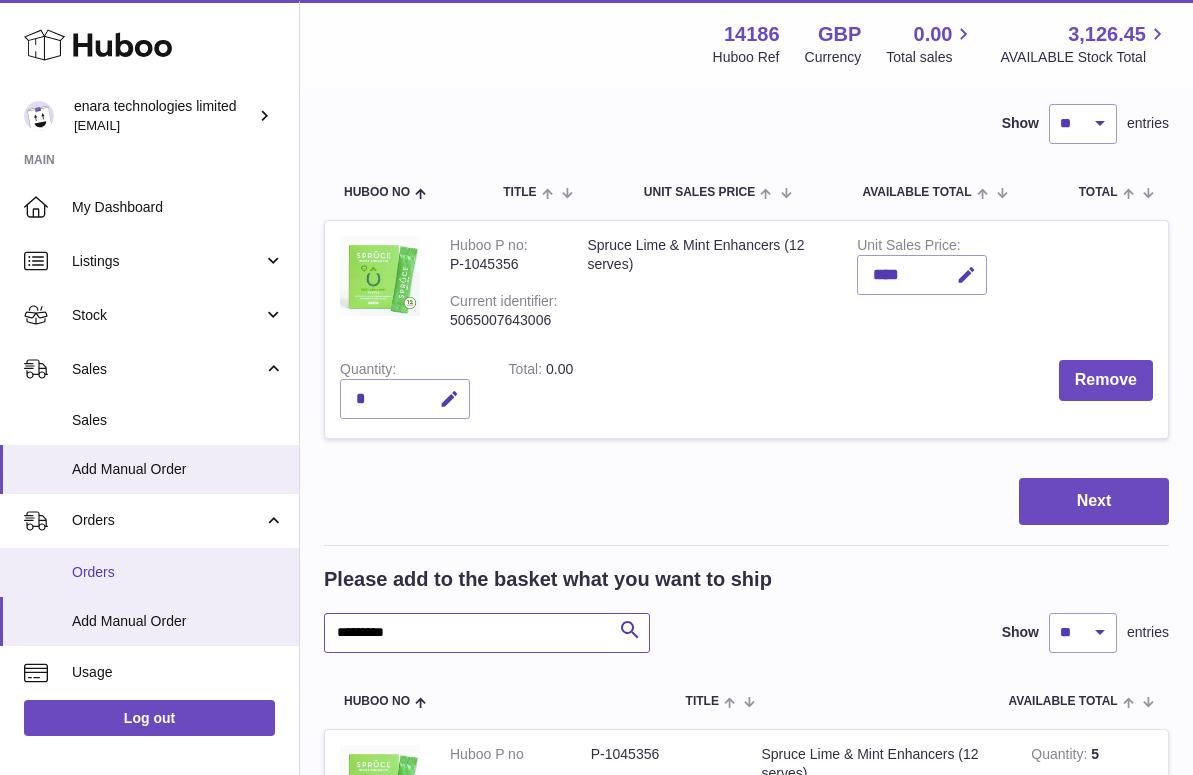 drag, startPoint x: 468, startPoint y: 632, endPoint x: 86, endPoint y: 577, distance: 385.93912 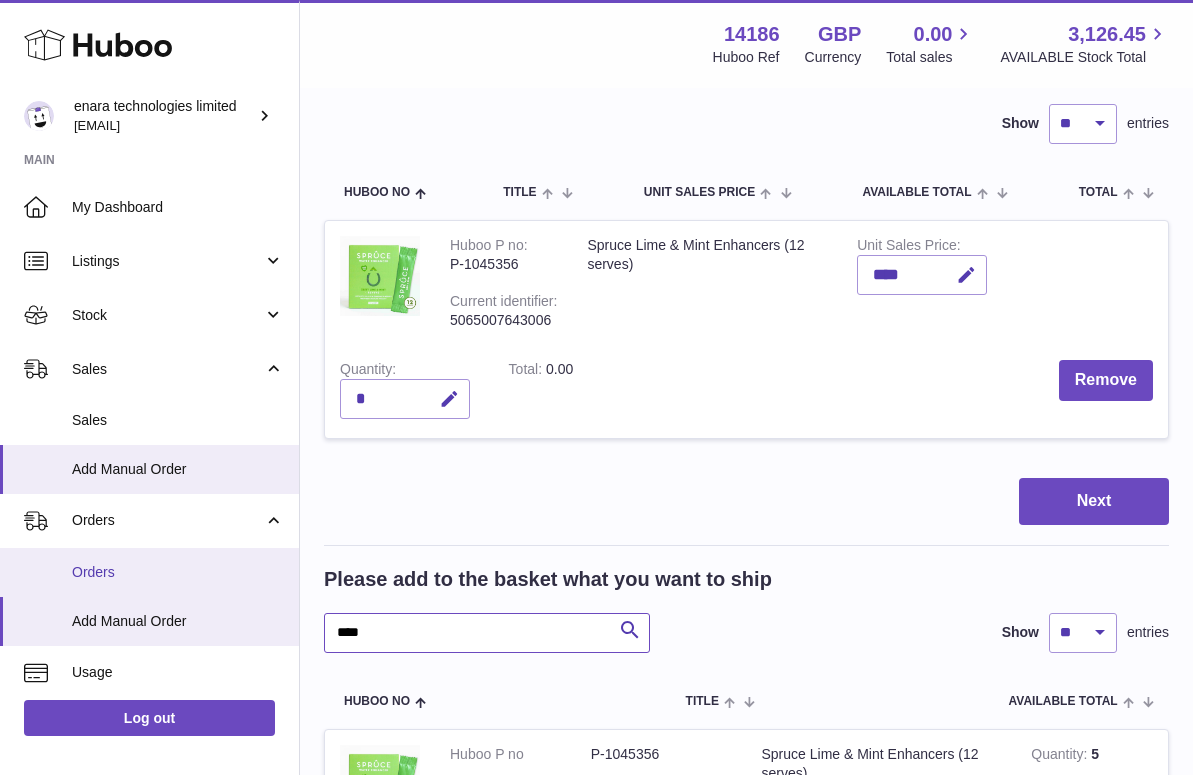 type on "****" 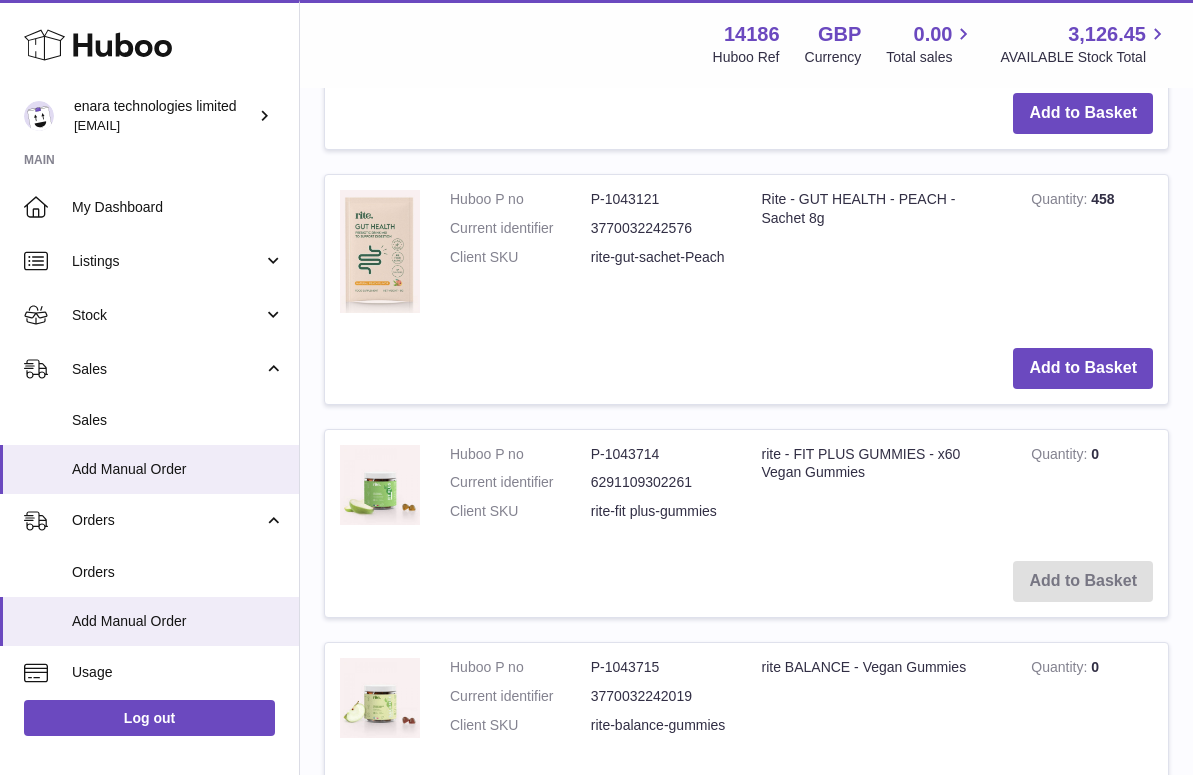 scroll, scrollTop: 1371, scrollLeft: 0, axis: vertical 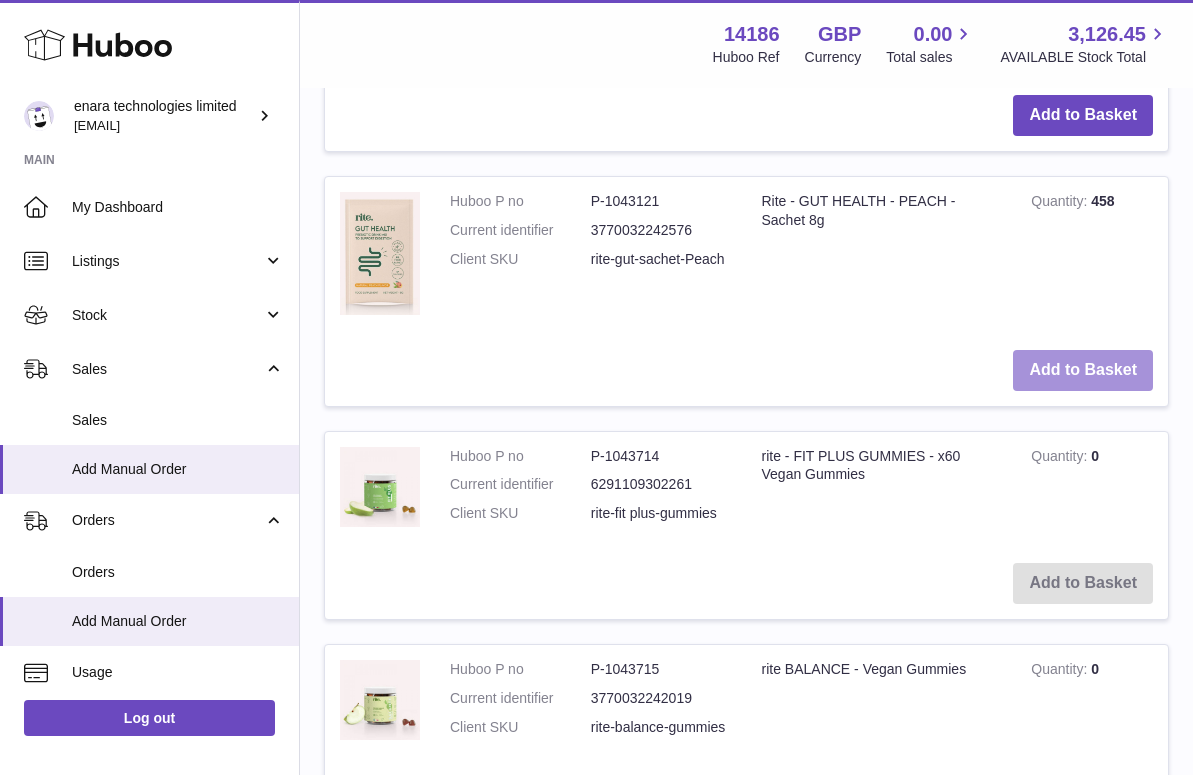 click on "Add to Basket" at bounding box center (1083, 370) 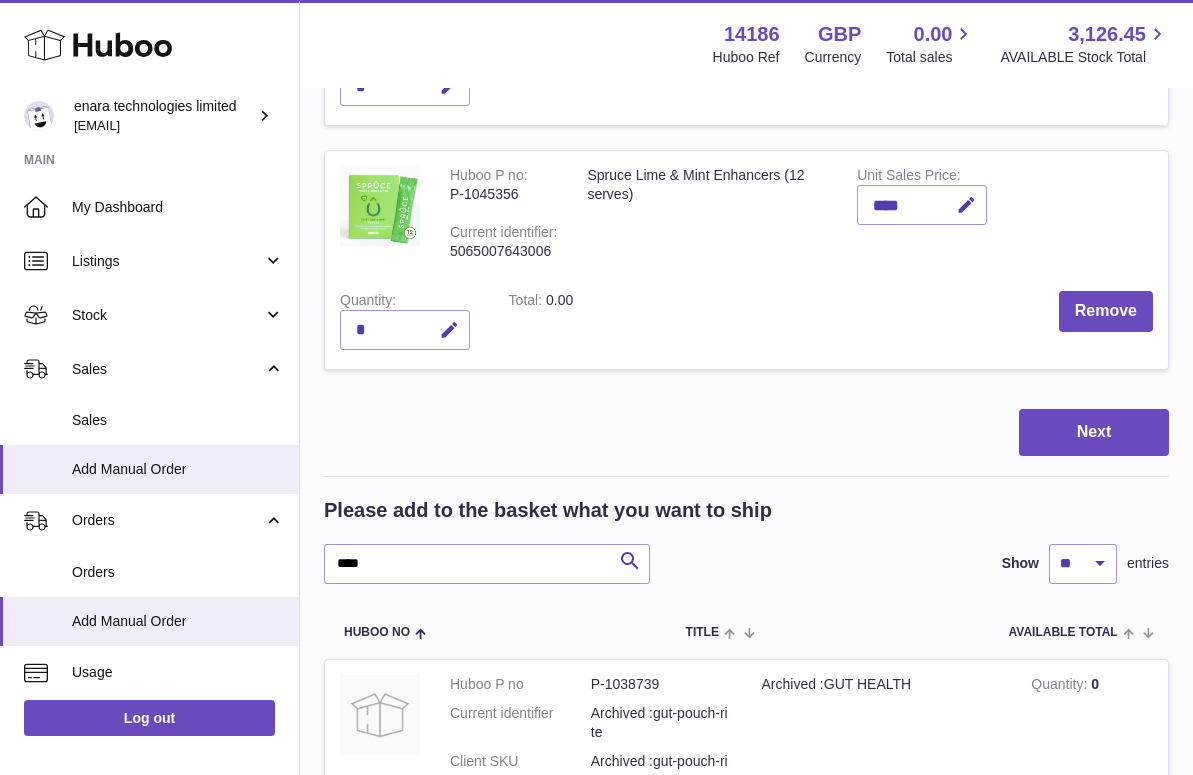 scroll, scrollTop: 487, scrollLeft: 0, axis: vertical 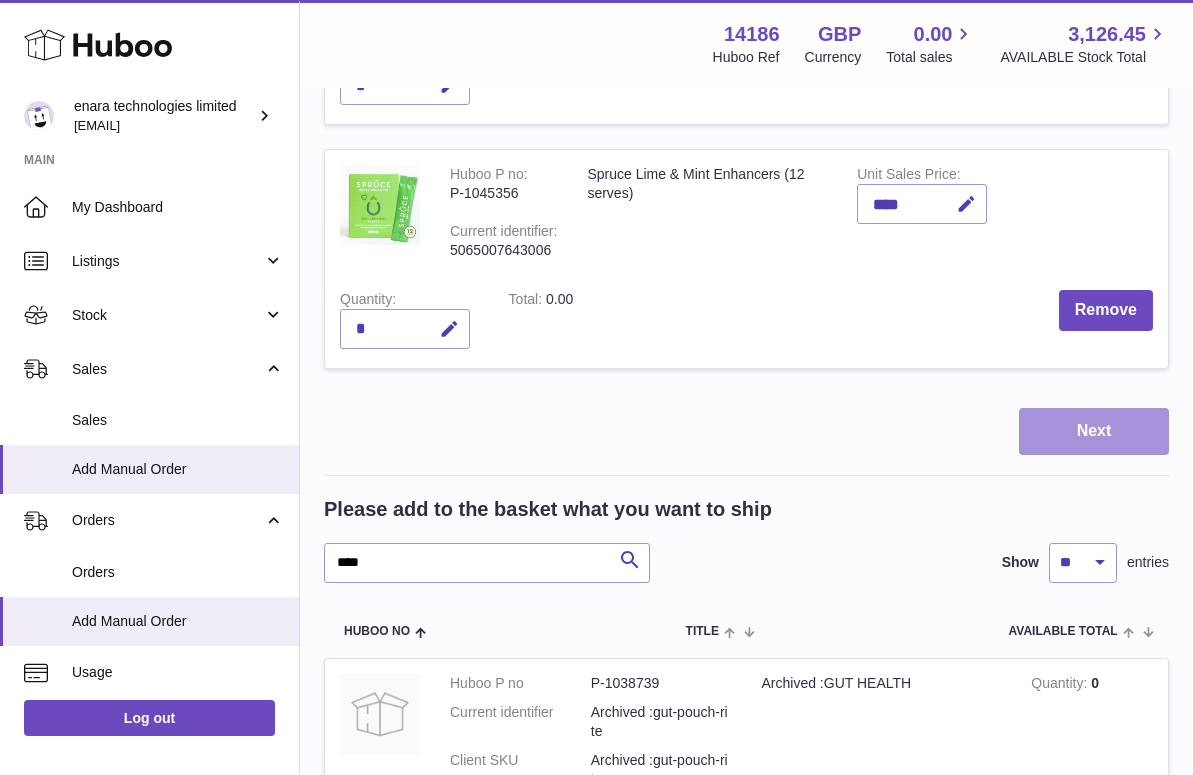 click on "Next" at bounding box center (1094, 431) 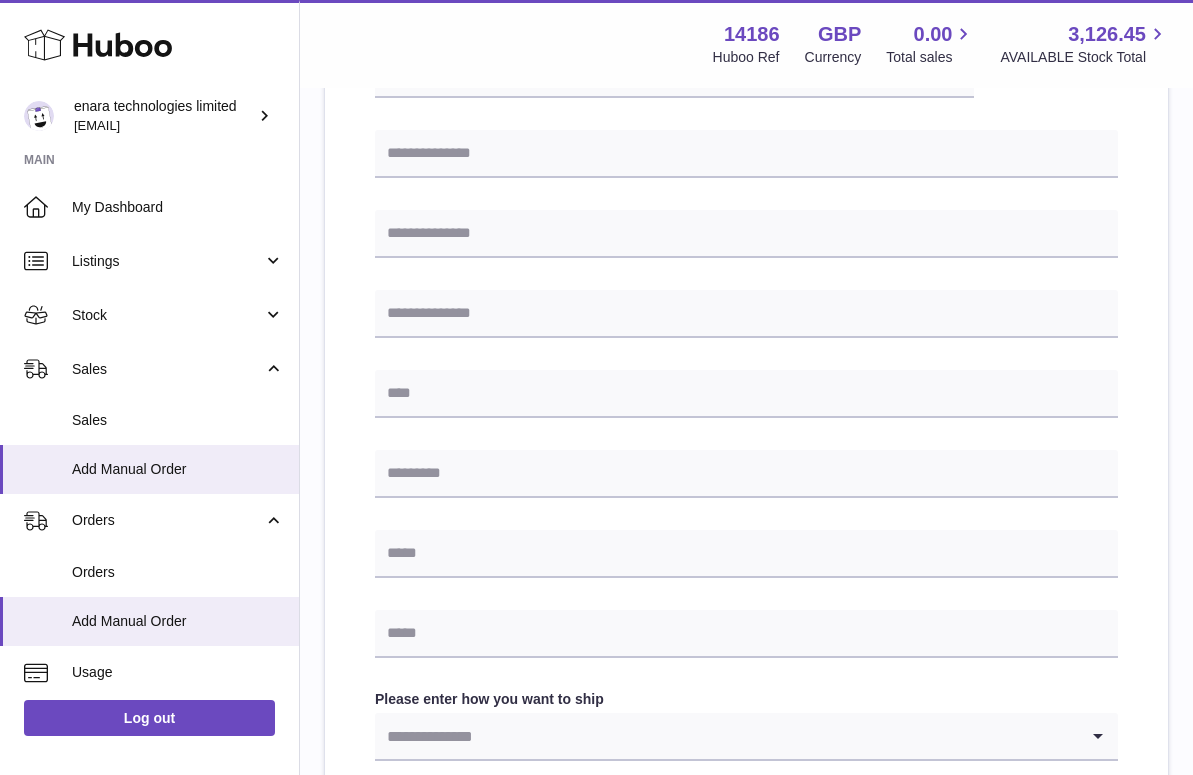 scroll, scrollTop: 0, scrollLeft: 0, axis: both 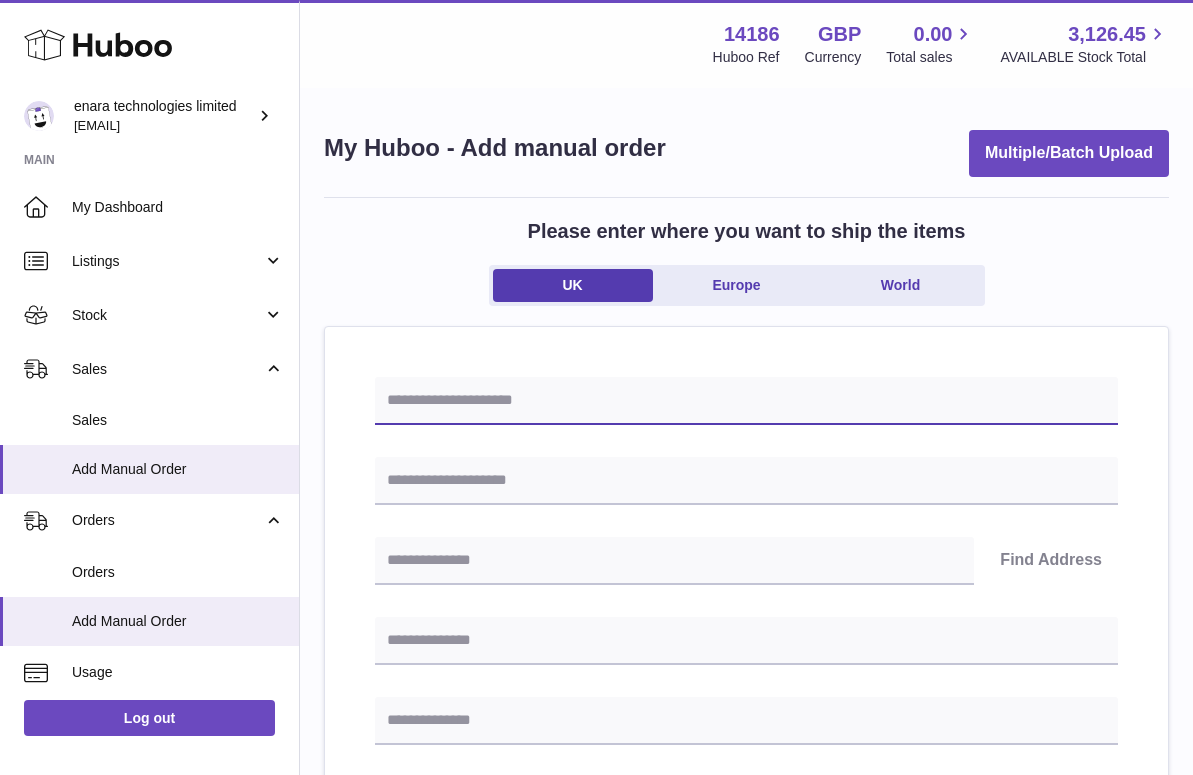 click at bounding box center [746, 401] 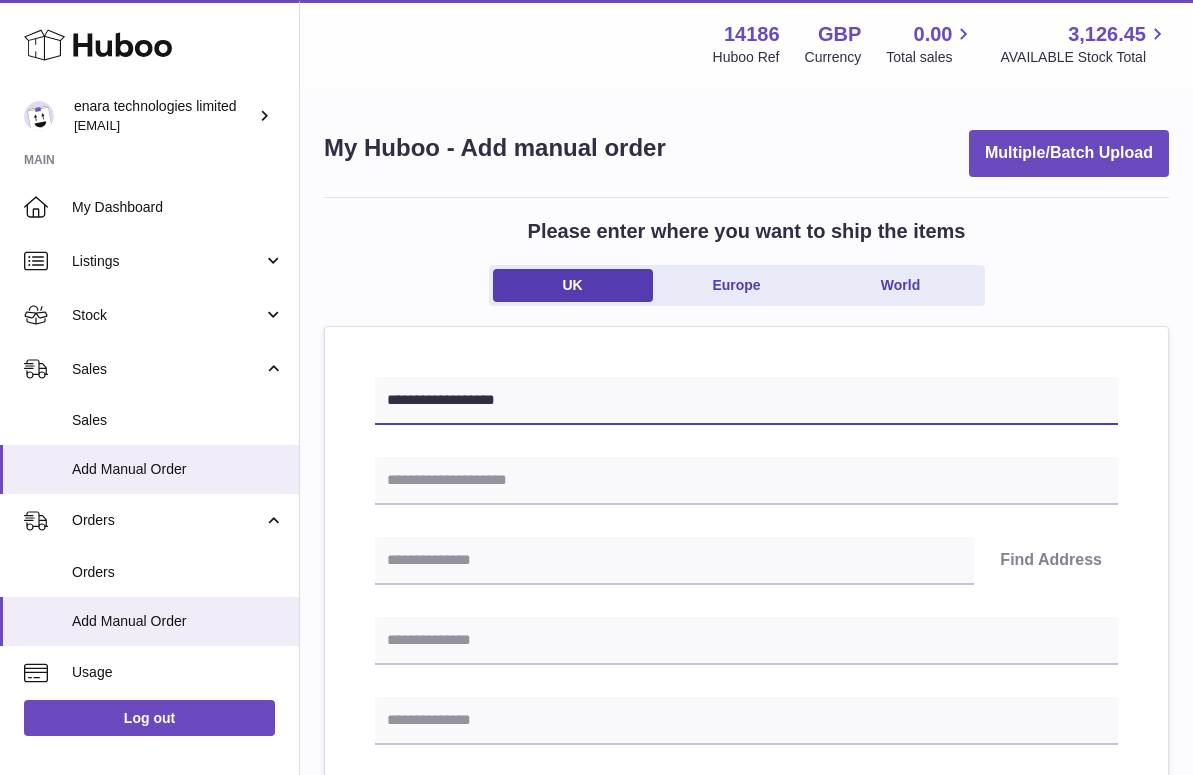 type on "**********" 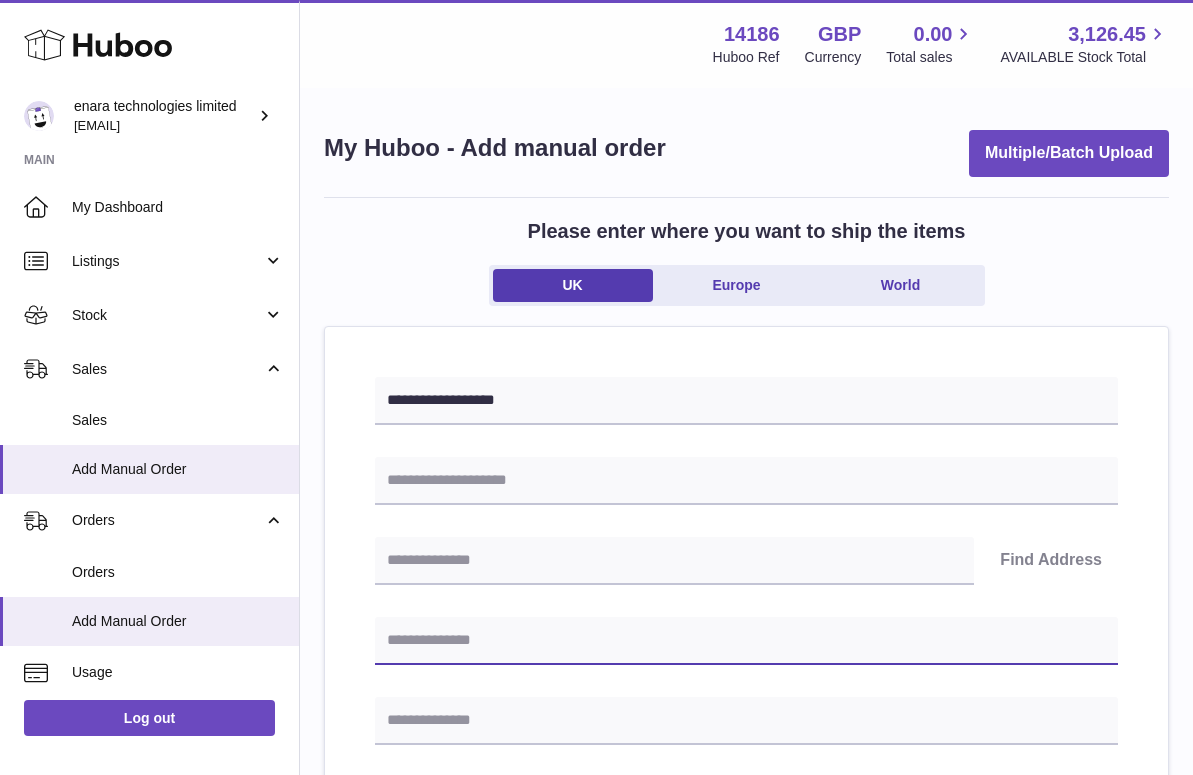 paste on "**********" 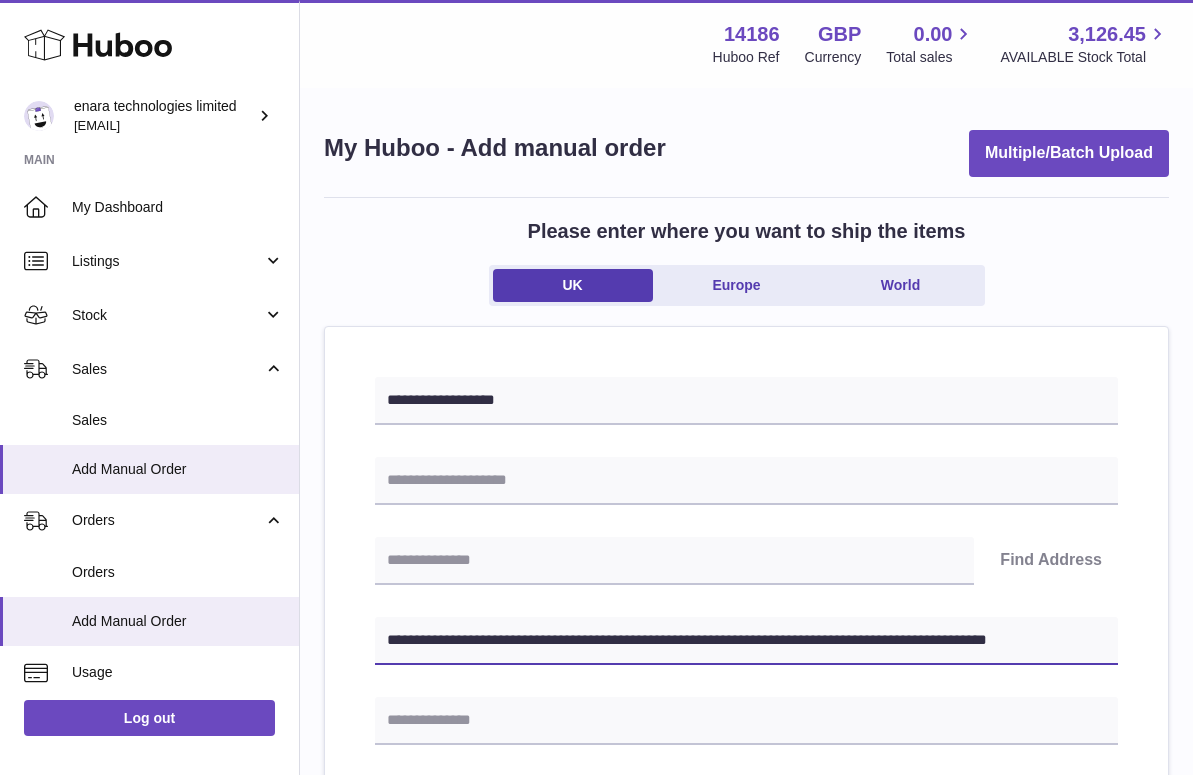 drag, startPoint x: 781, startPoint y: 633, endPoint x: 1279, endPoint y: 698, distance: 502.22406 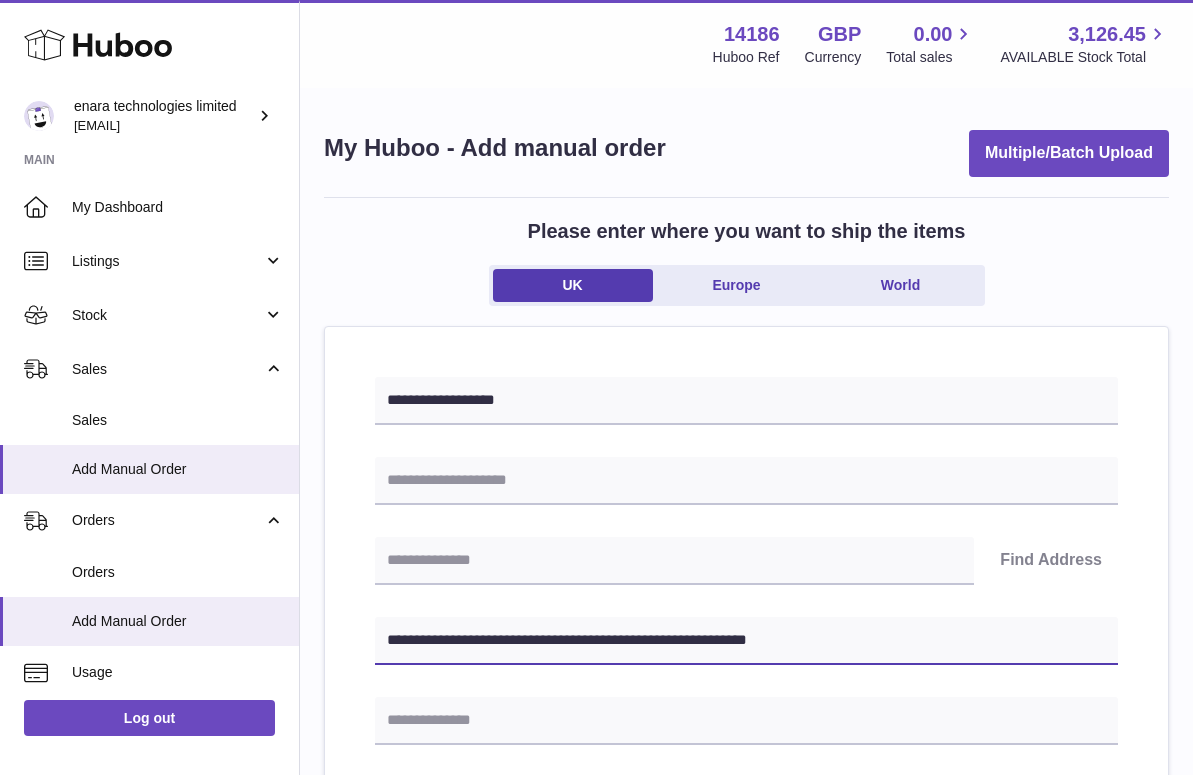 type on "**********" 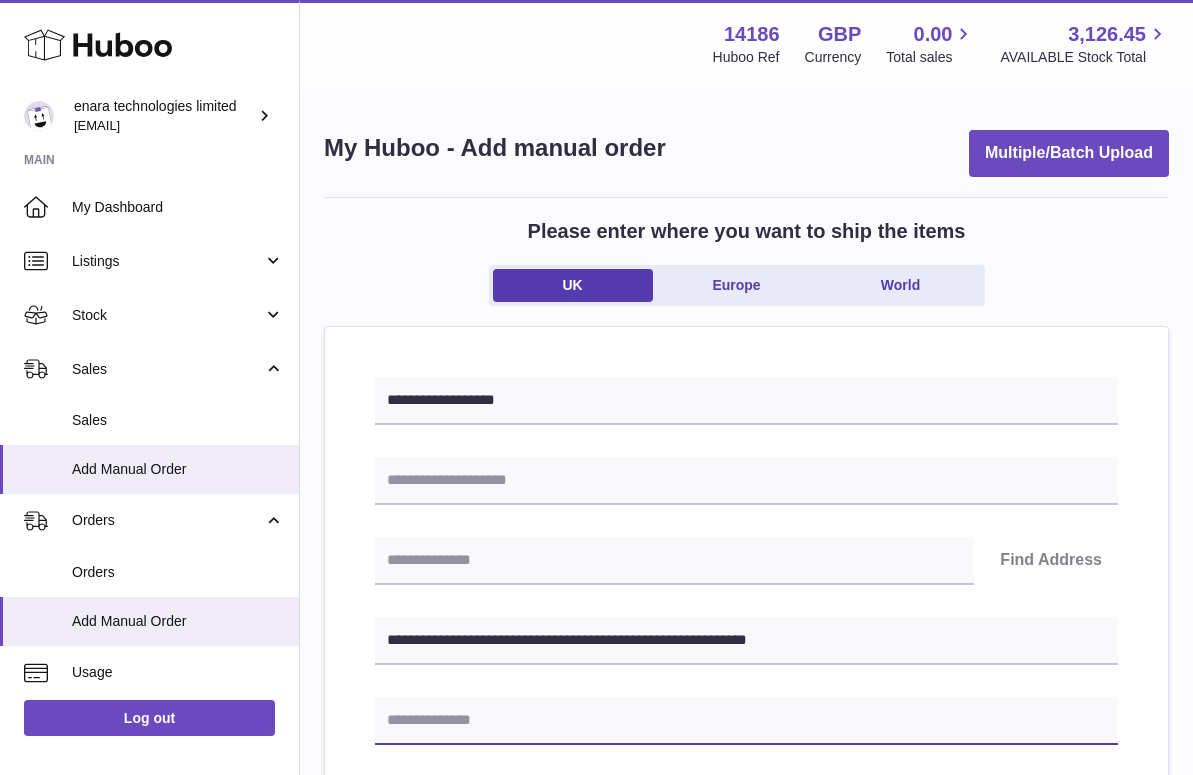 type on "*" 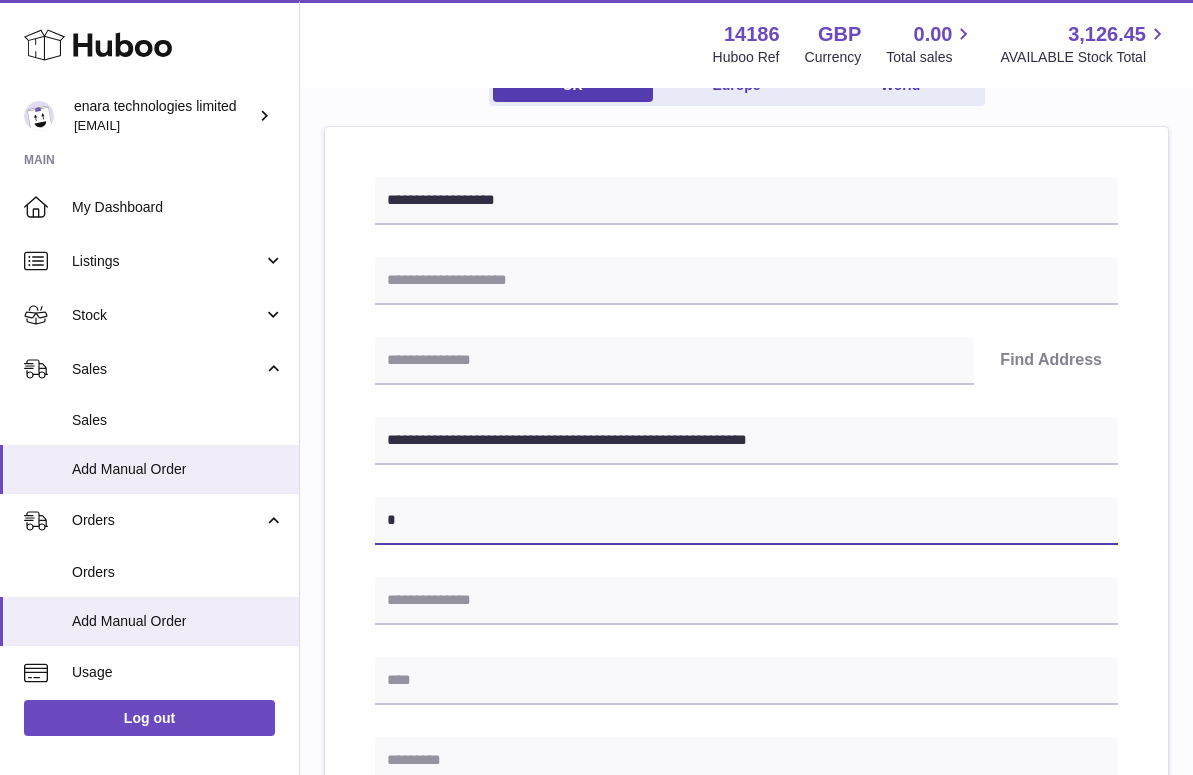 scroll, scrollTop: 216, scrollLeft: 0, axis: vertical 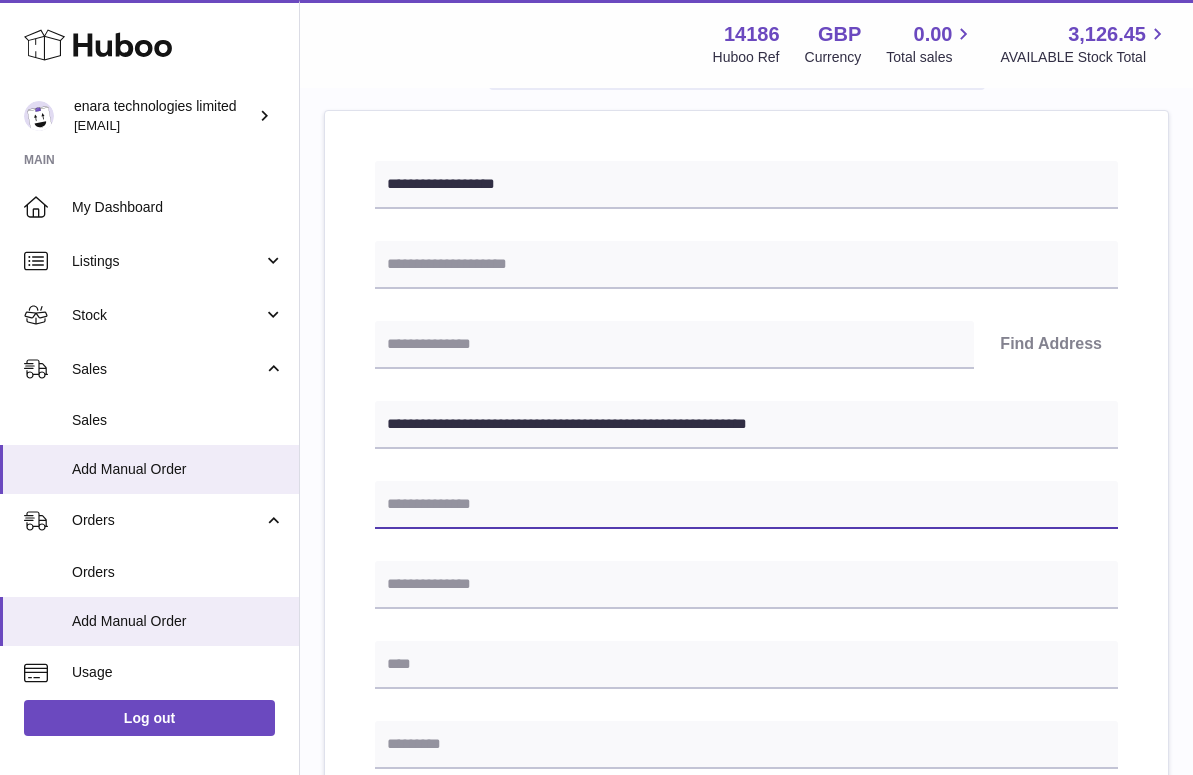 paste on "**********" 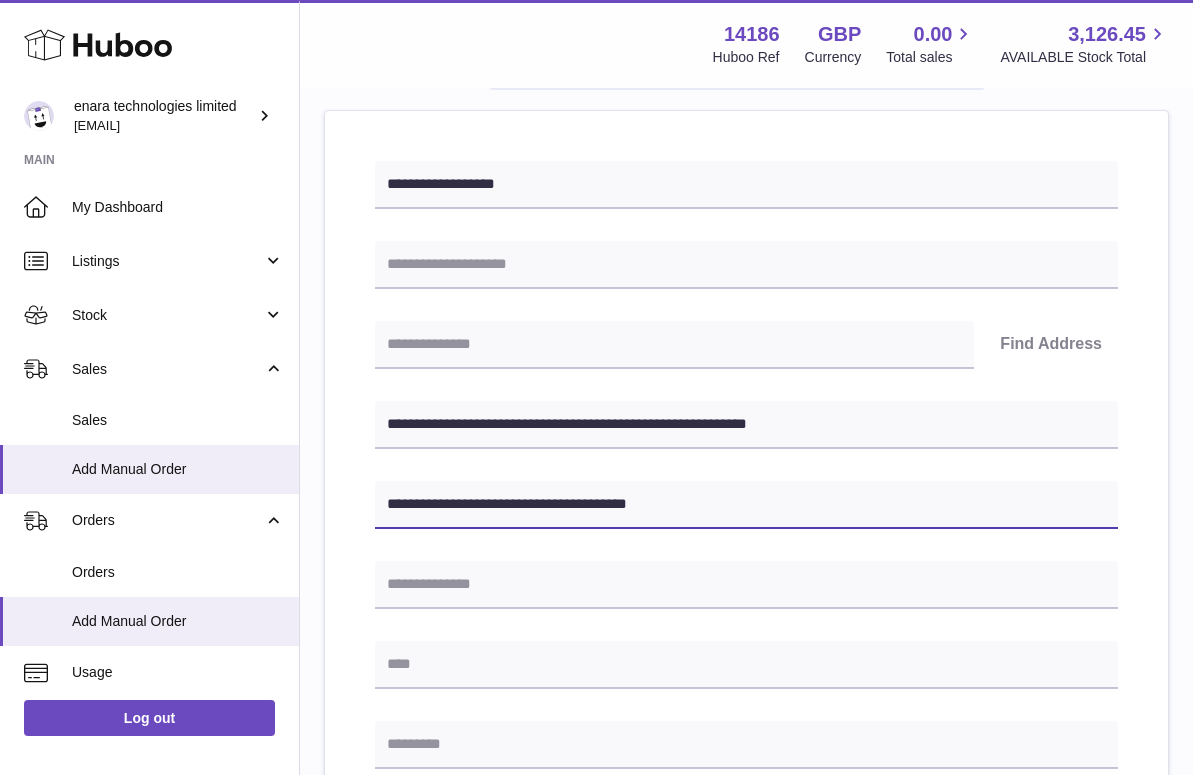 type on "**********" 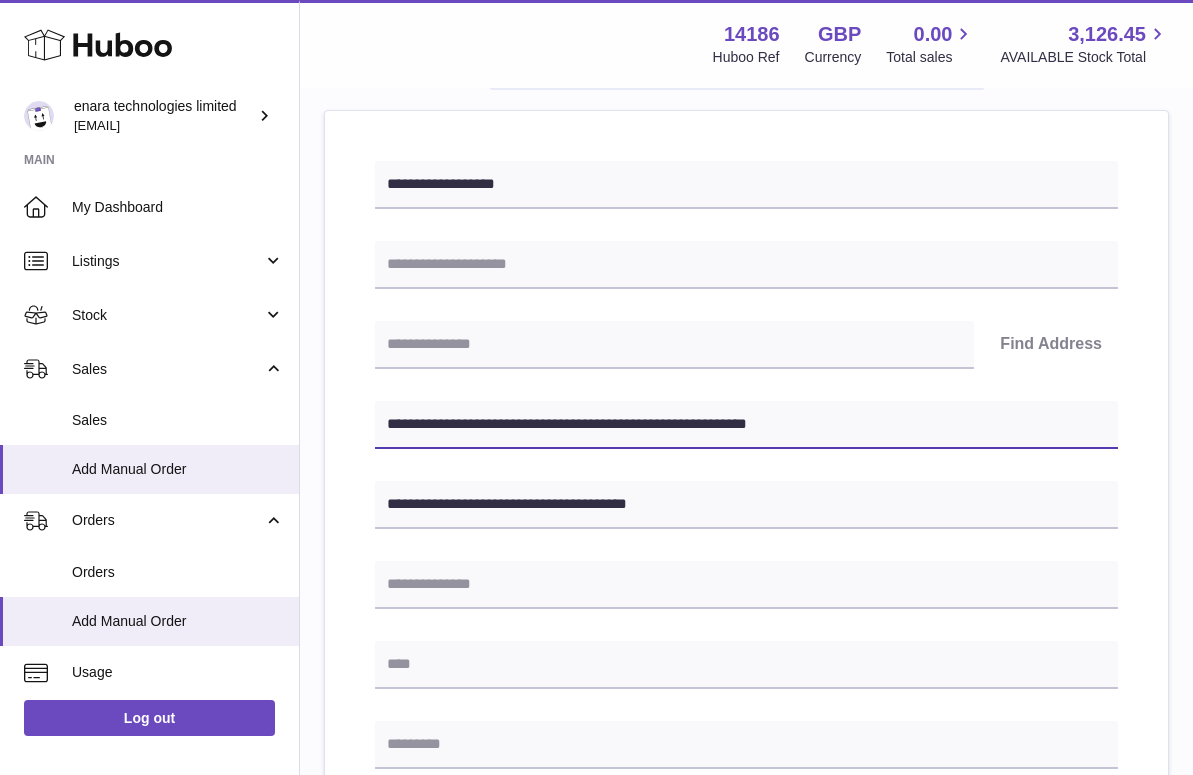 drag, startPoint x: 486, startPoint y: 421, endPoint x: 392, endPoint y: 424, distance: 94.04786 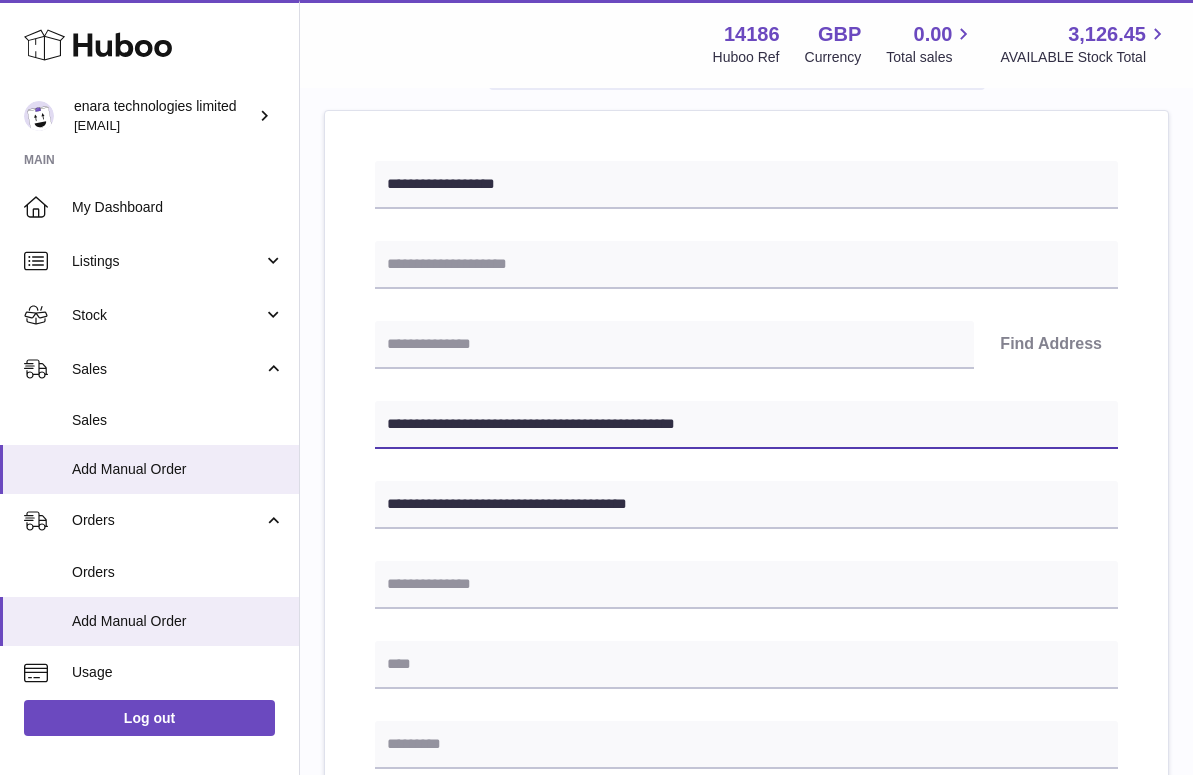type on "**********" 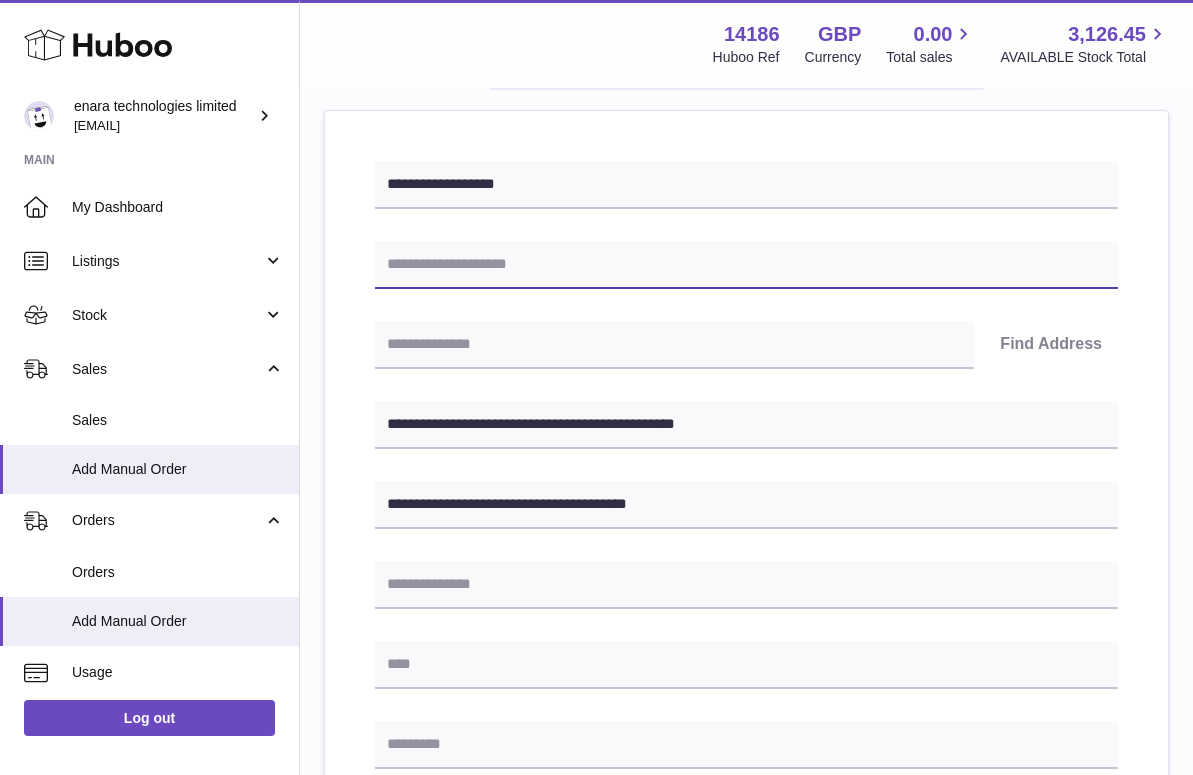 paste on "**********" 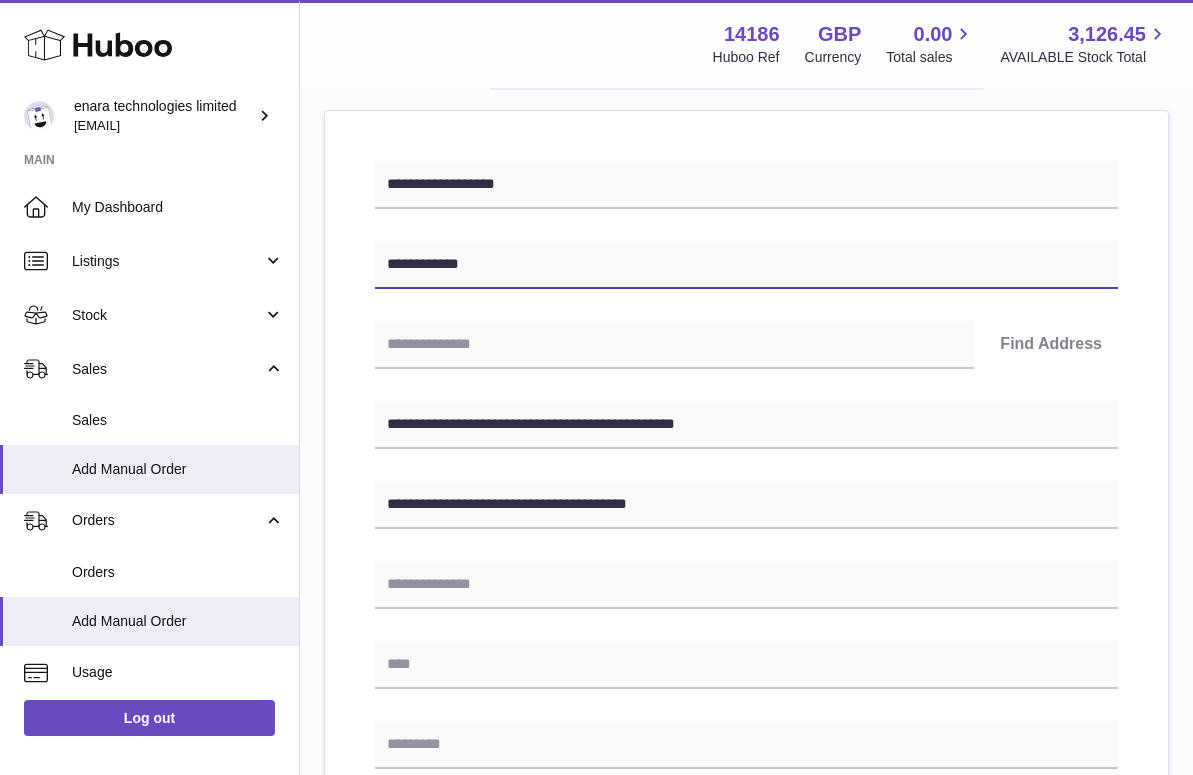 type on "**********" 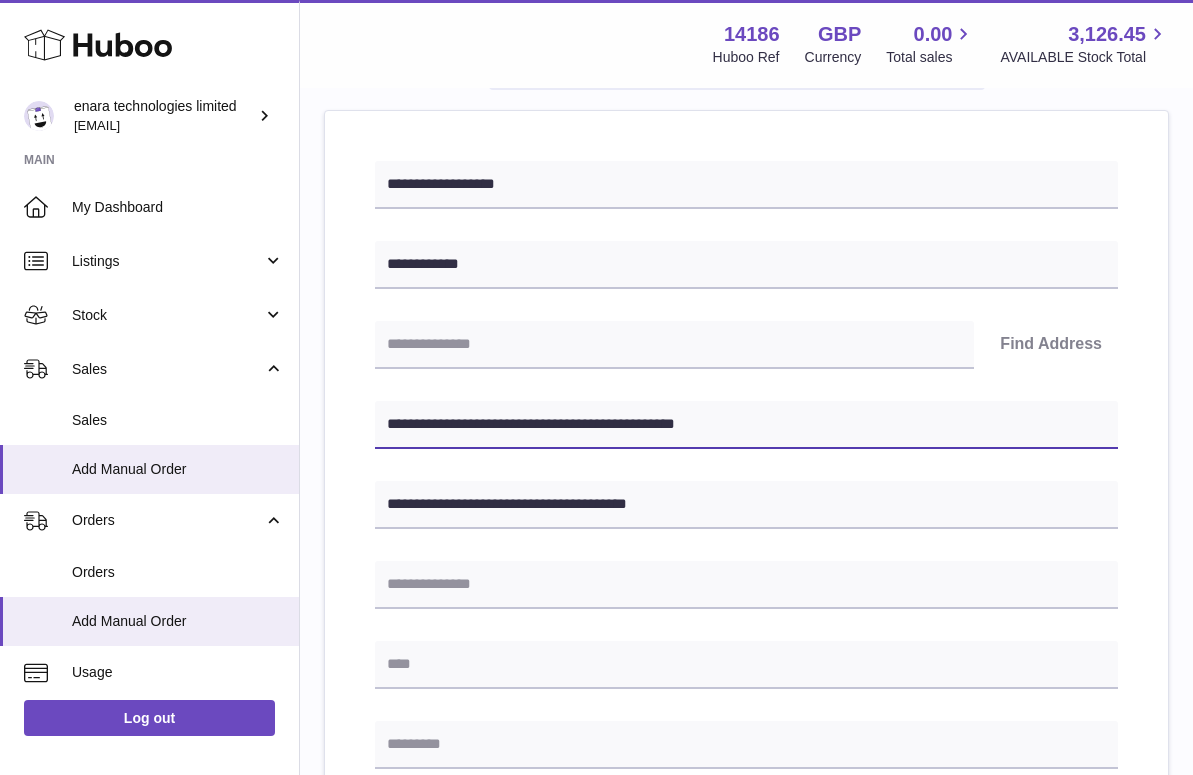 drag, startPoint x: 515, startPoint y: 426, endPoint x: 397, endPoint y: 425, distance: 118.004234 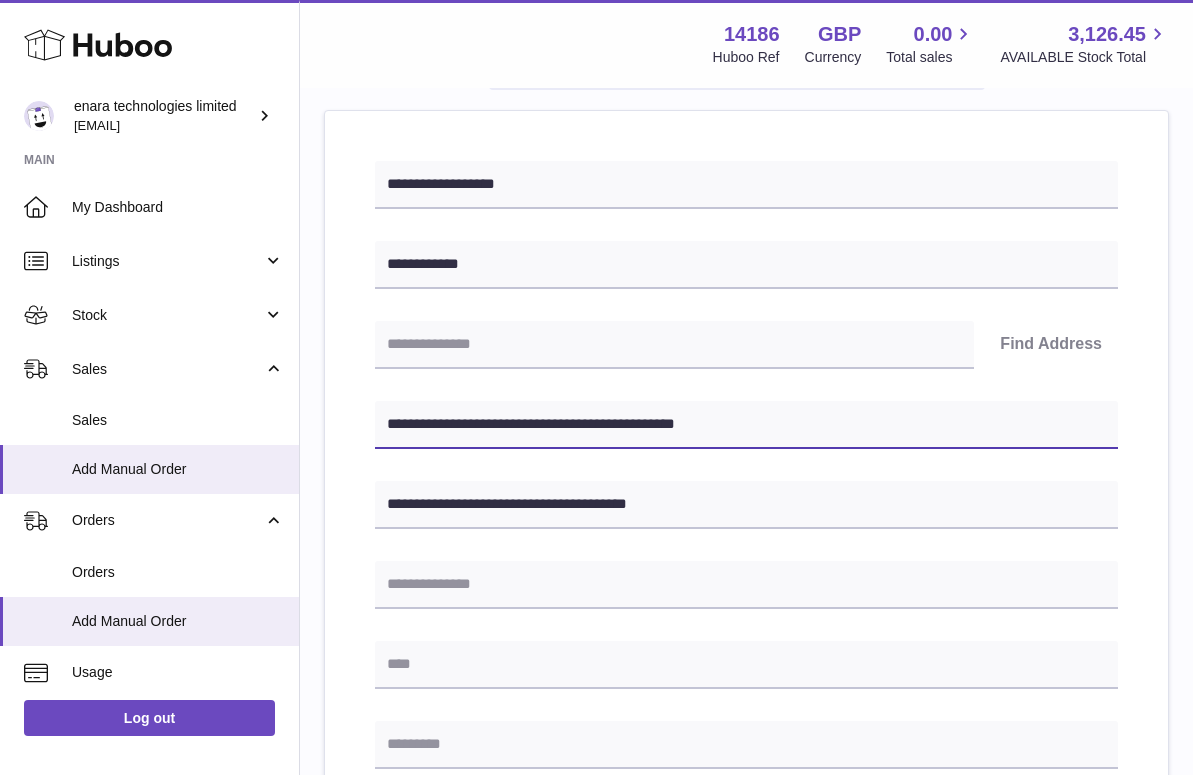 click on "**********" at bounding box center (746, 425) 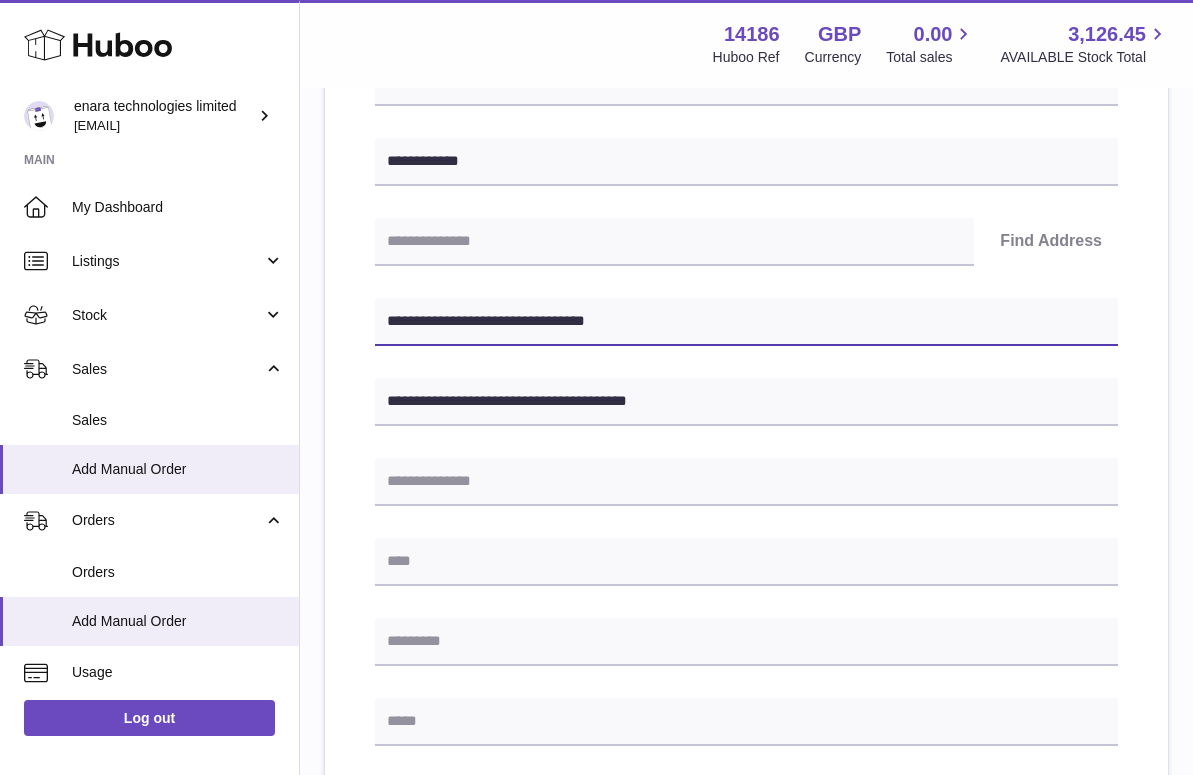 scroll, scrollTop: 325, scrollLeft: 0, axis: vertical 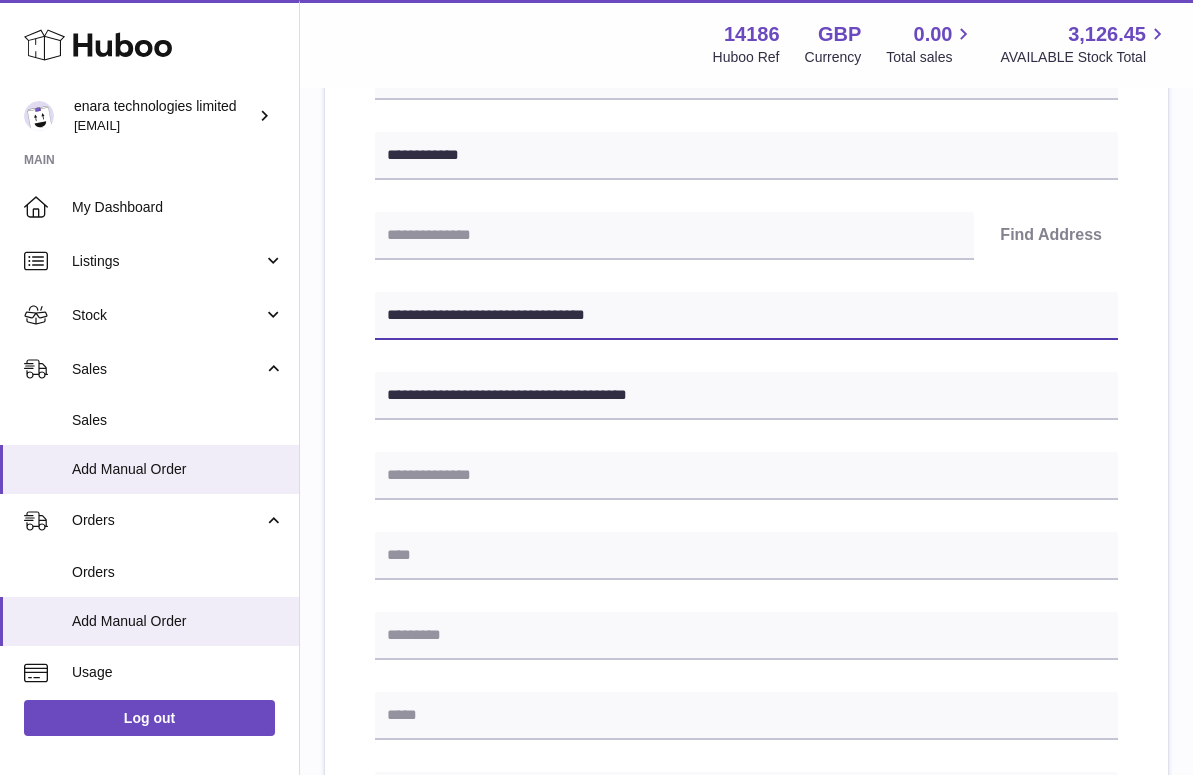 type on "**********" 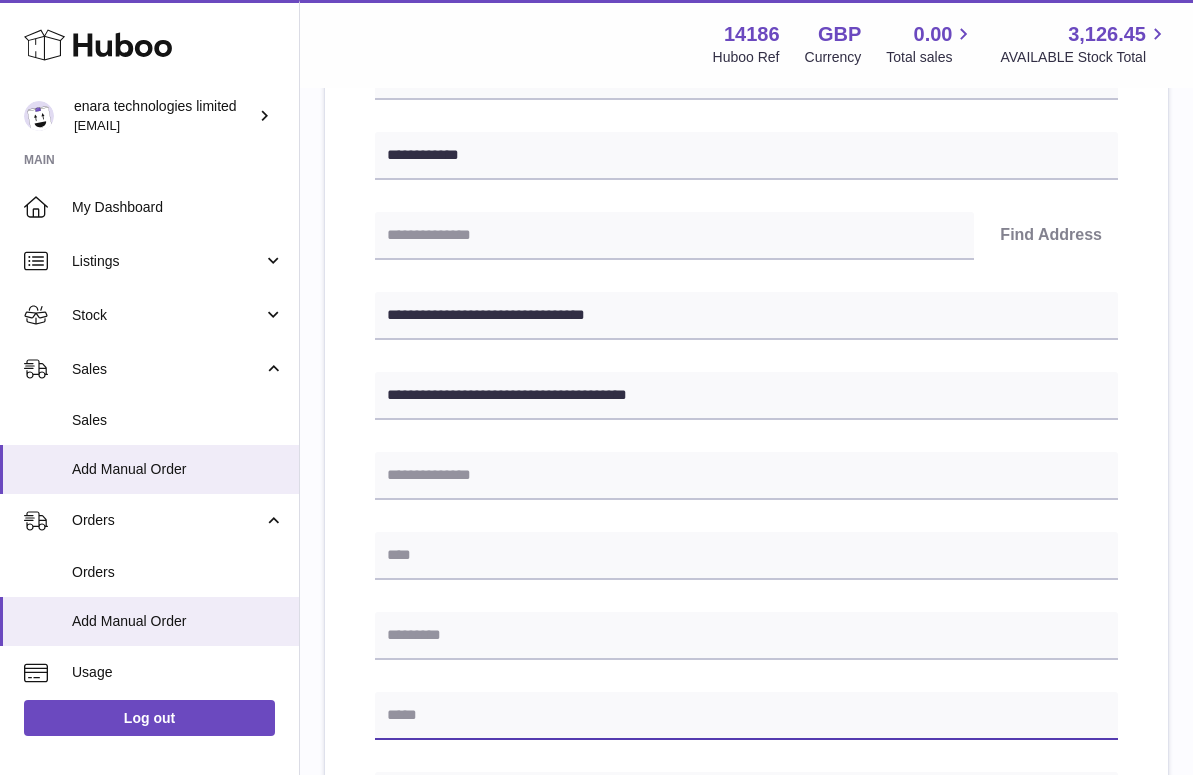 paste on "**********" 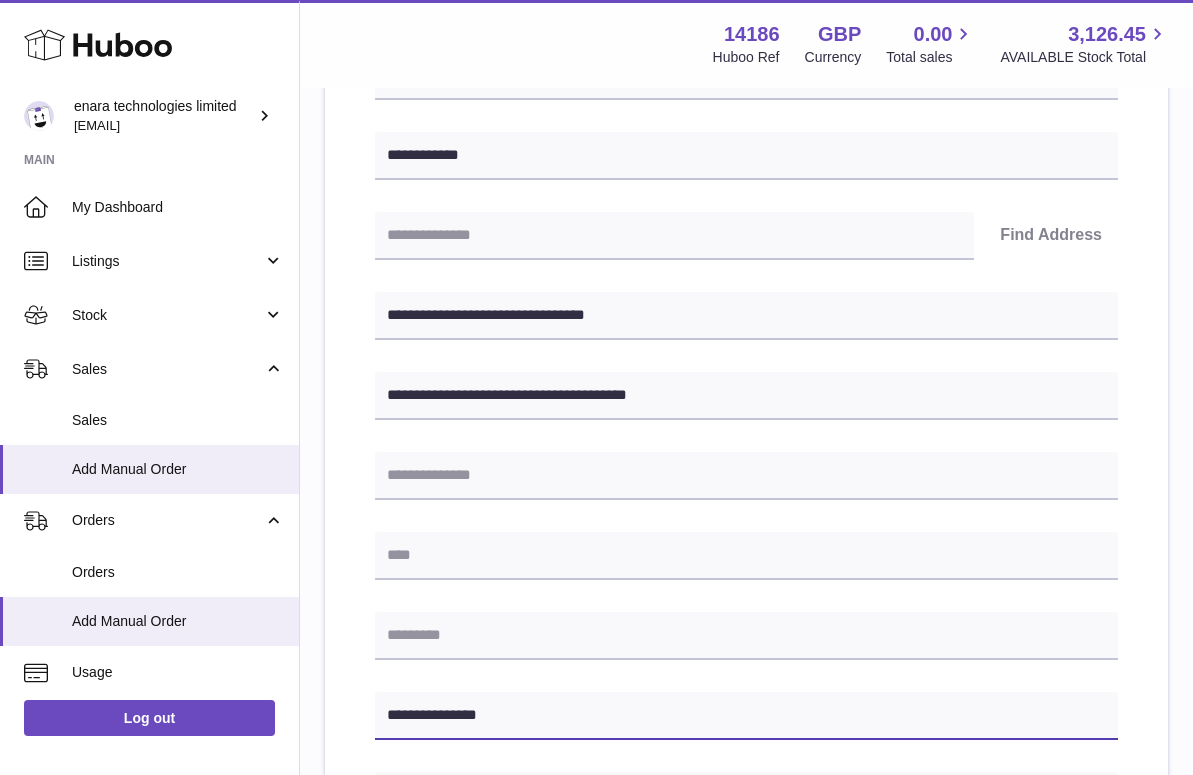 type on "**********" 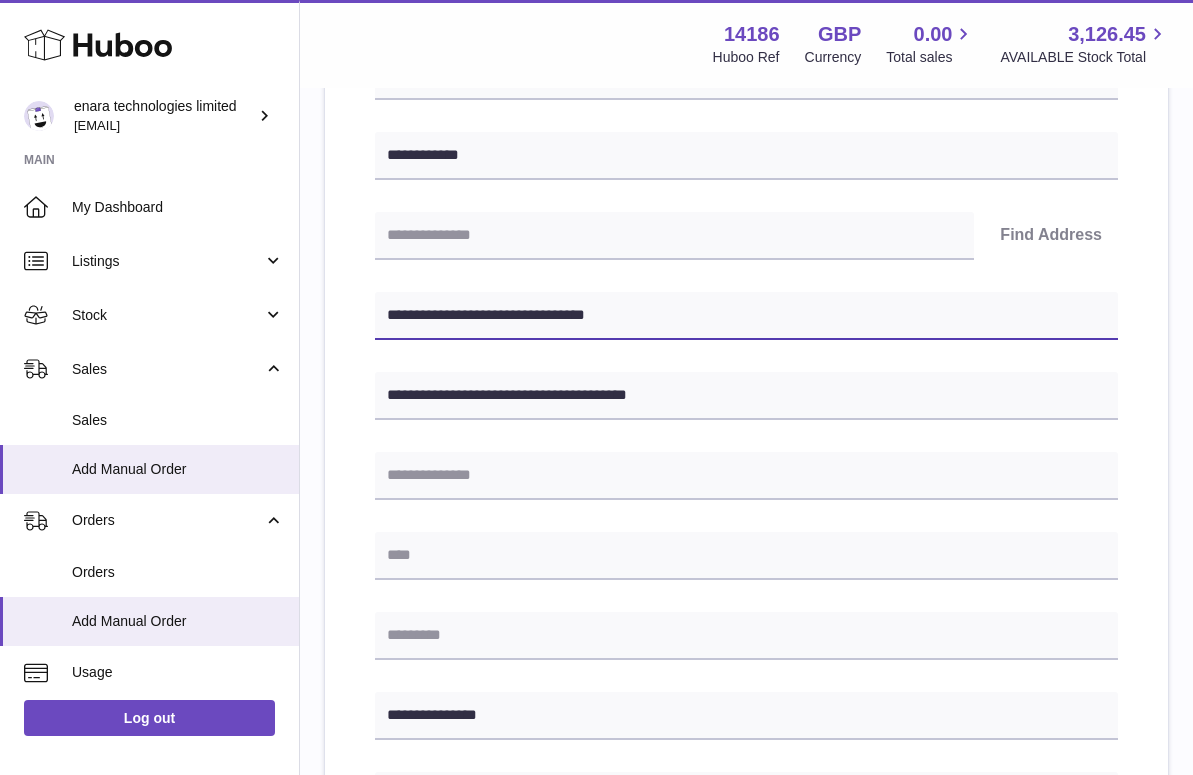 click on "**********" at bounding box center [746, 316] 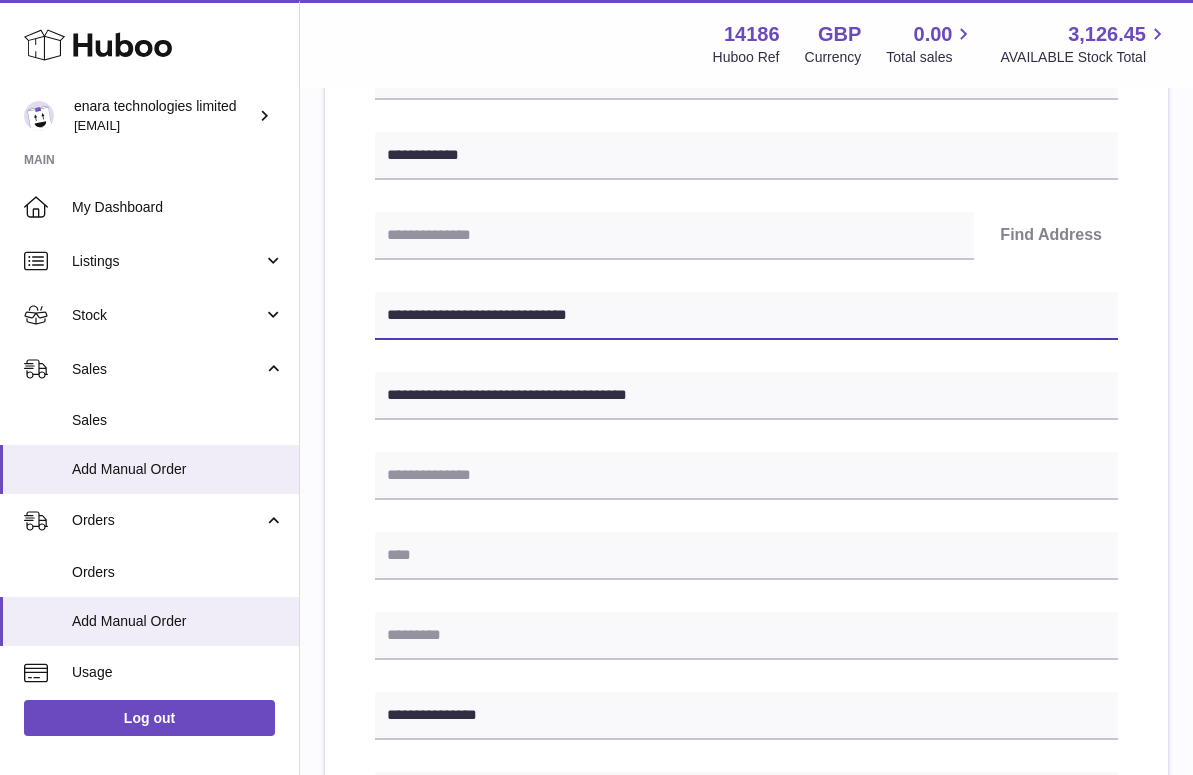type on "**********" 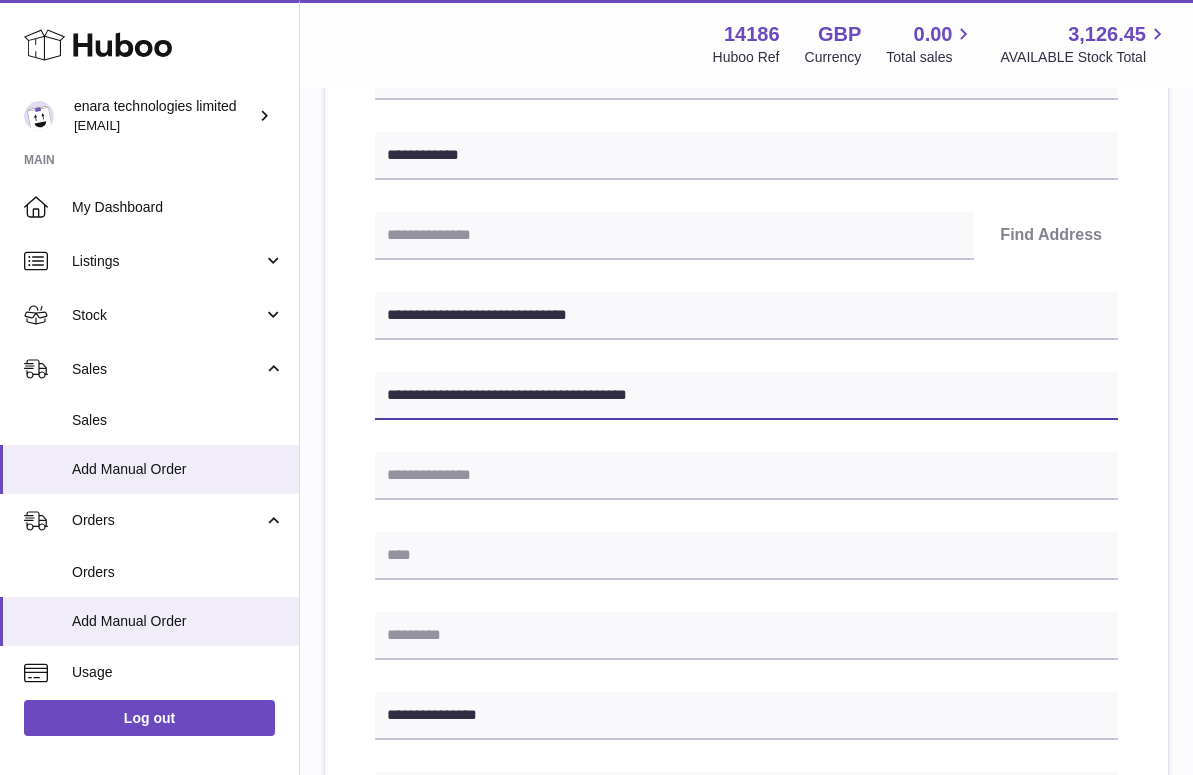 drag, startPoint x: 570, startPoint y: 394, endPoint x: 501, endPoint y: 391, distance: 69.065186 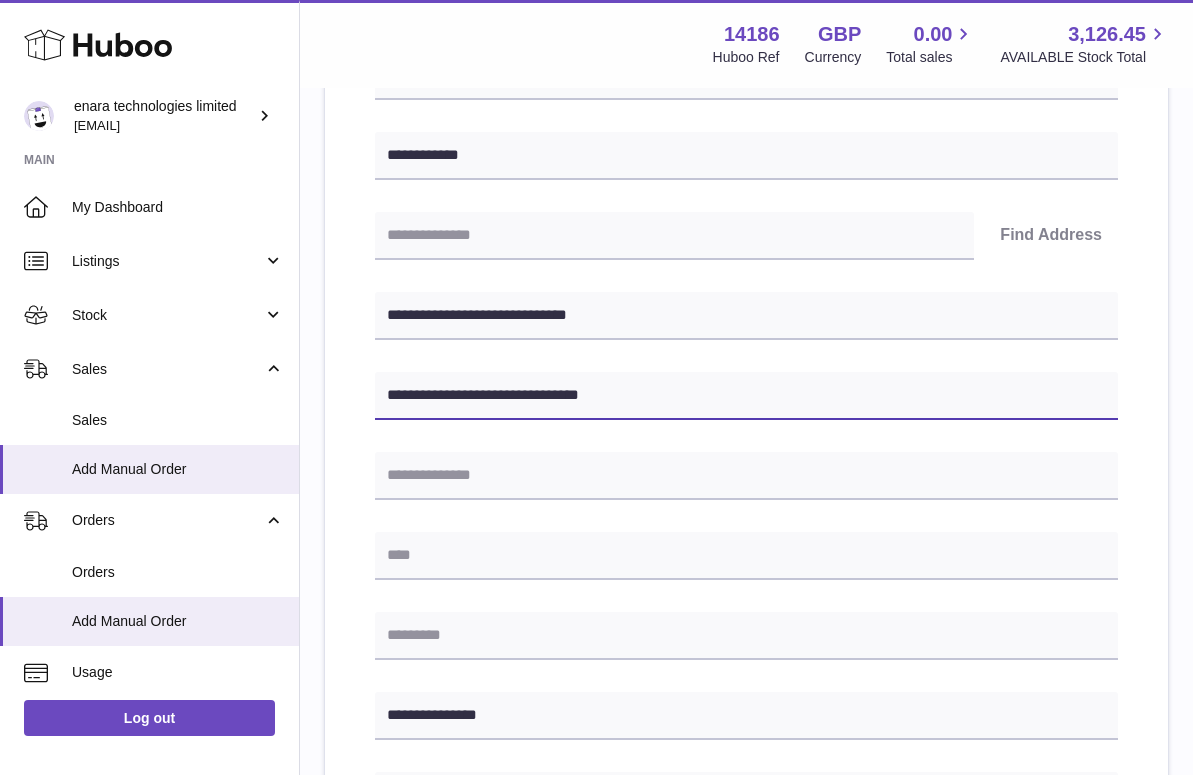 type on "**********" 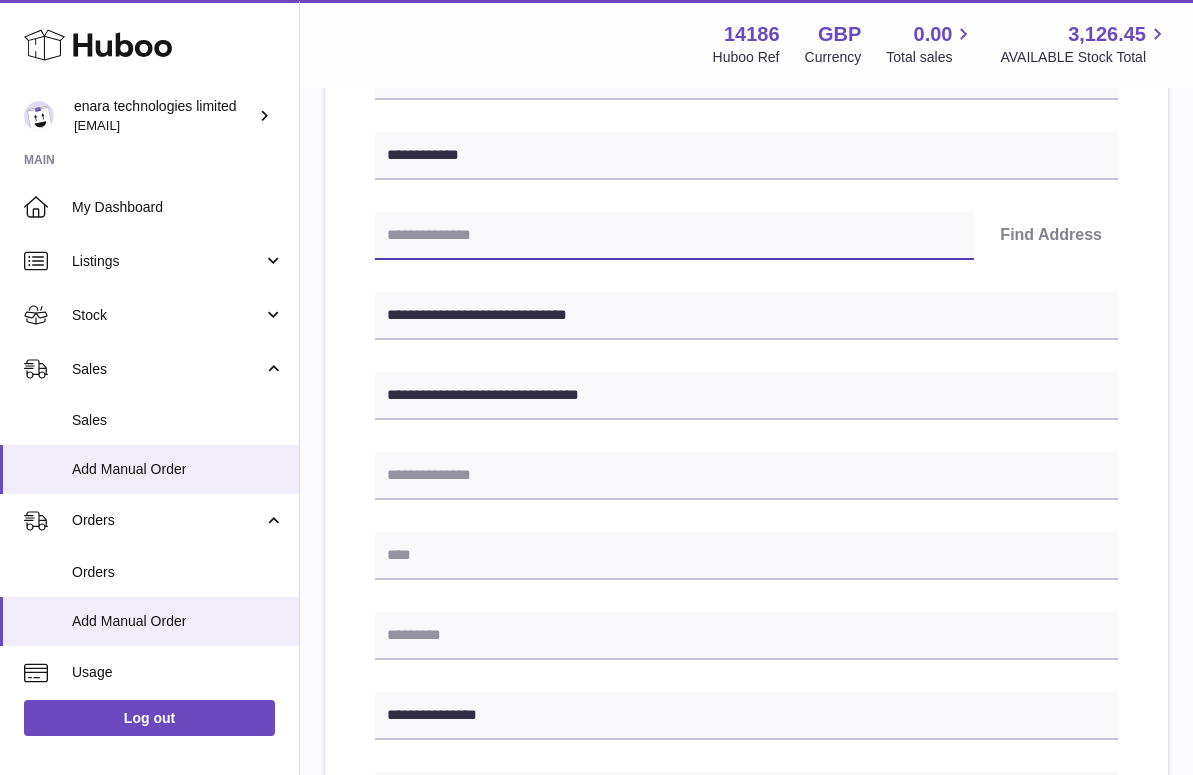 paste on "********" 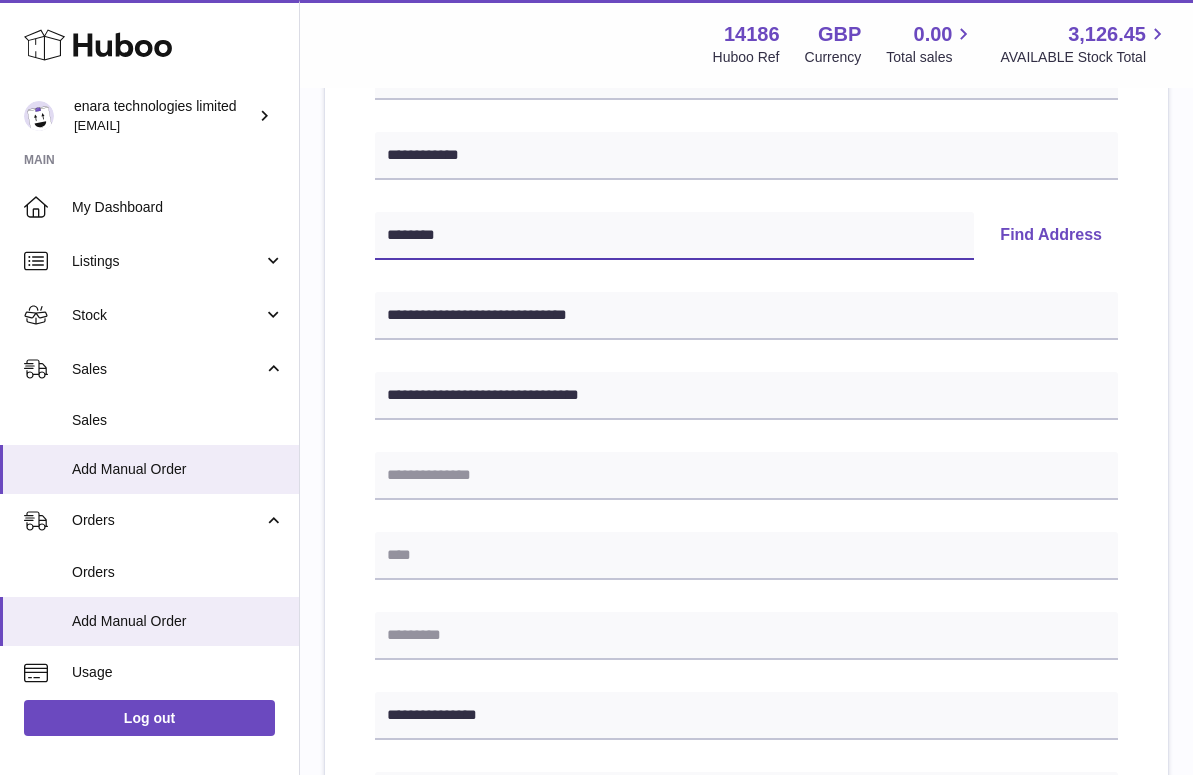 type on "********" 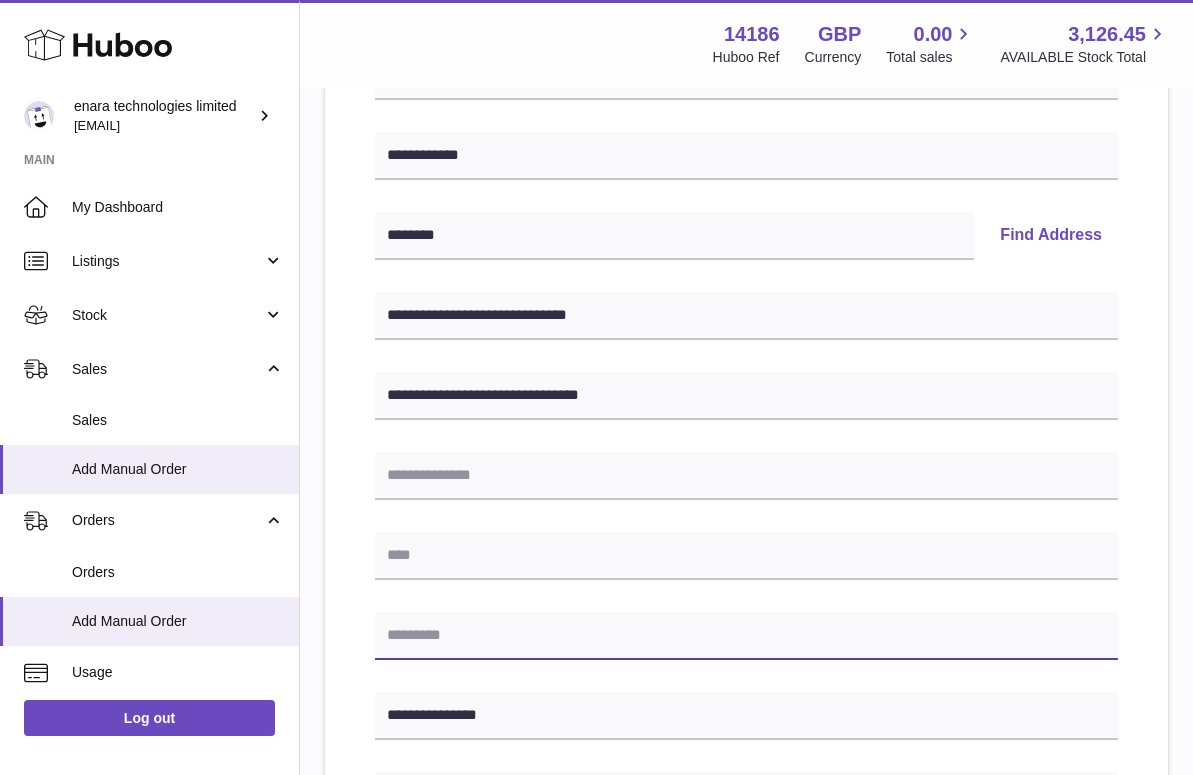 paste on "********" 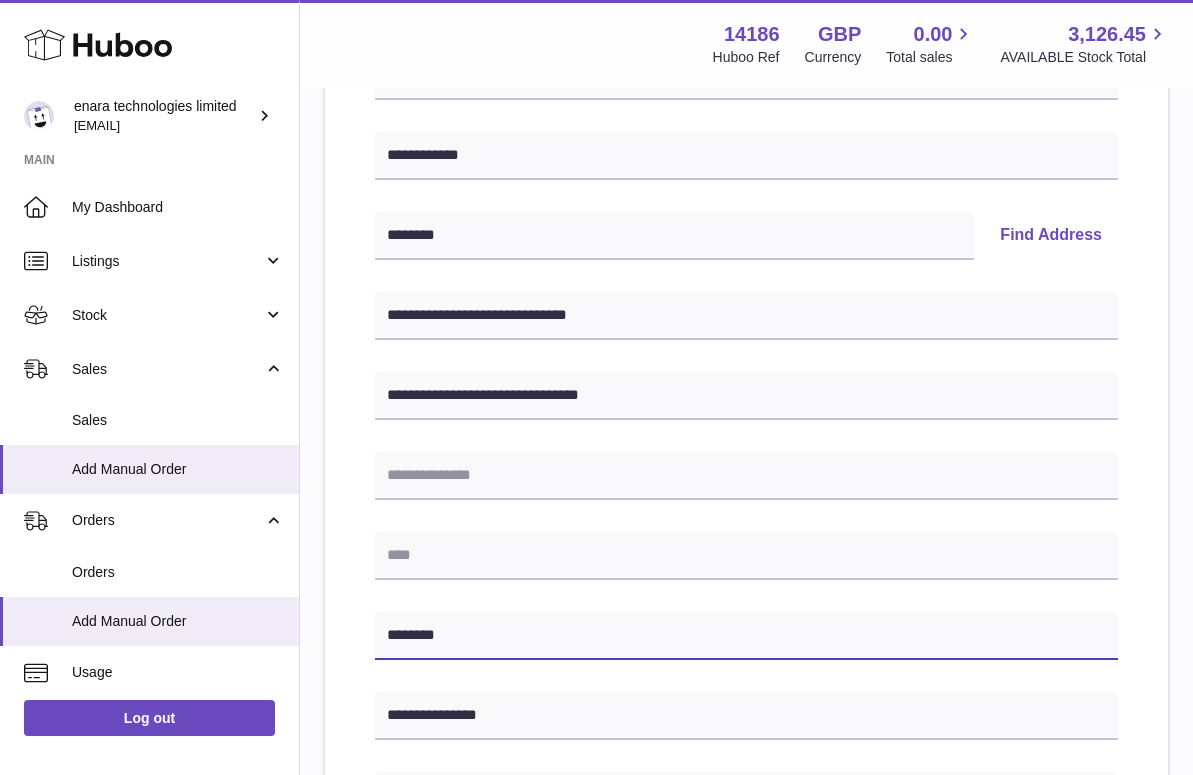 type on "********" 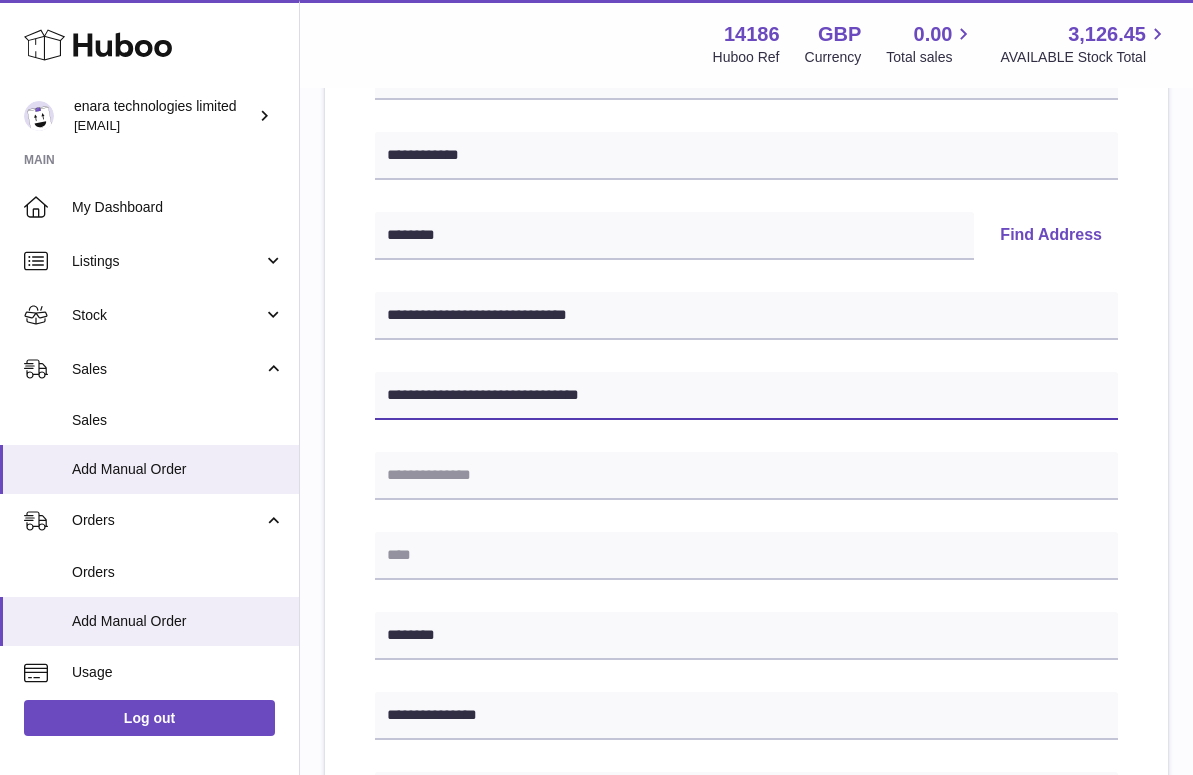 drag, startPoint x: 506, startPoint y: 390, endPoint x: 762, endPoint y: 411, distance: 256.8599 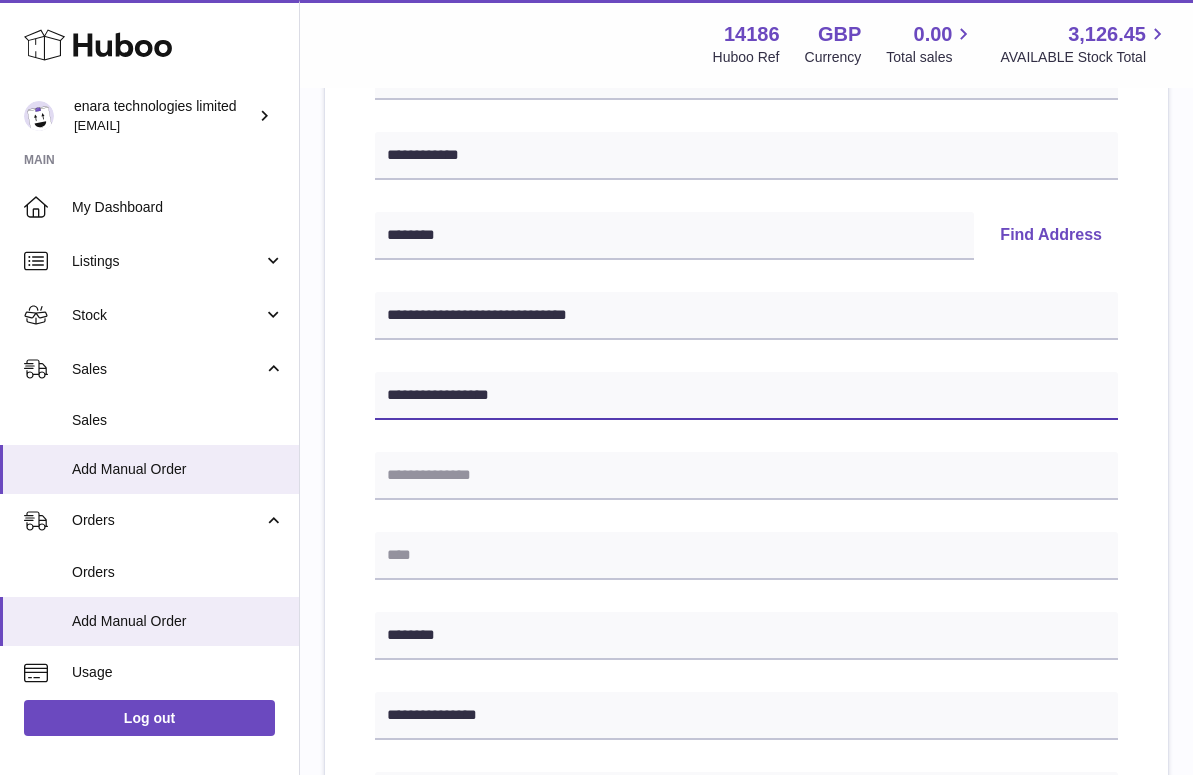 type on "**********" 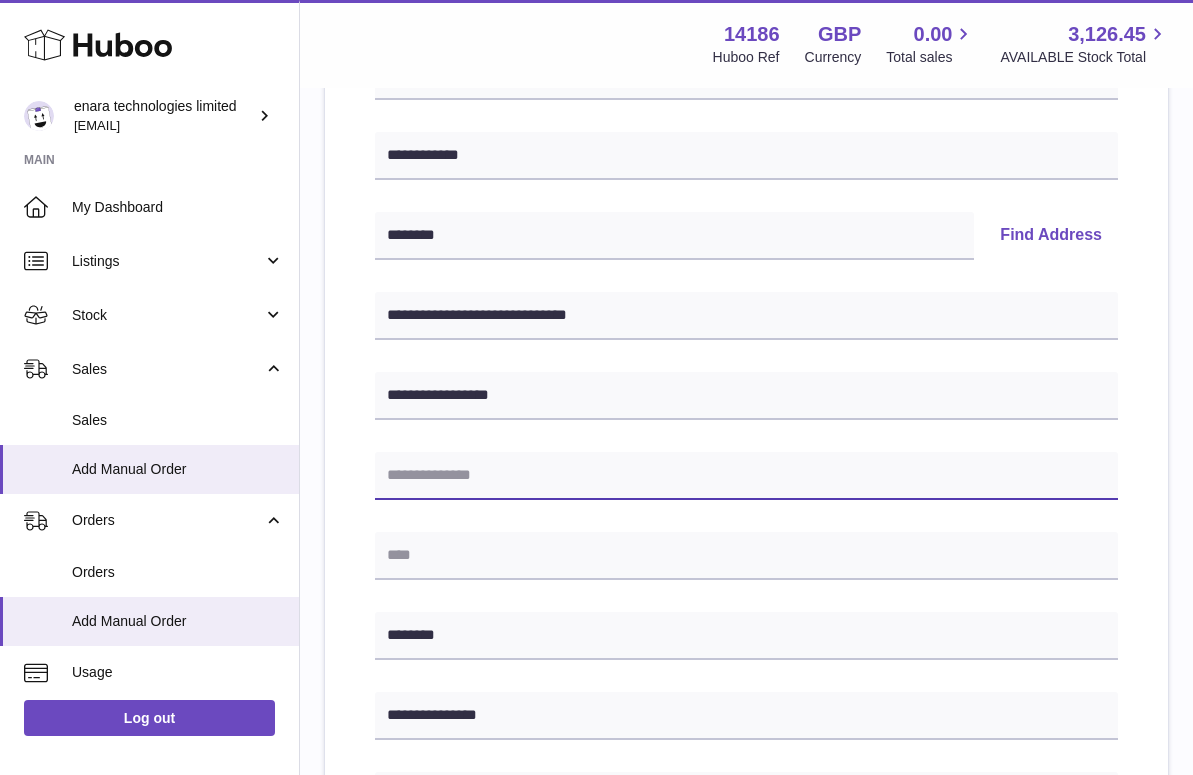 paste on "**********" 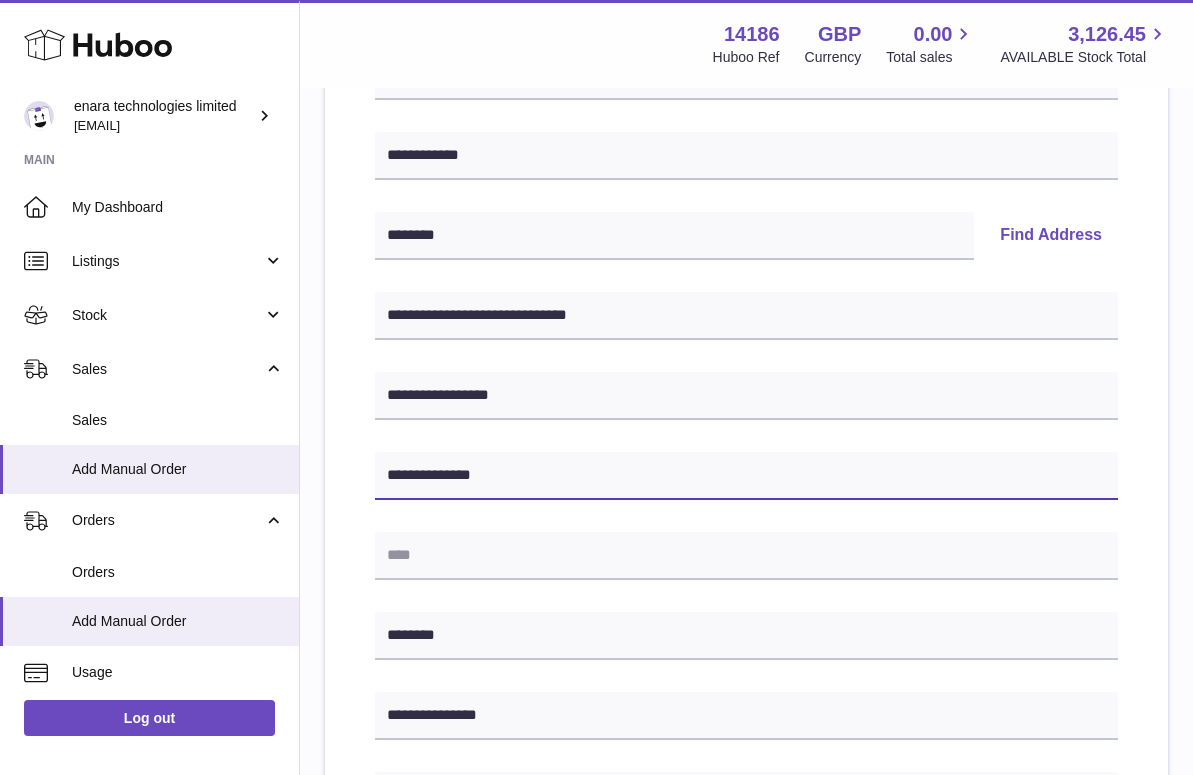 type on "**********" 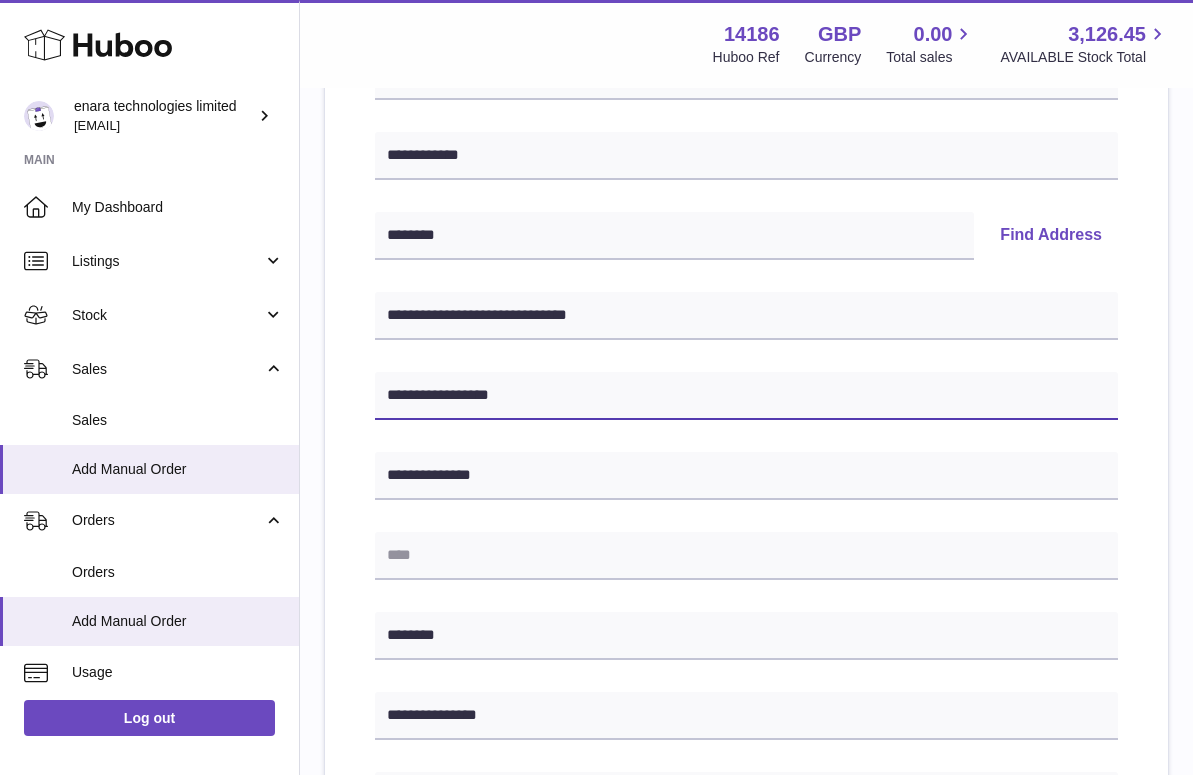 click on "**********" at bounding box center [746, 396] 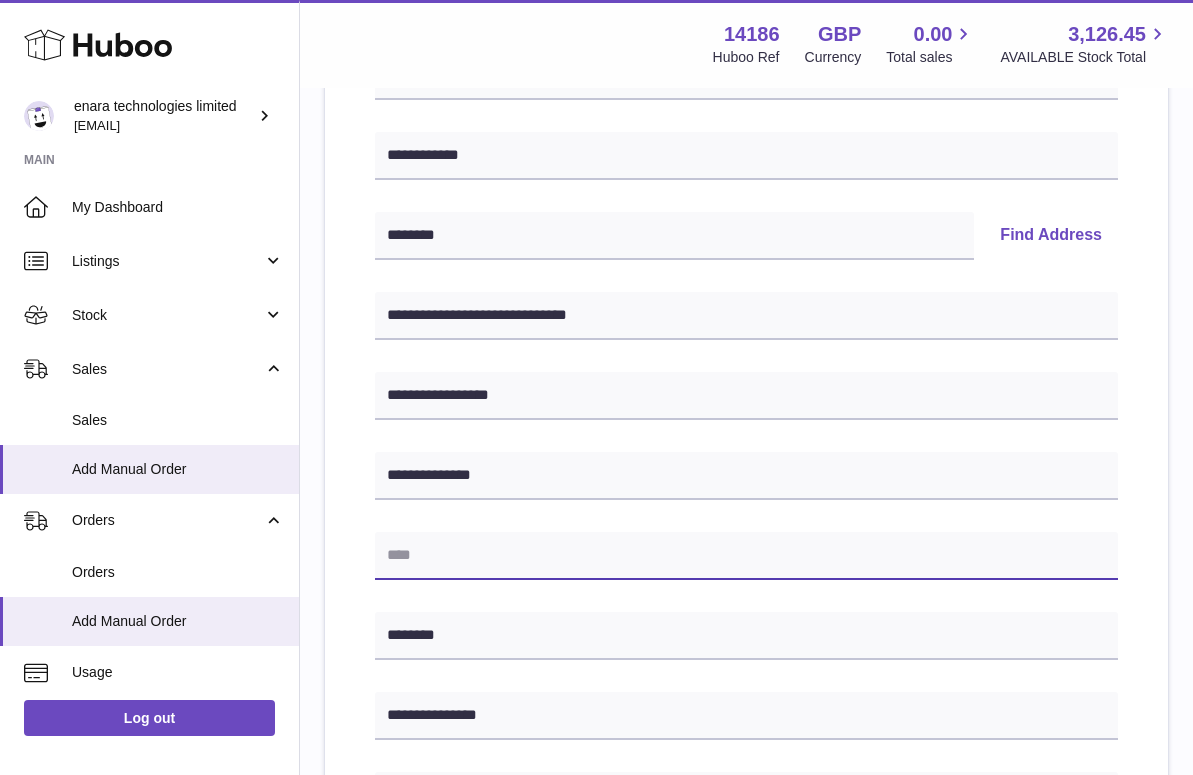 click at bounding box center [746, 556] 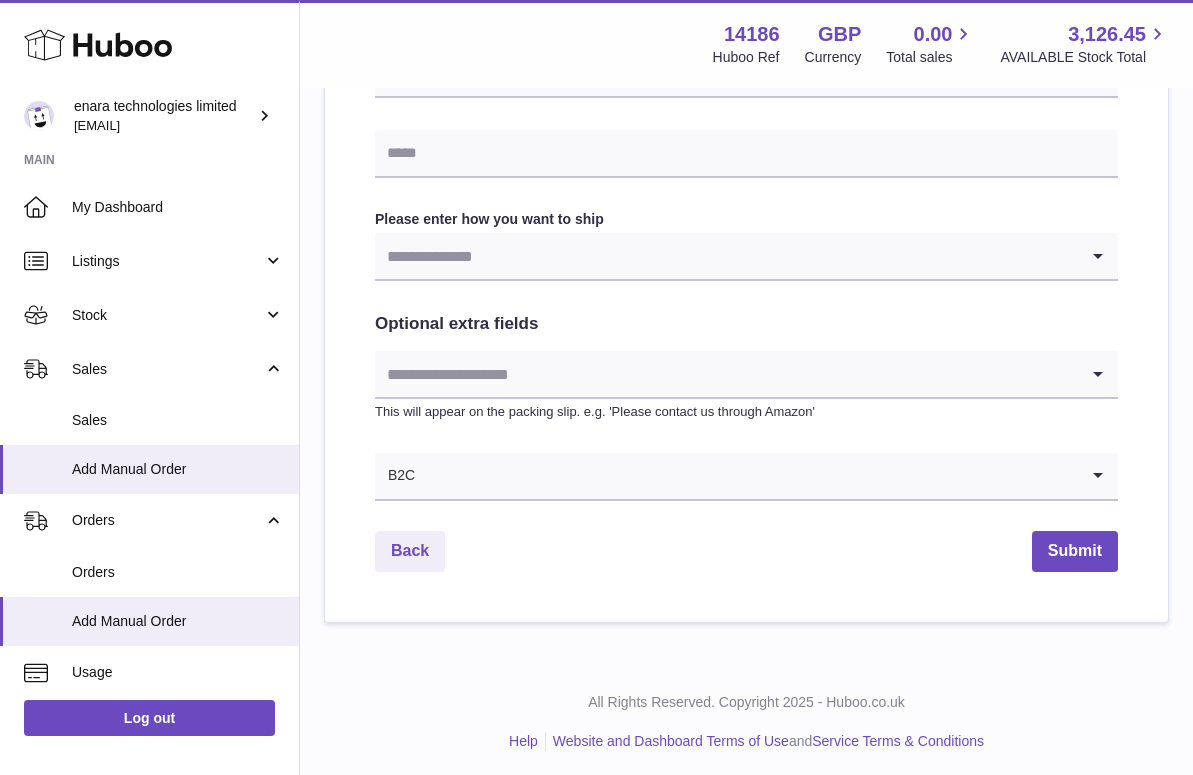 scroll, scrollTop: 966, scrollLeft: 0, axis: vertical 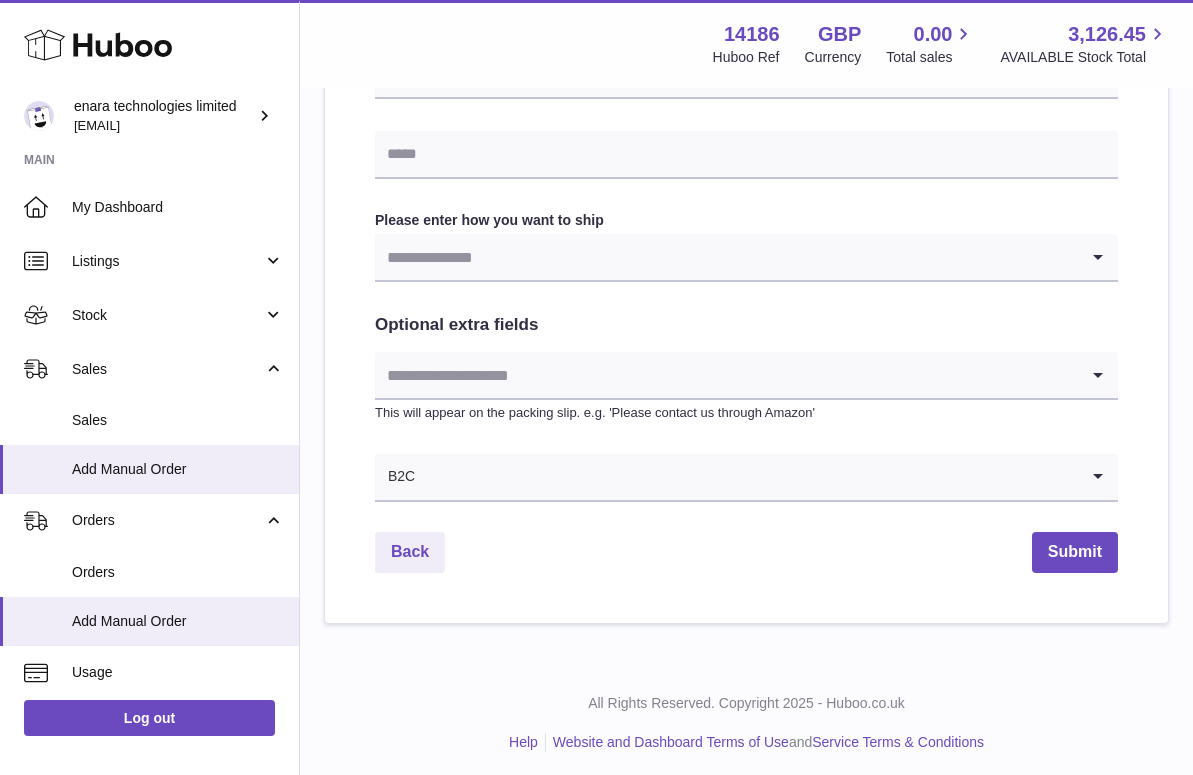 type on "********" 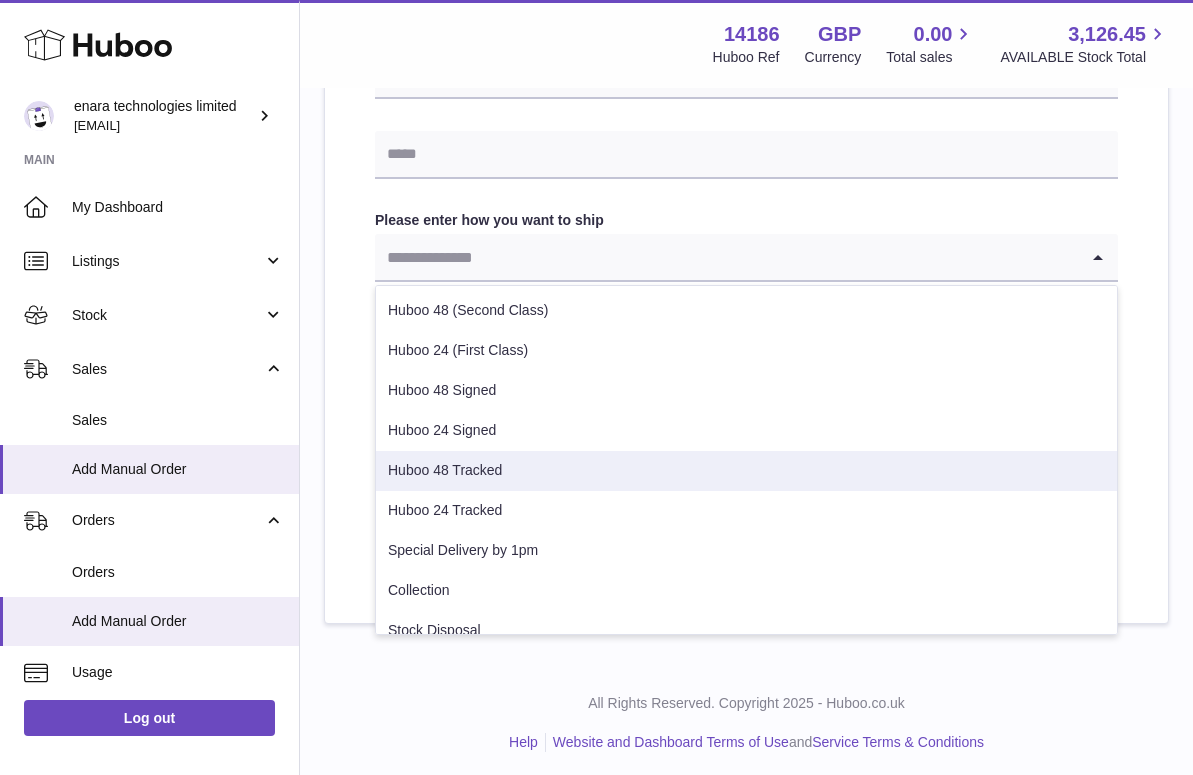 click on "Huboo 48 Tracked" at bounding box center [746, 471] 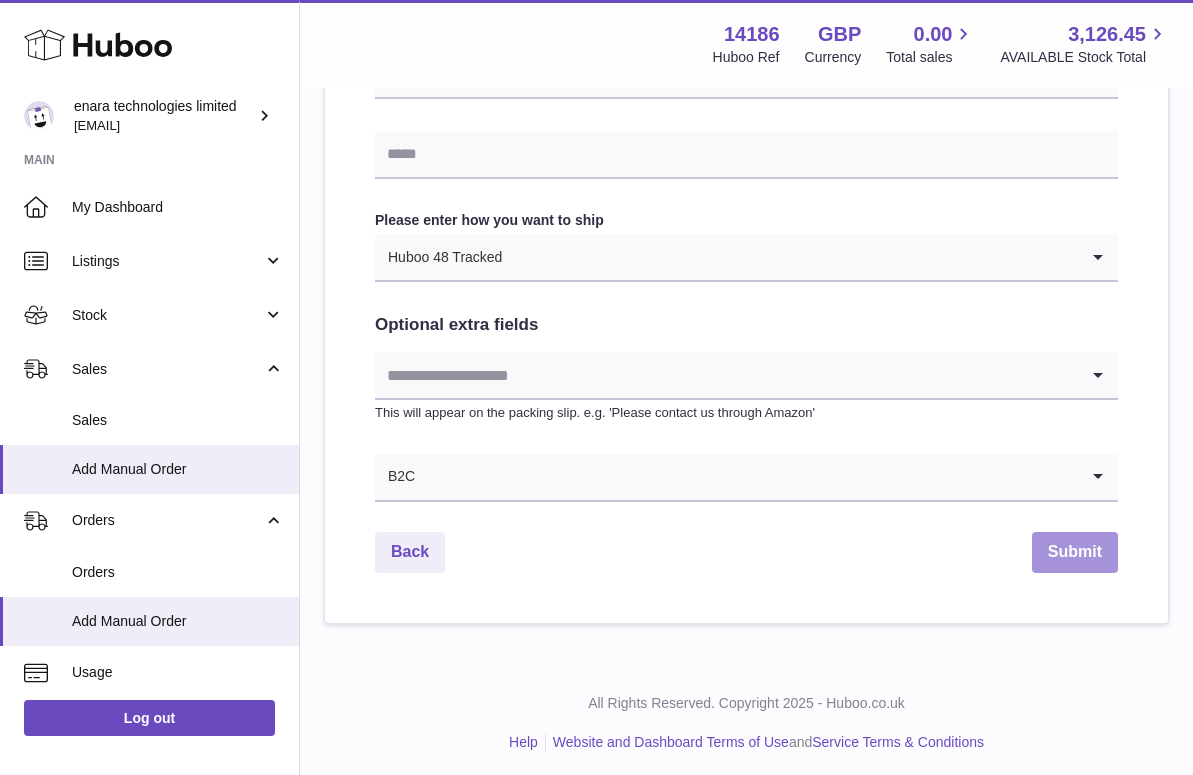 click on "Submit" at bounding box center (1075, 552) 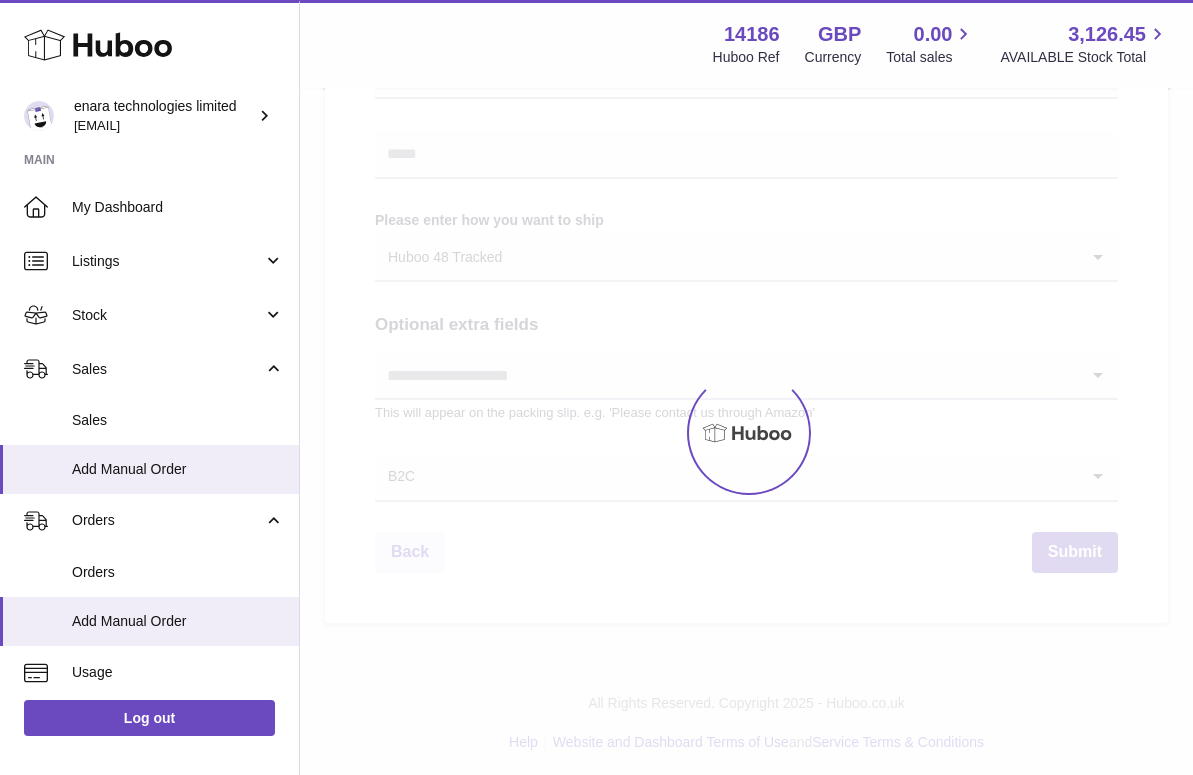 scroll, scrollTop: 0, scrollLeft: 0, axis: both 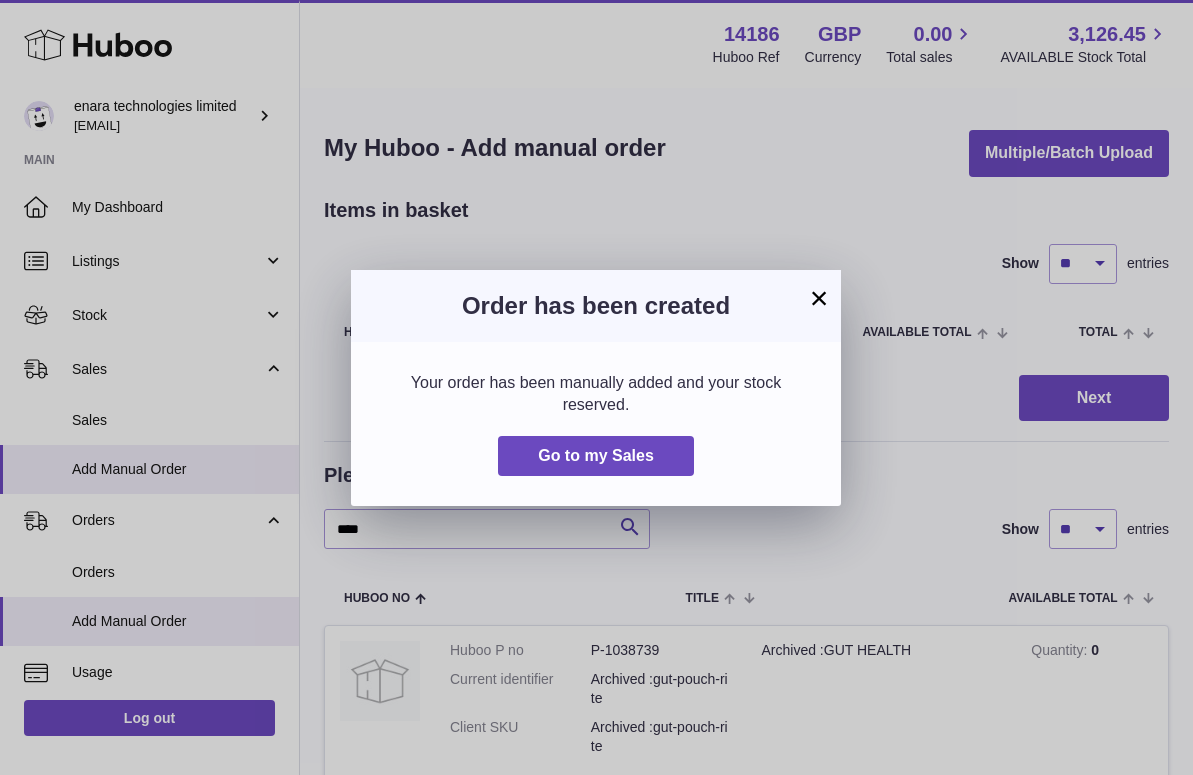 click on "×" at bounding box center [819, 298] 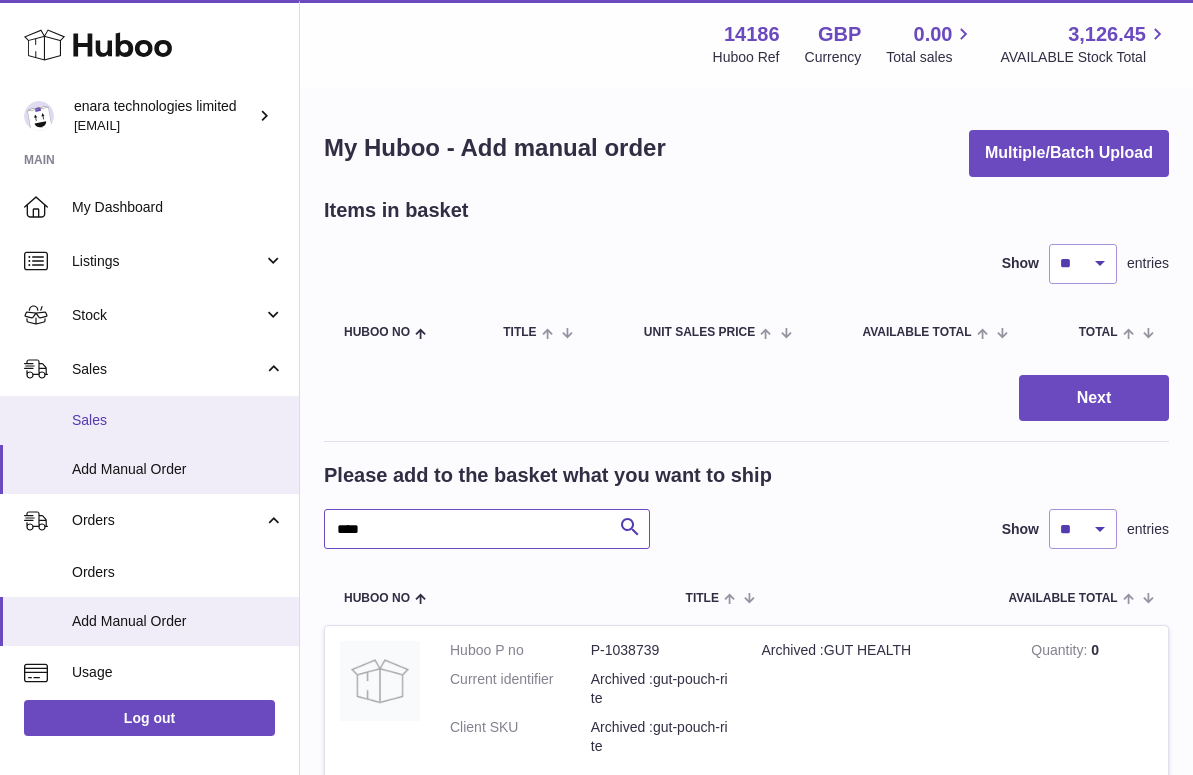 drag, startPoint x: 471, startPoint y: 529, endPoint x: 131, endPoint y: 437, distance: 352.2272 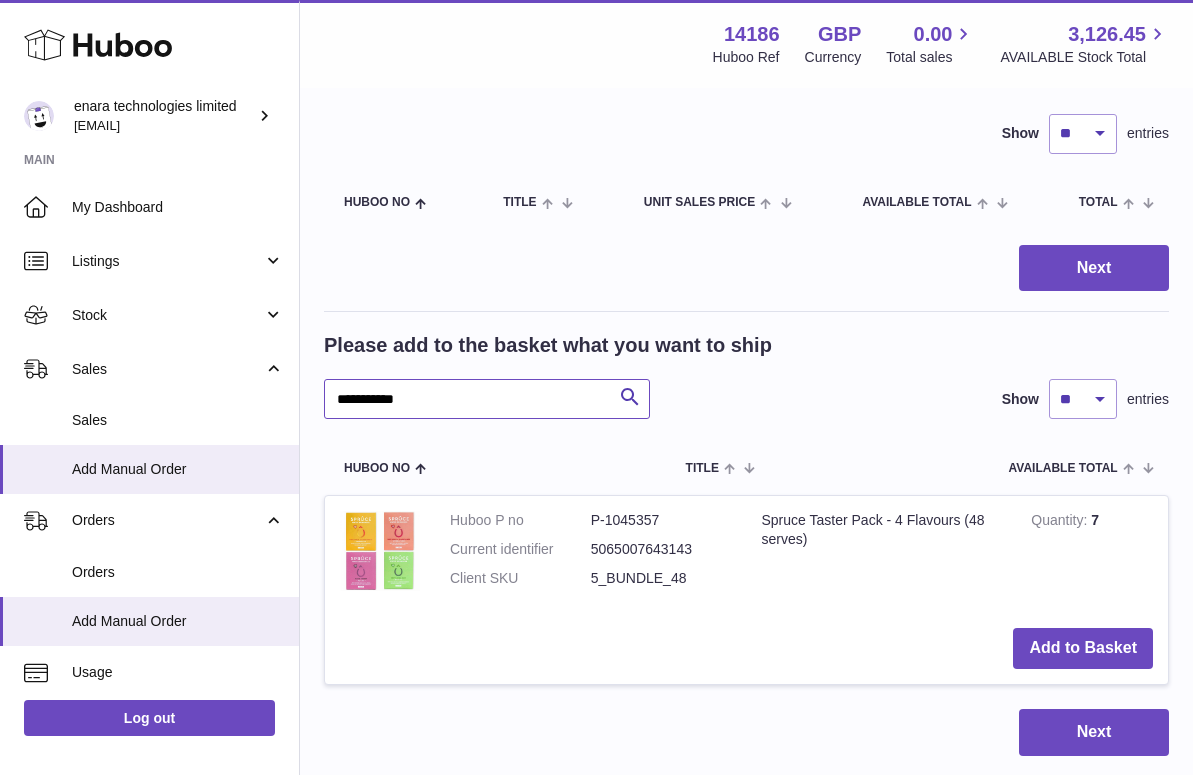 scroll, scrollTop: 155, scrollLeft: 0, axis: vertical 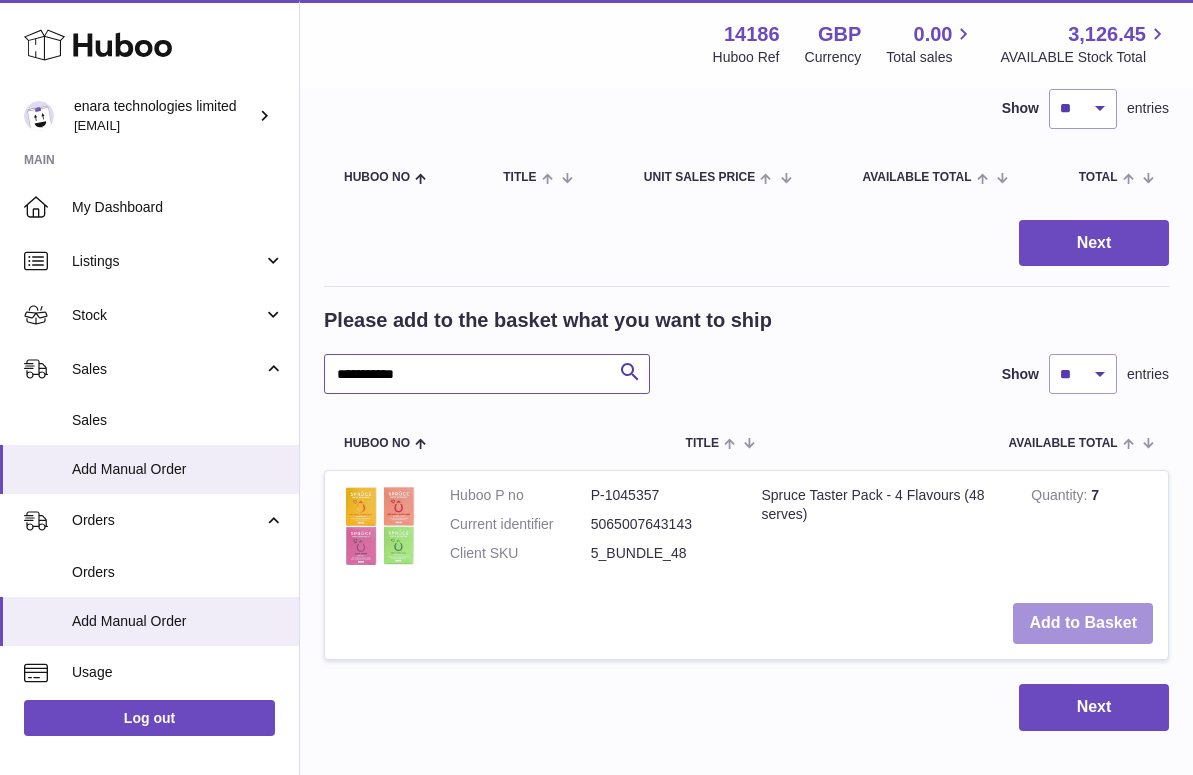 type on "**********" 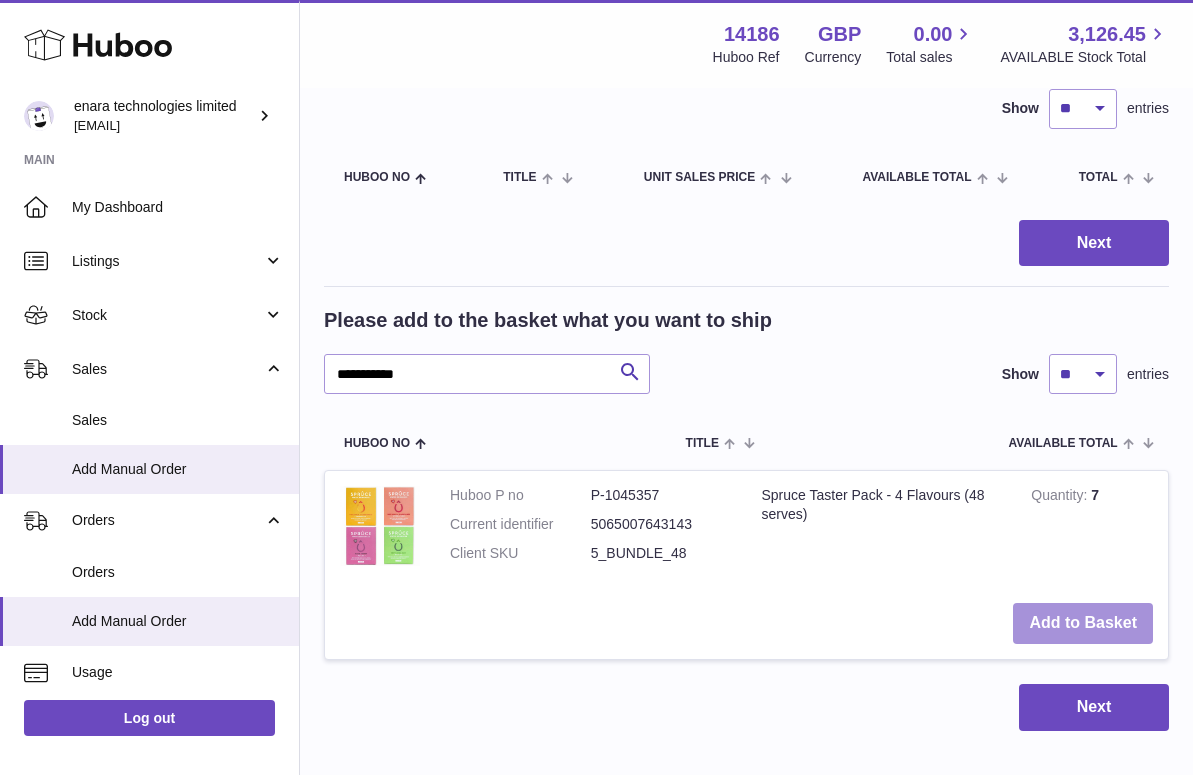 click on "Add to Basket" at bounding box center (1083, 623) 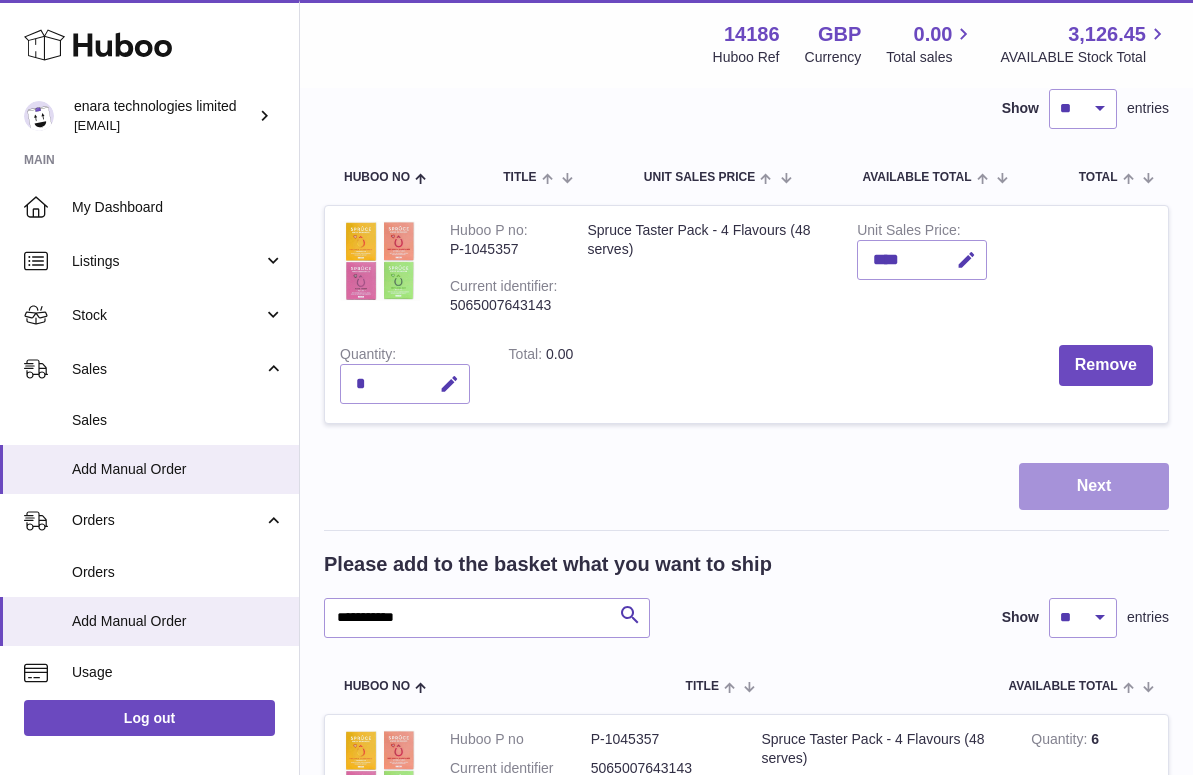 click on "Next" at bounding box center (1094, 486) 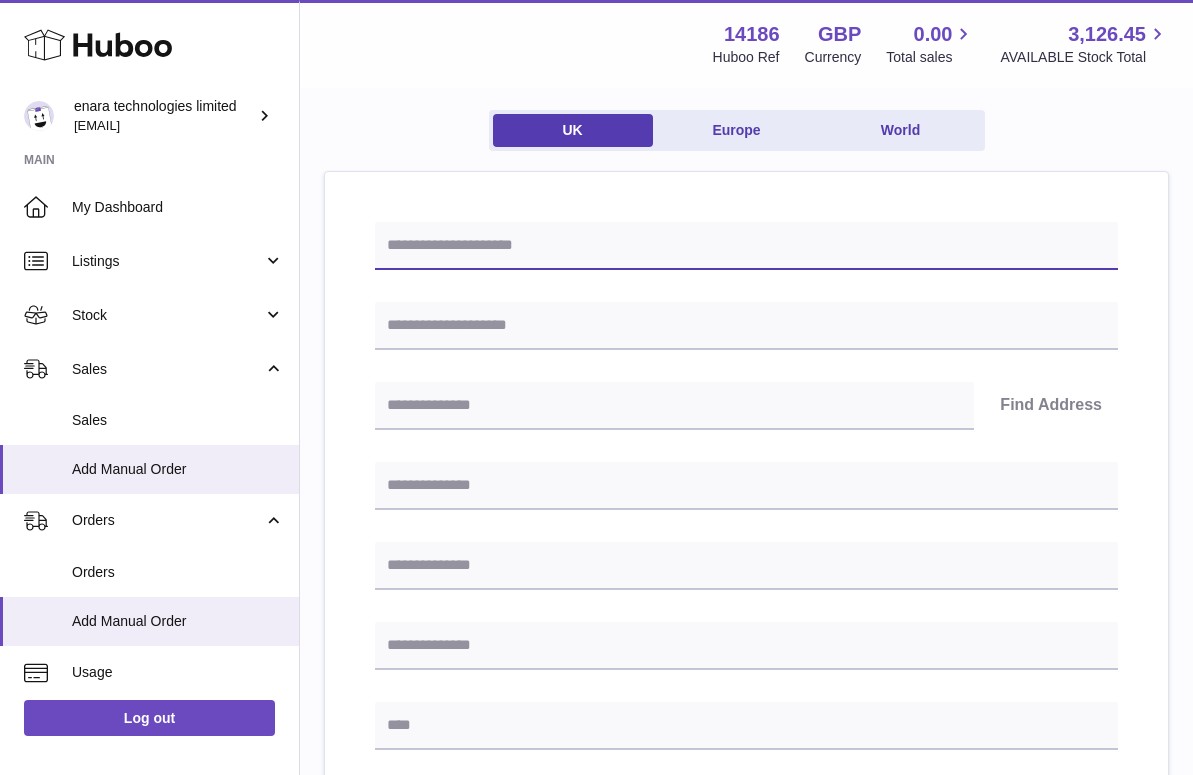 click at bounding box center [746, 246] 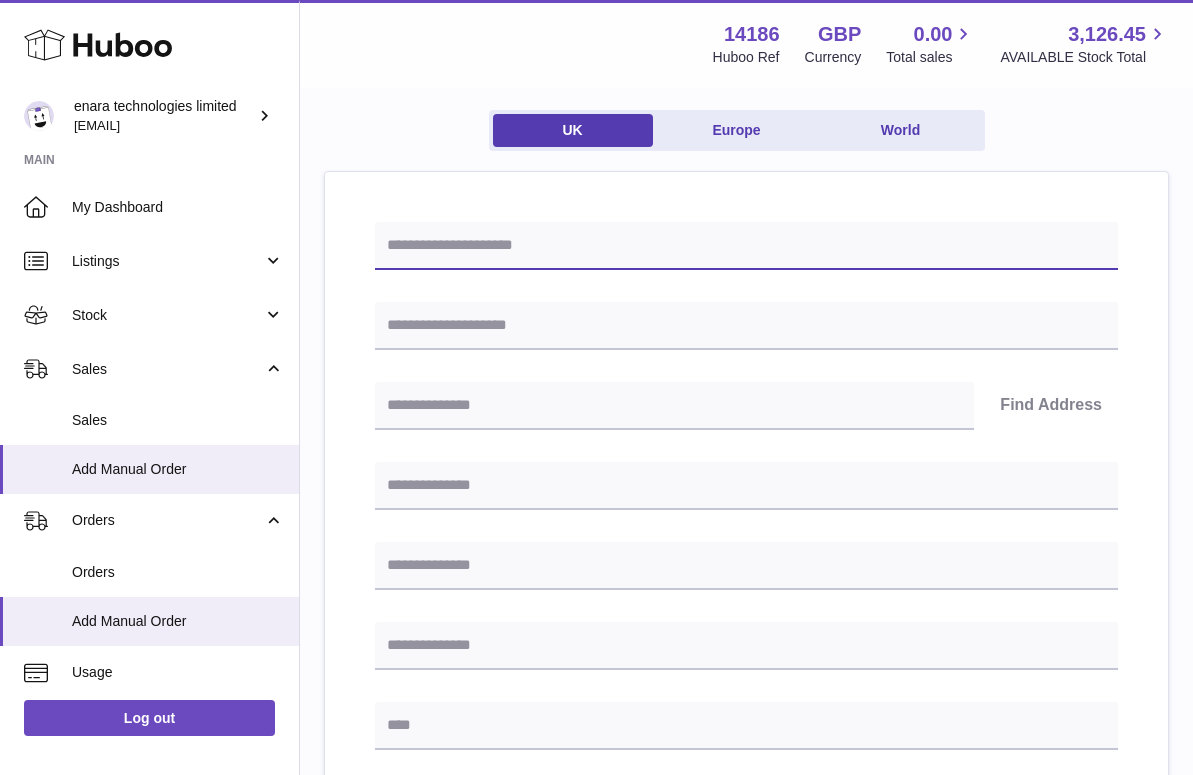 paste on "**********" 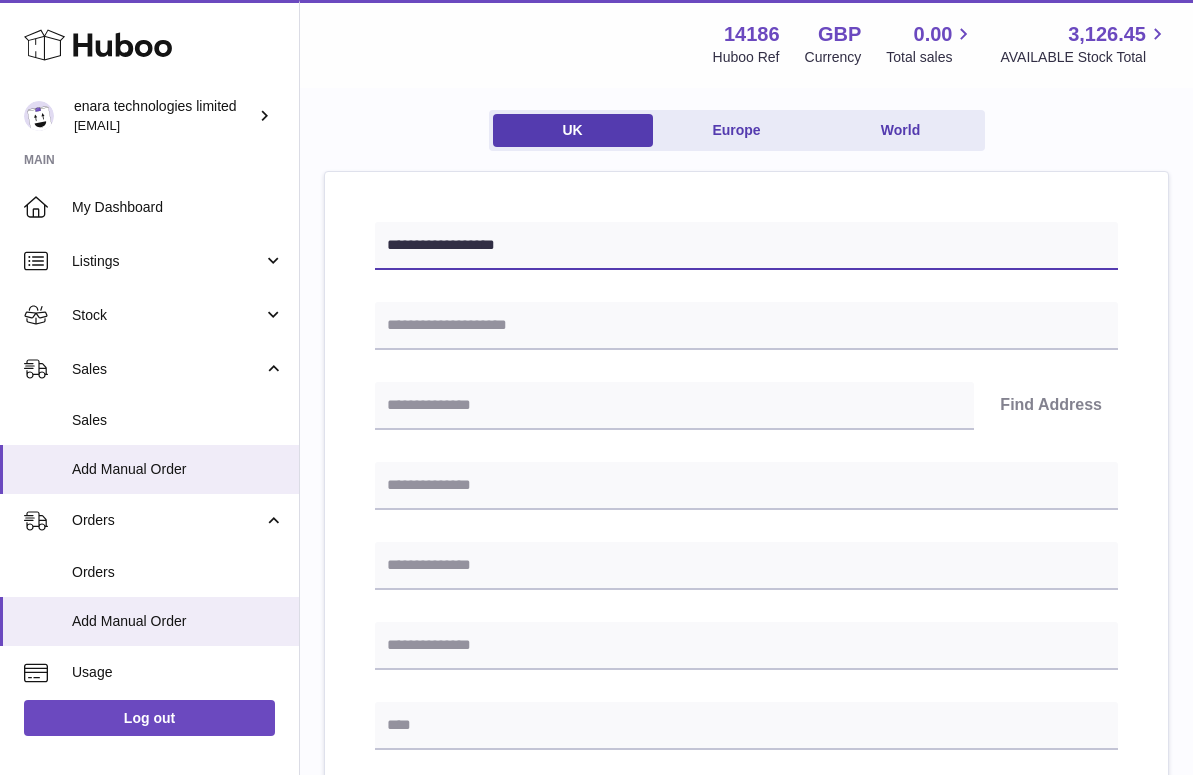 type on "**********" 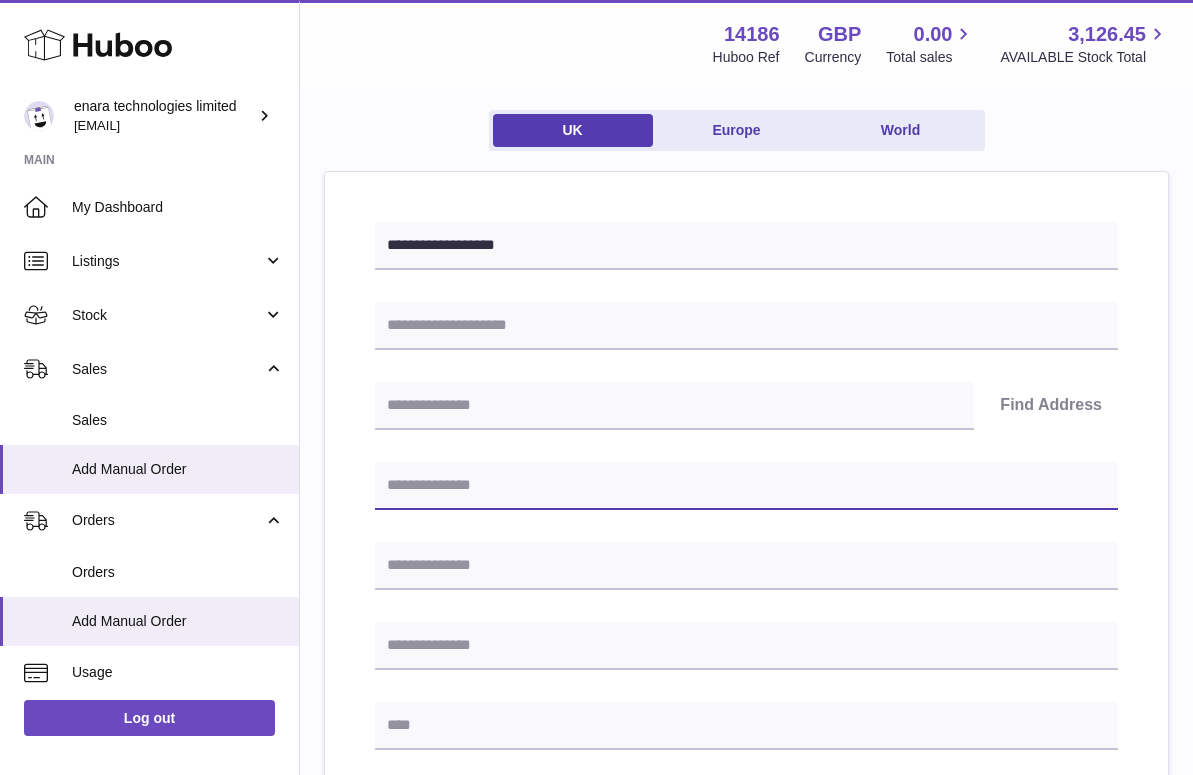 paste on "**********" 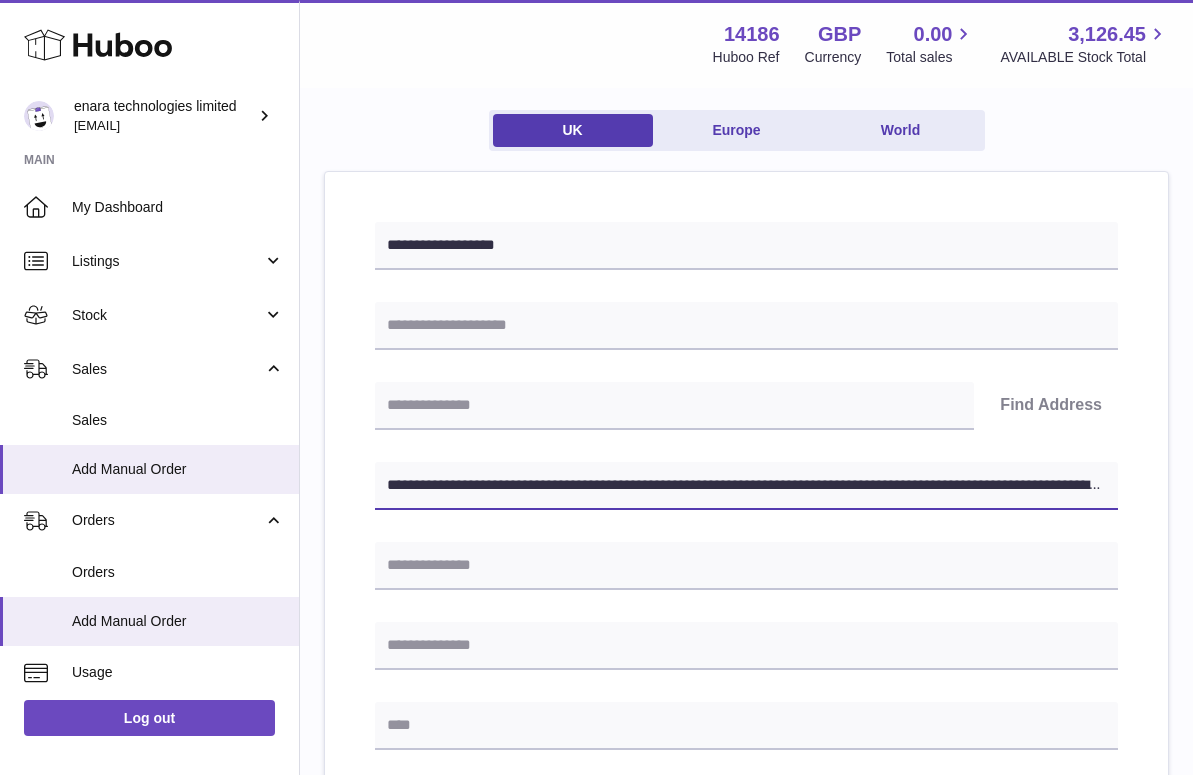 drag, startPoint x: 713, startPoint y: 482, endPoint x: 1281, endPoint y: 641, distance: 589.8347 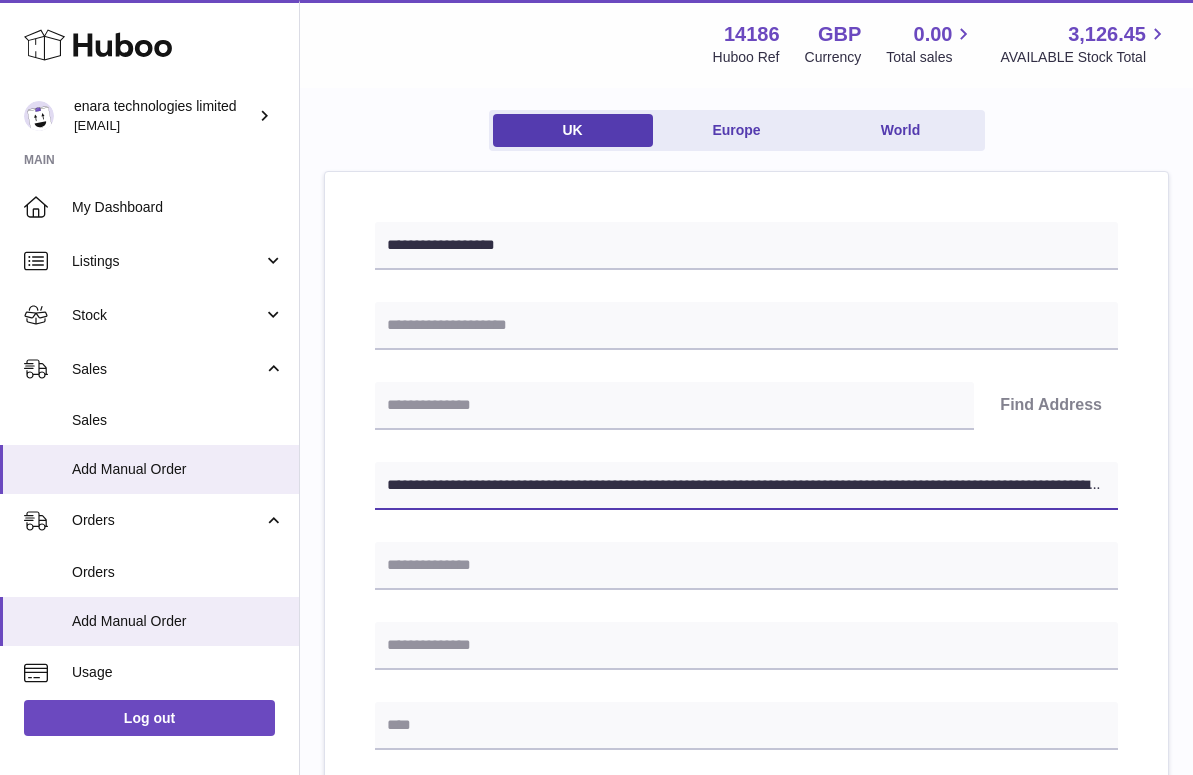 click on ".st0{fill:#141414;}" at bounding box center [596, 232] 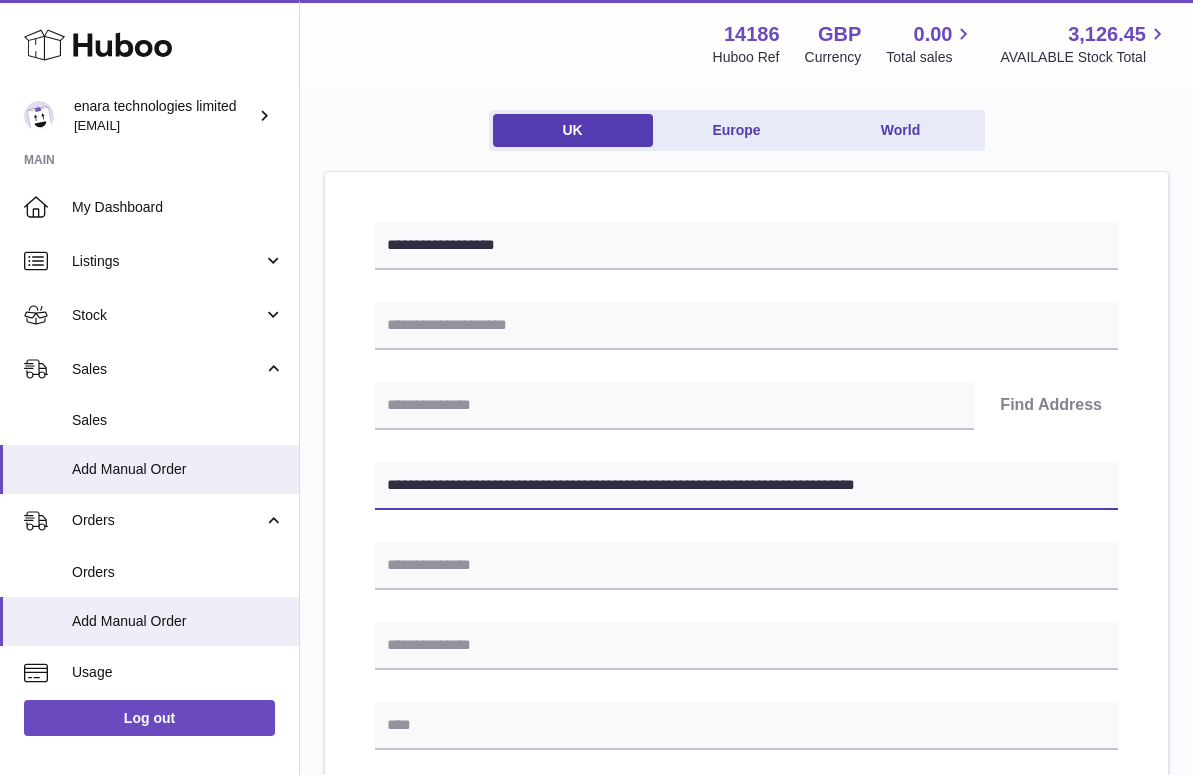 type on "**********" 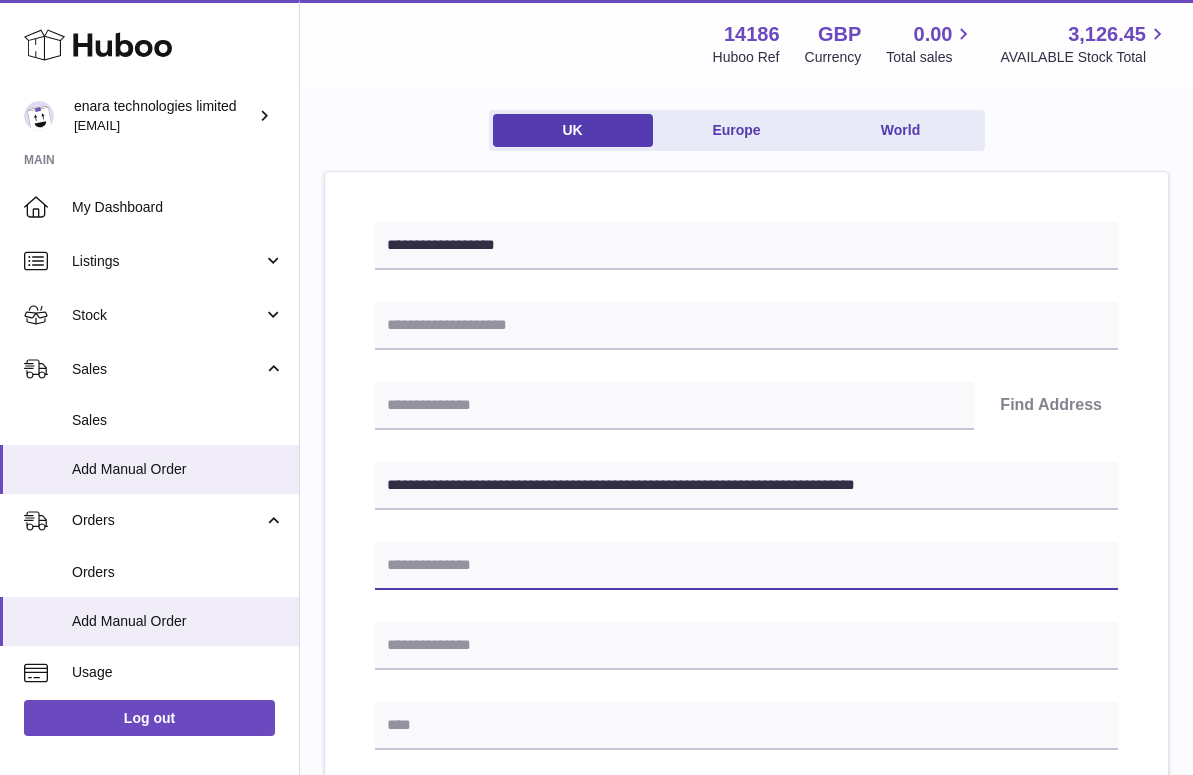 paste on "**********" 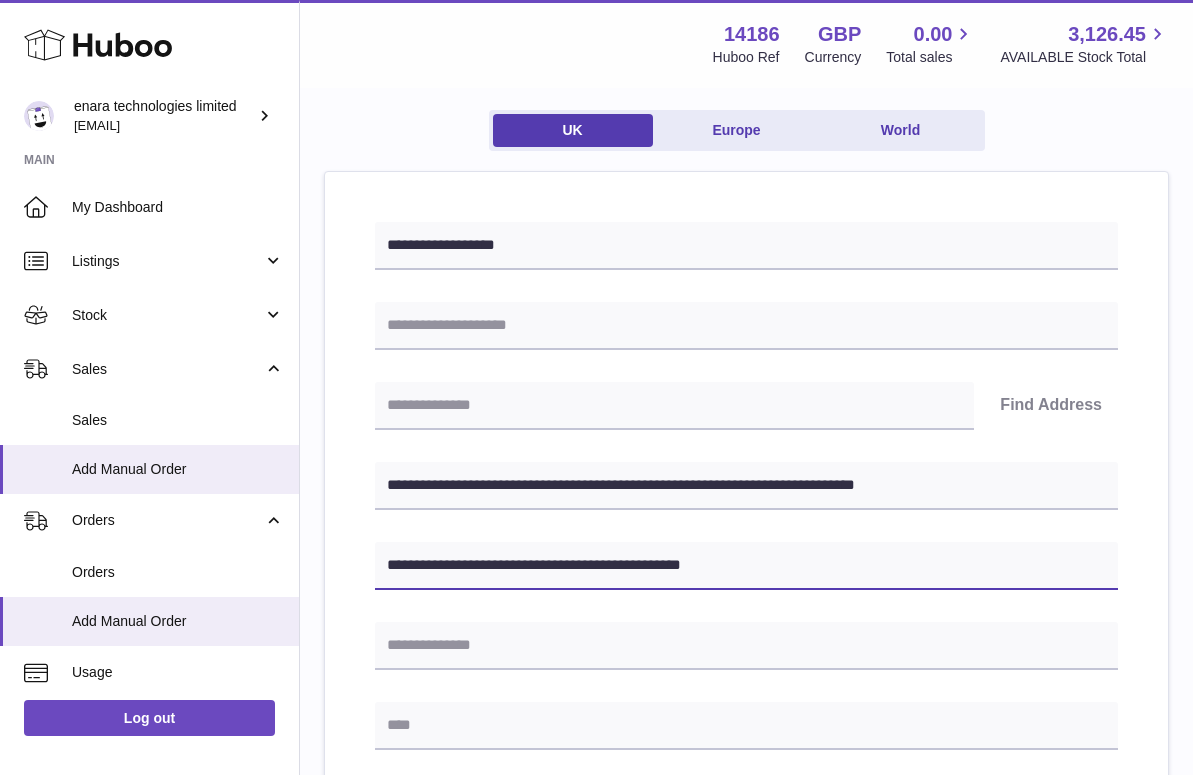 type on "**********" 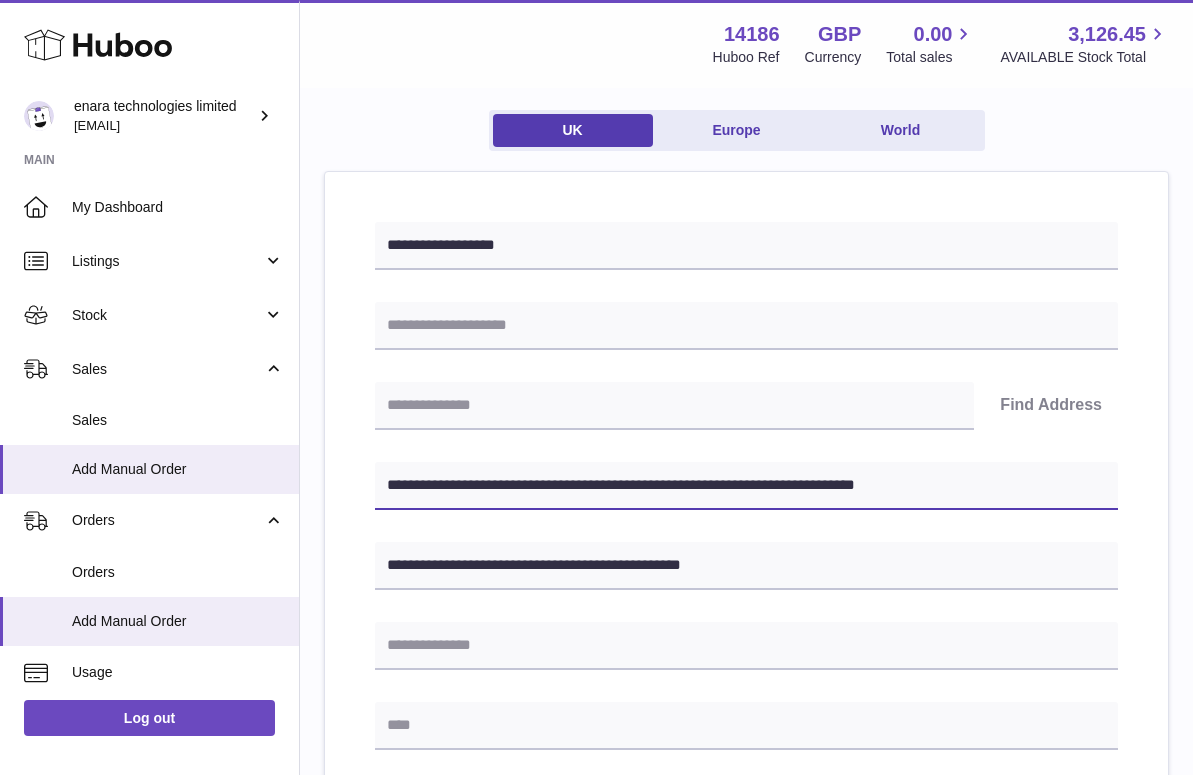 drag, startPoint x: 548, startPoint y: 479, endPoint x: 398, endPoint y: 476, distance: 150.03 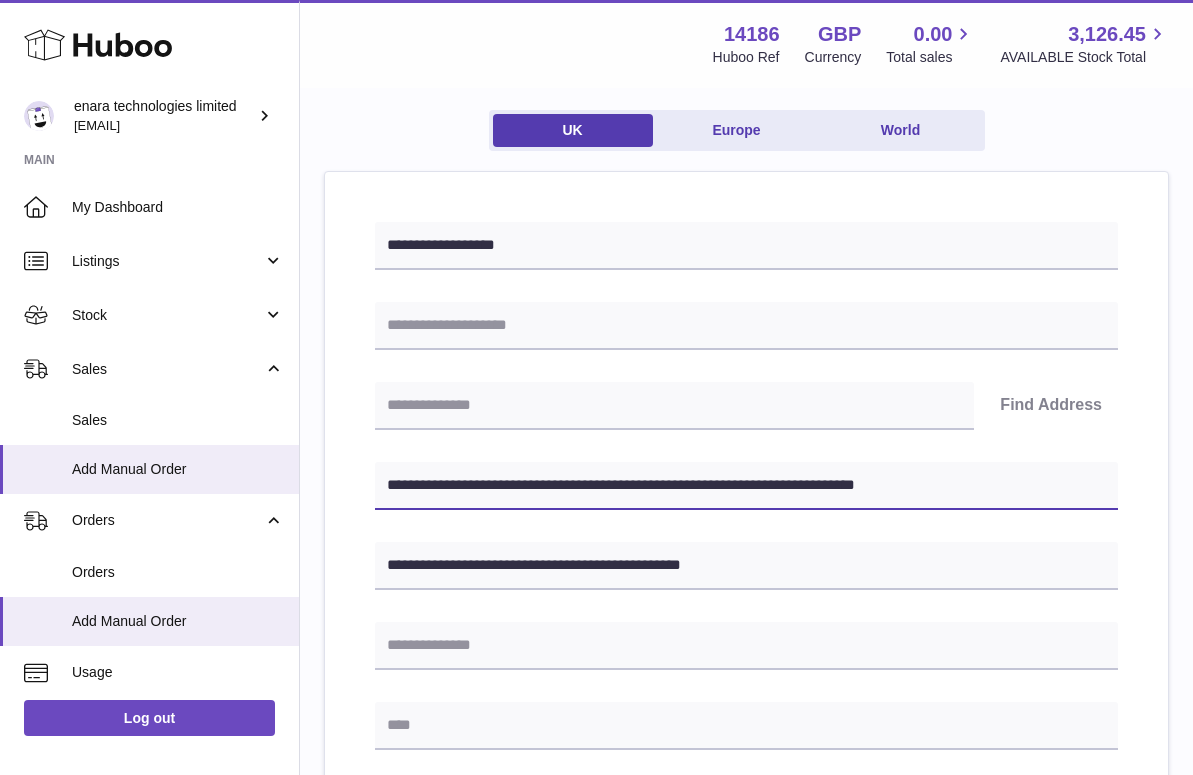 click on "**********" at bounding box center [746, 486] 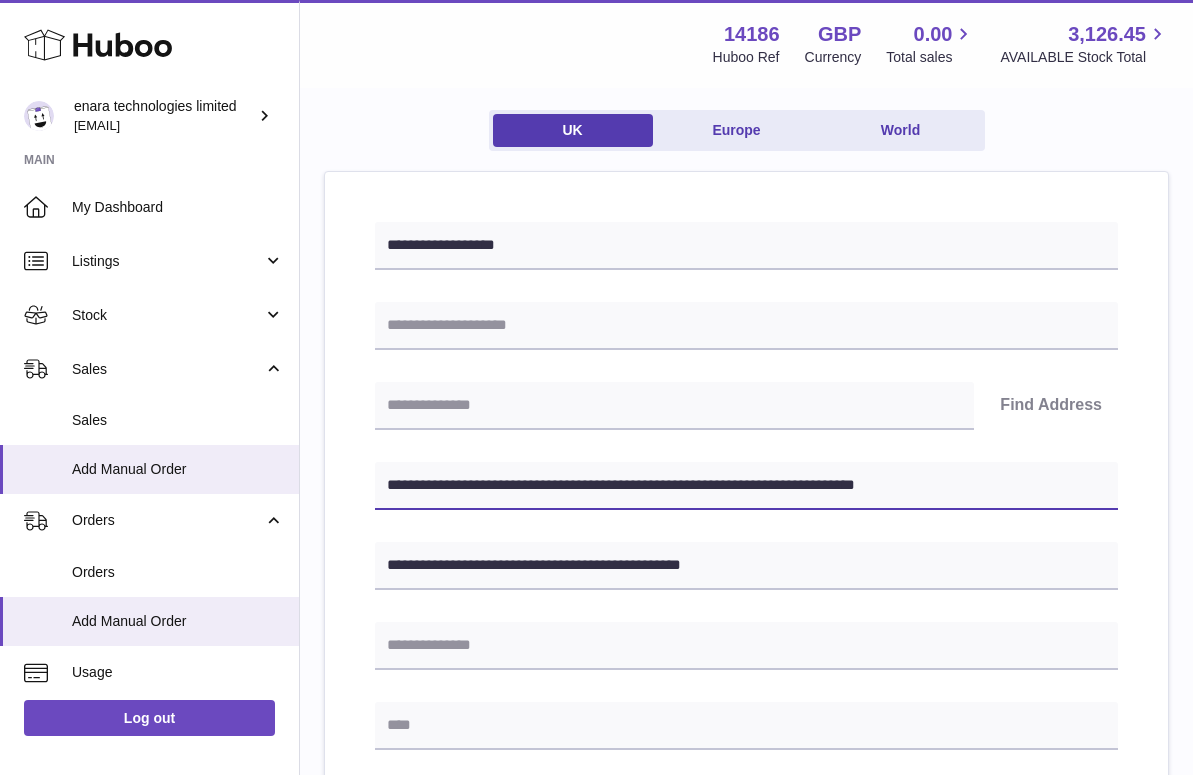 click on "**********" at bounding box center [746, 486] 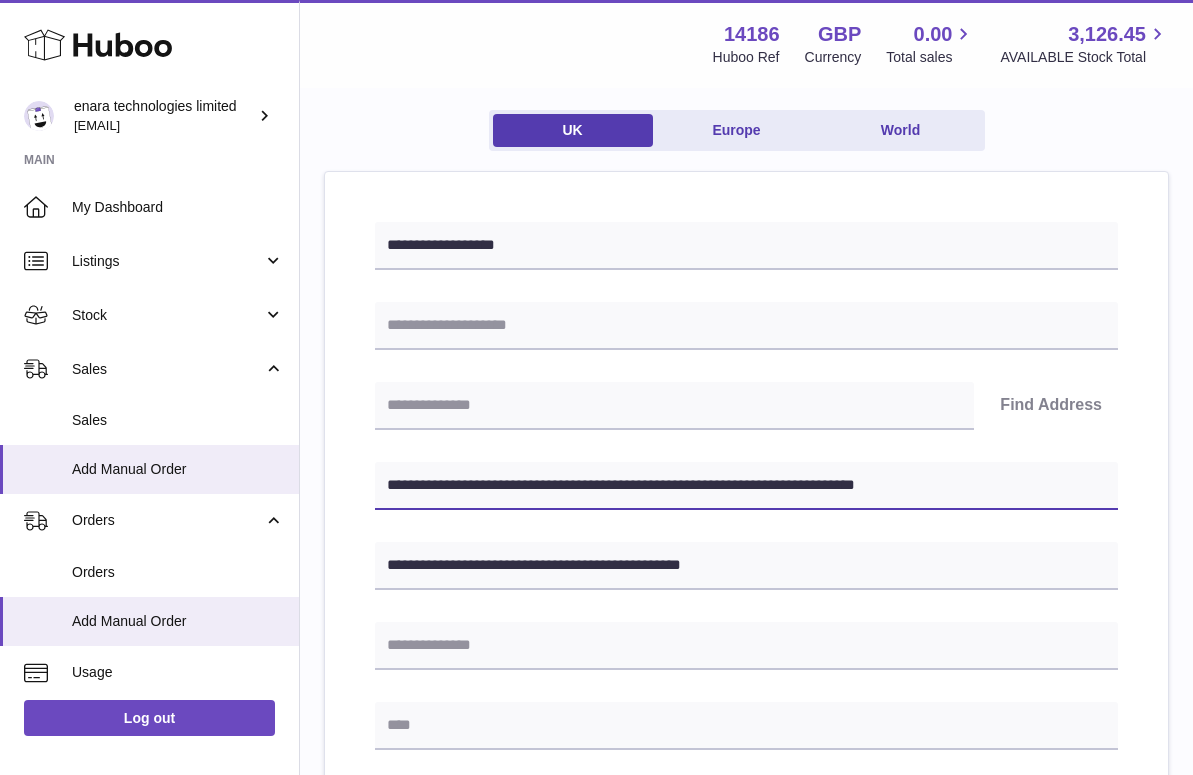 click on "**********" at bounding box center (746, 486) 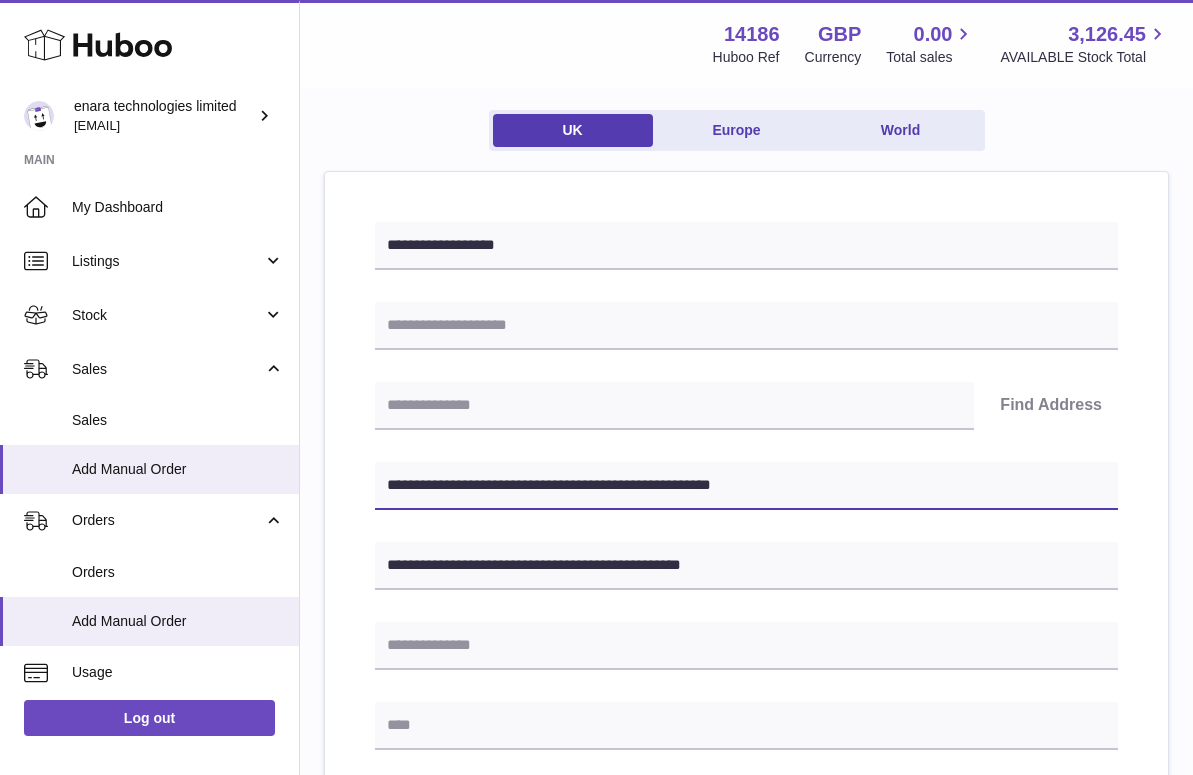 type on "**********" 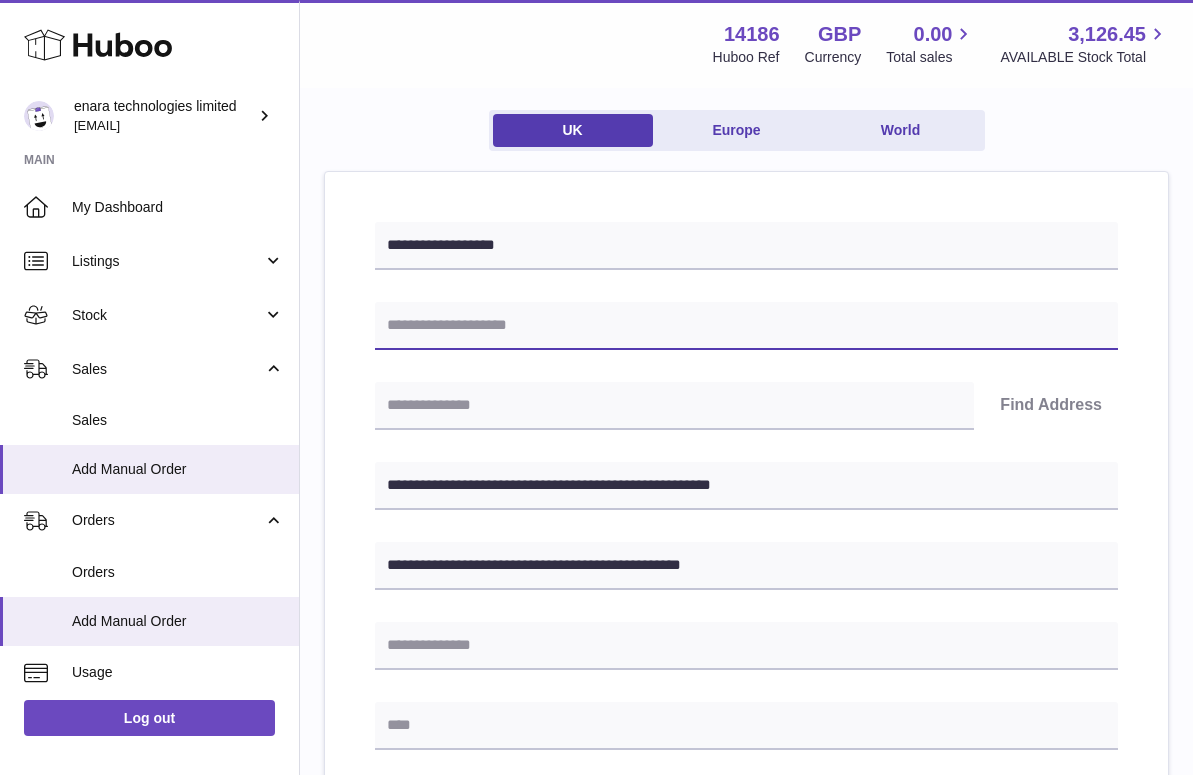 paste on "**********" 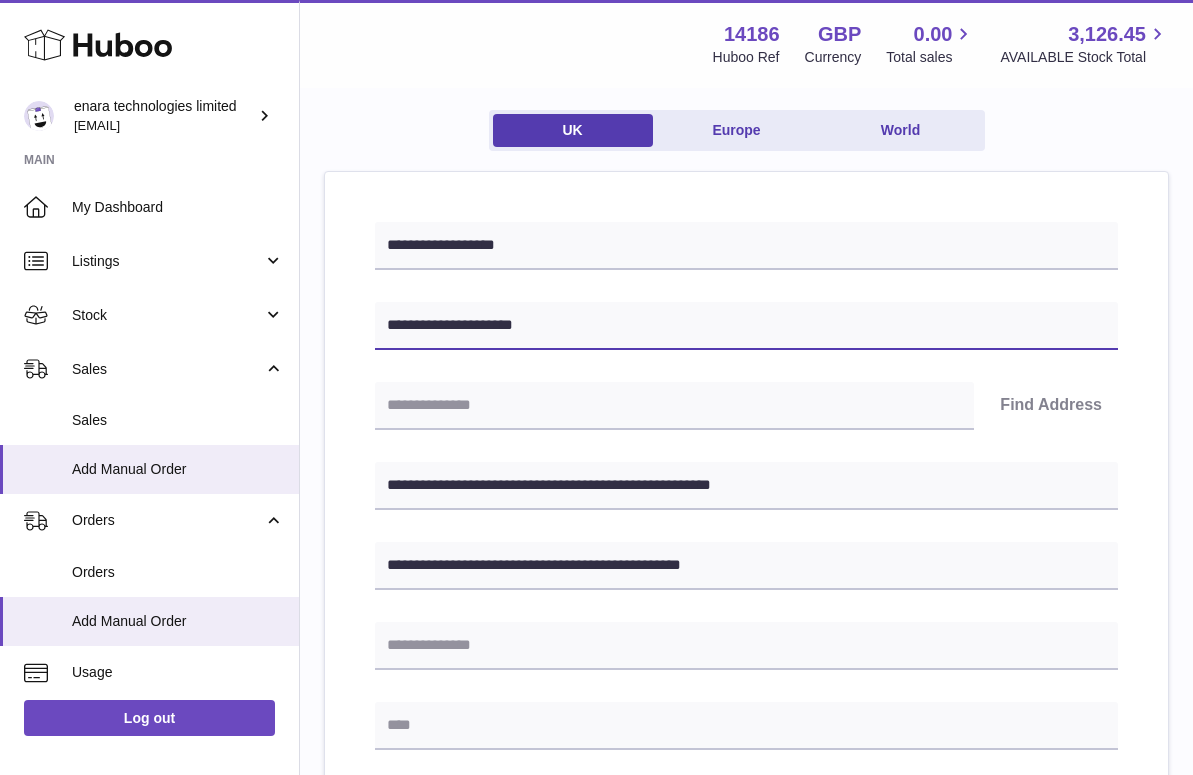 type on "**********" 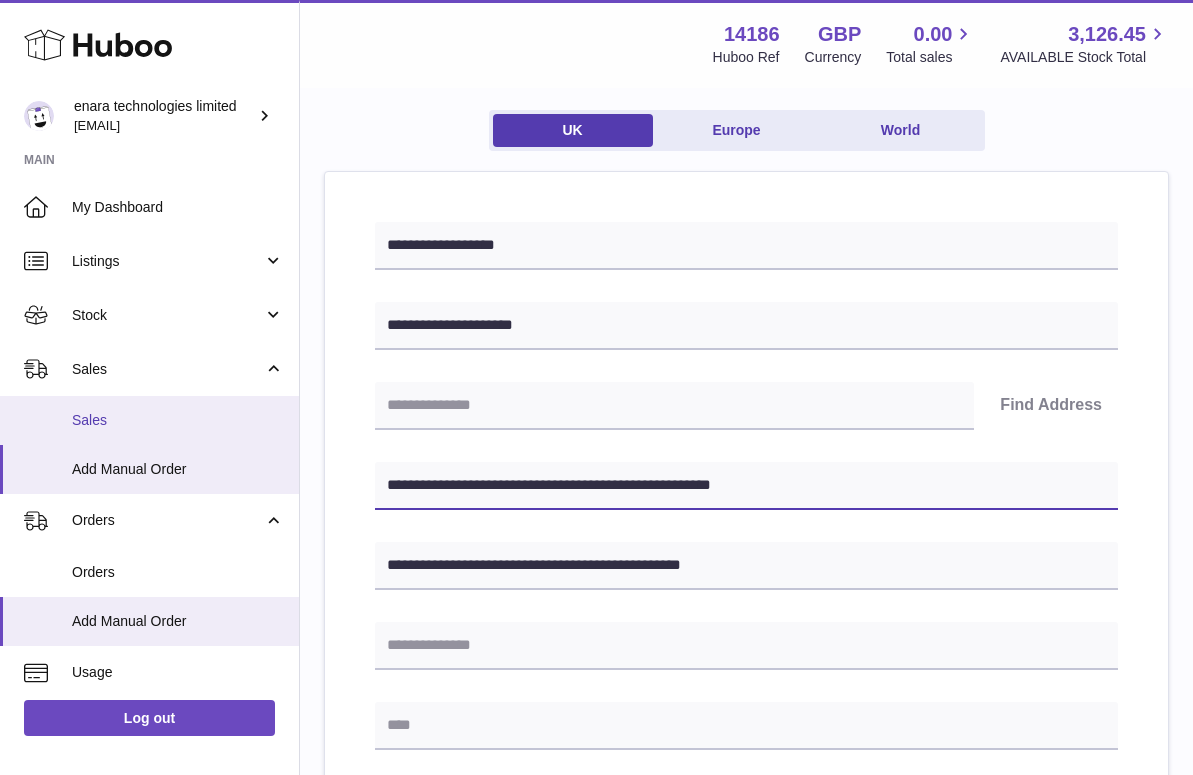 drag, startPoint x: 511, startPoint y: 477, endPoint x: 225, endPoint y: 418, distance: 292.02225 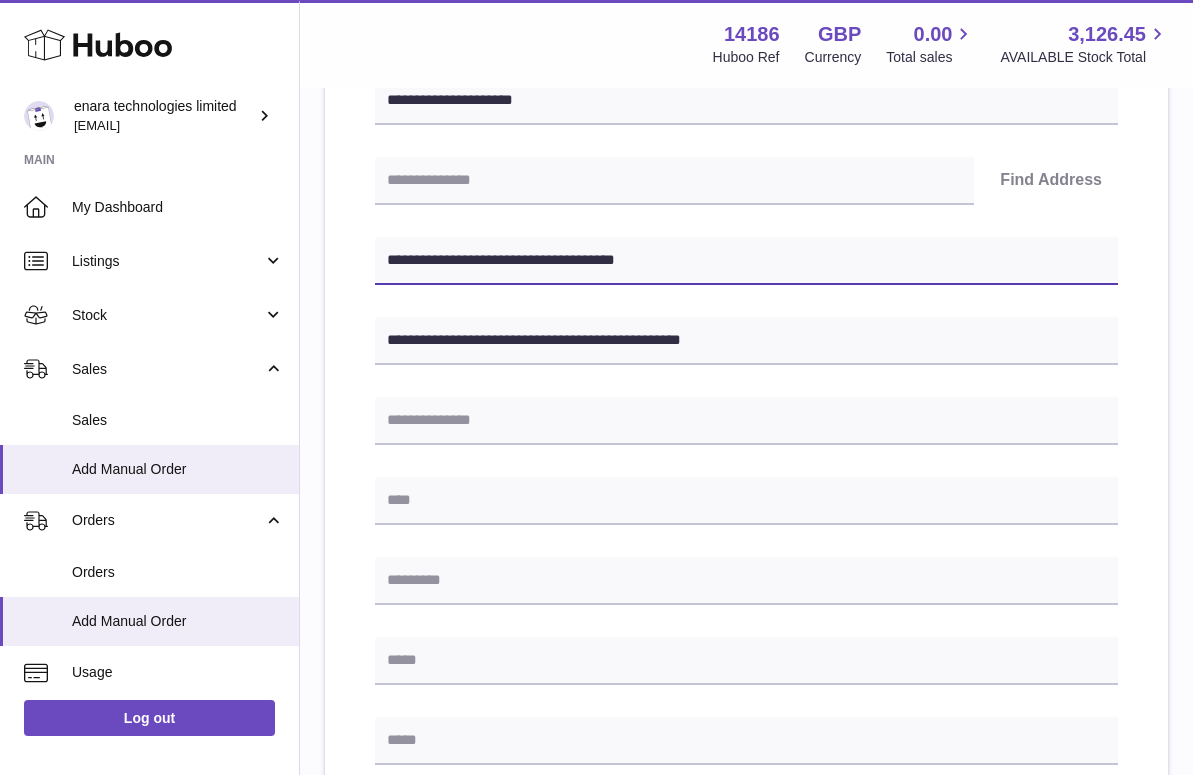 scroll, scrollTop: 381, scrollLeft: 0, axis: vertical 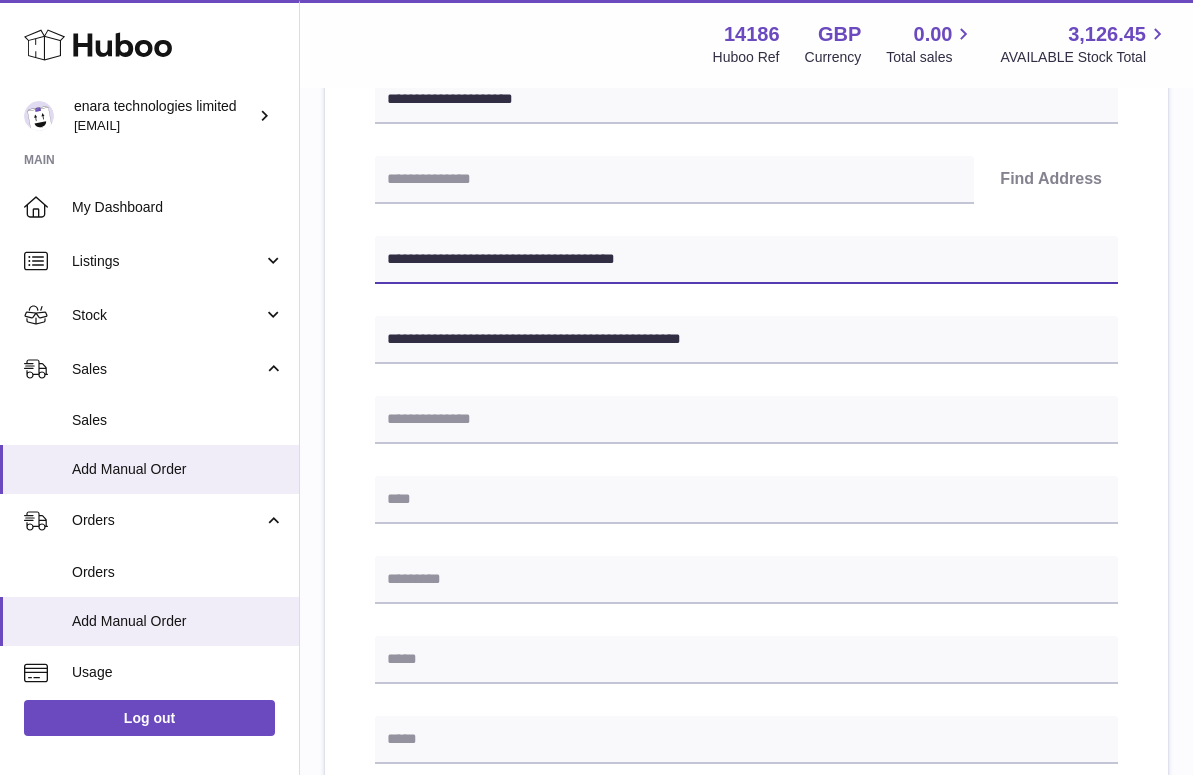 type on "**********" 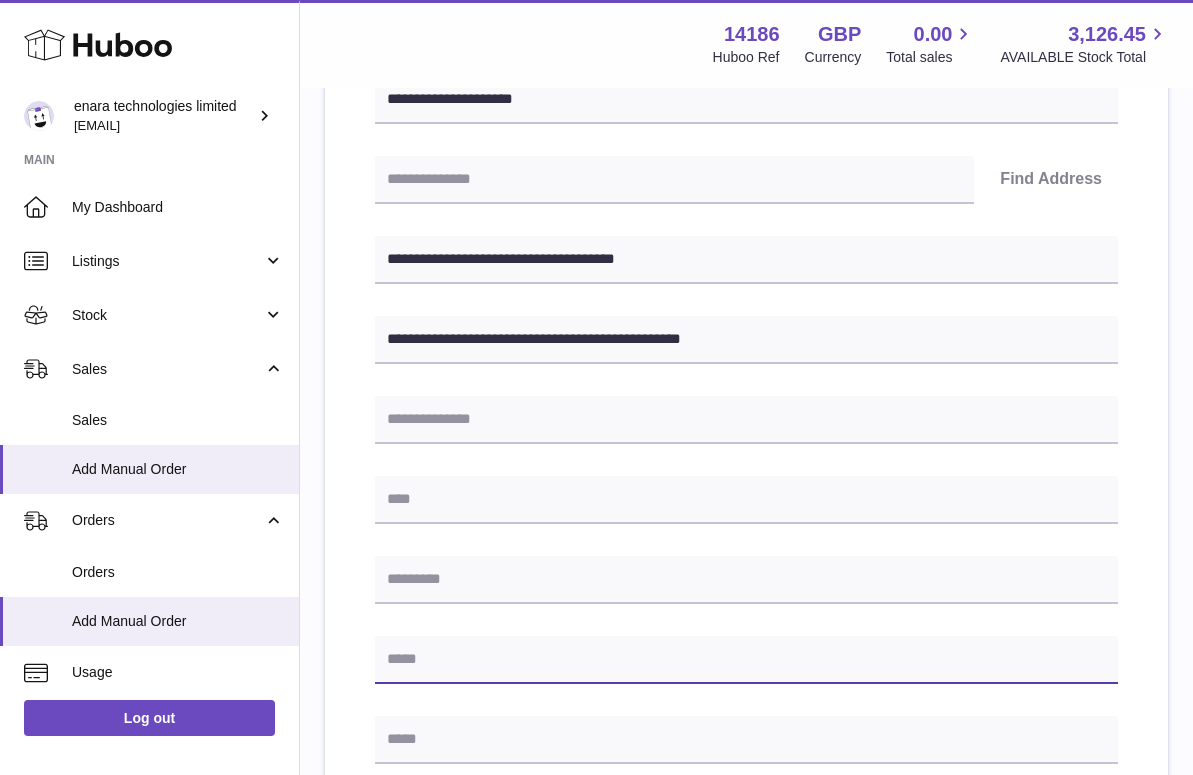 paste on "**********" 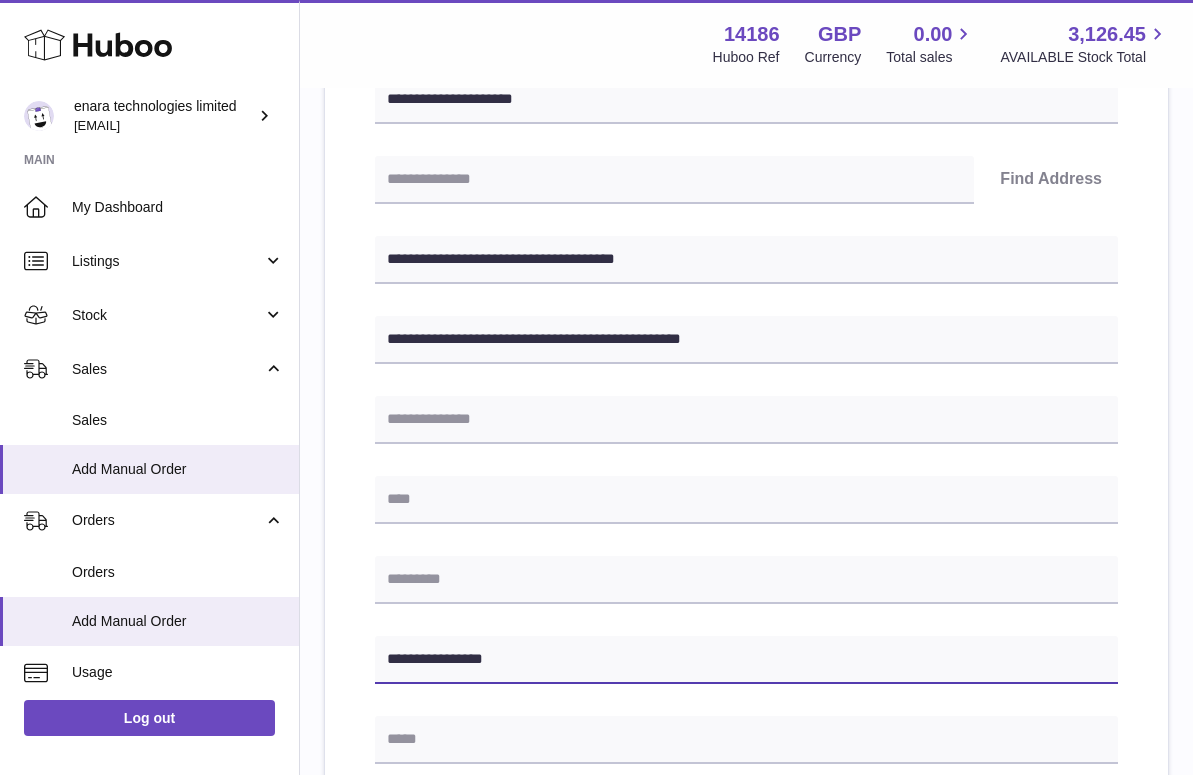 type on "**********" 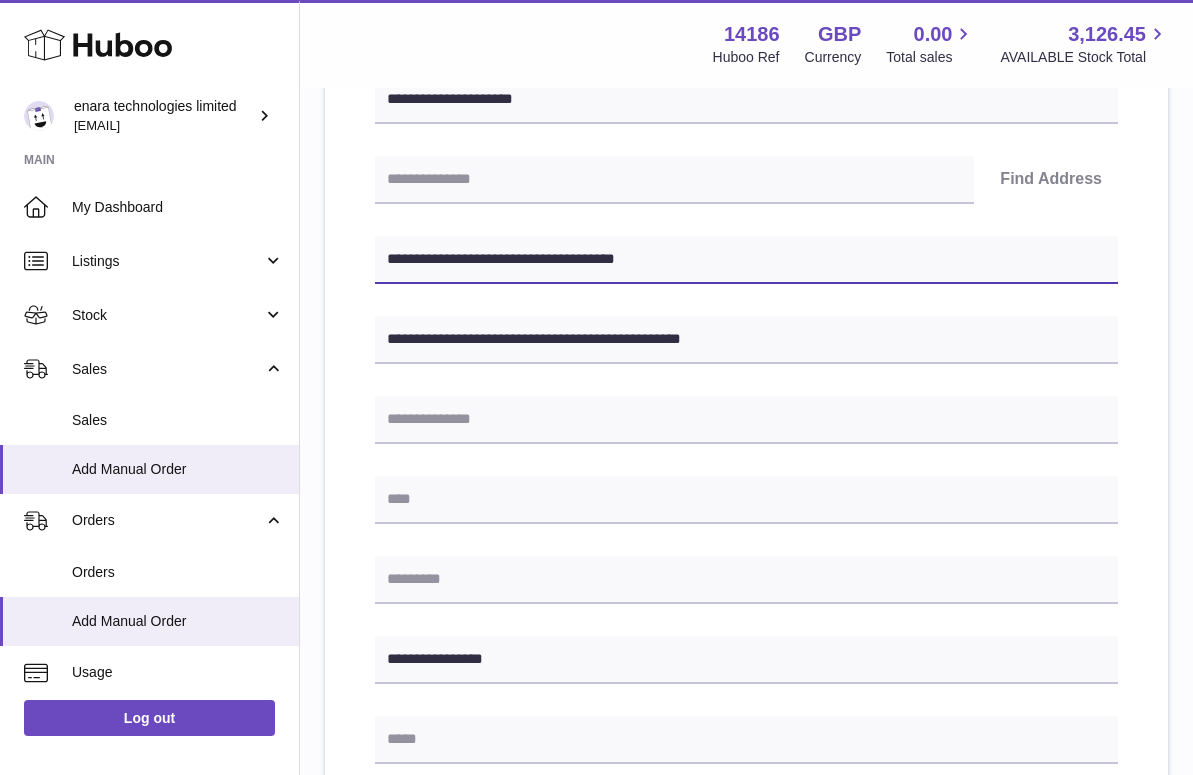 click on "**********" at bounding box center [746, 260] 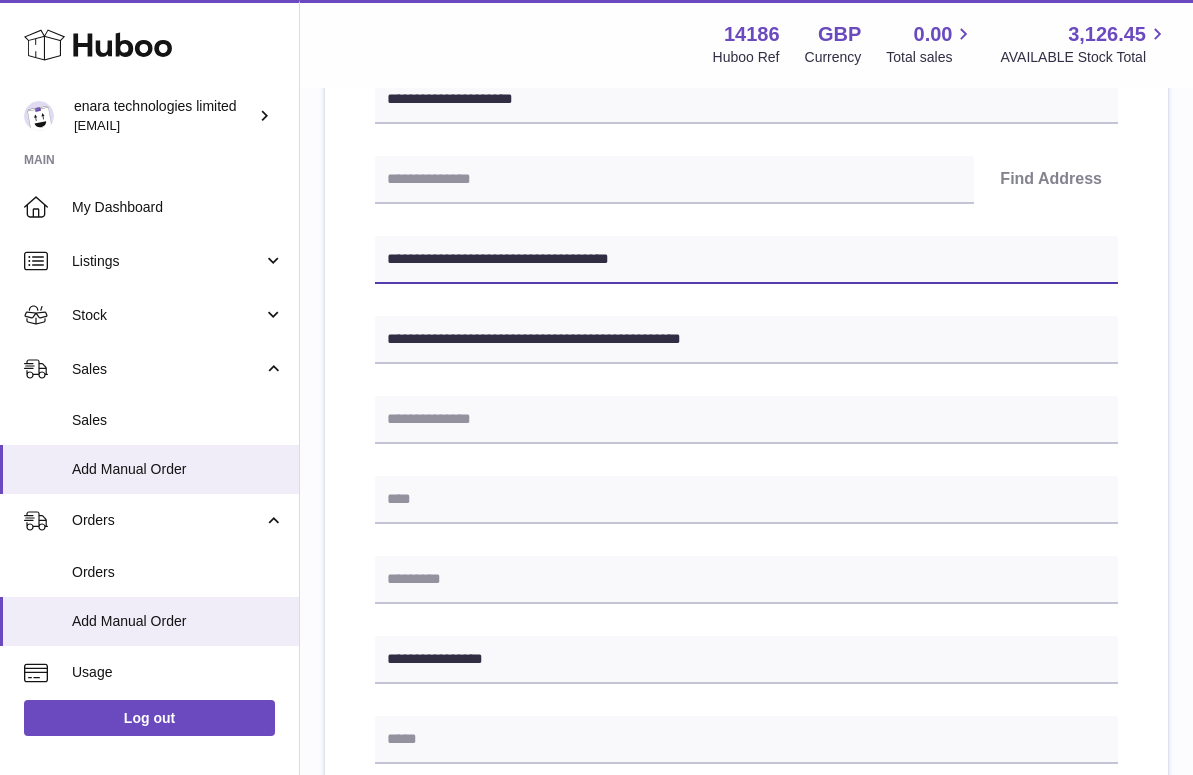 click on "**********" at bounding box center (746, 260) 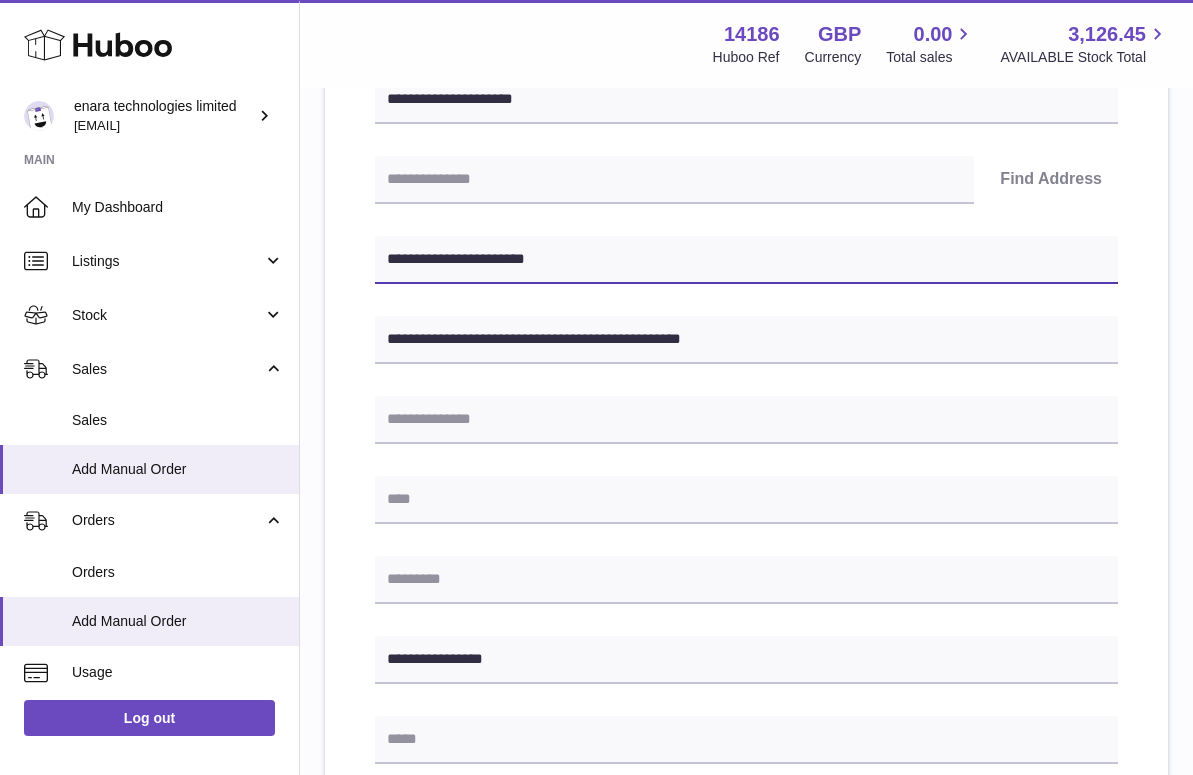 type on "**********" 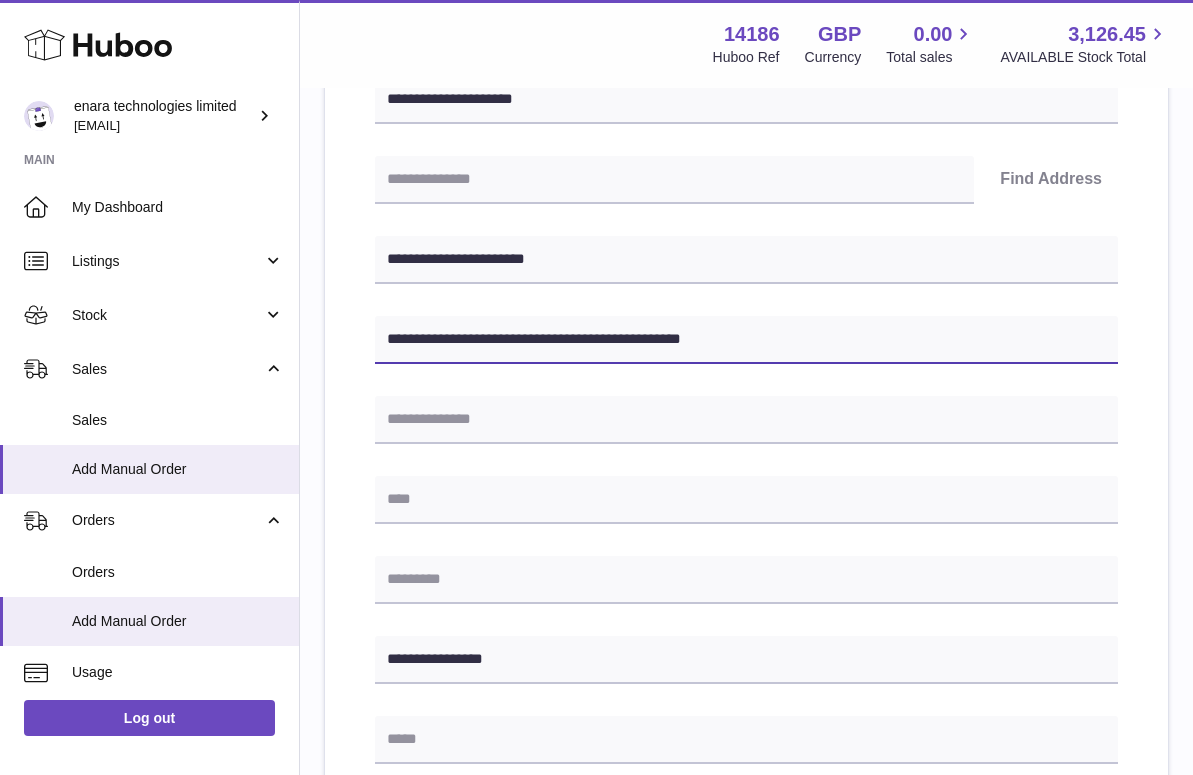 click on "**********" at bounding box center (746, 340) 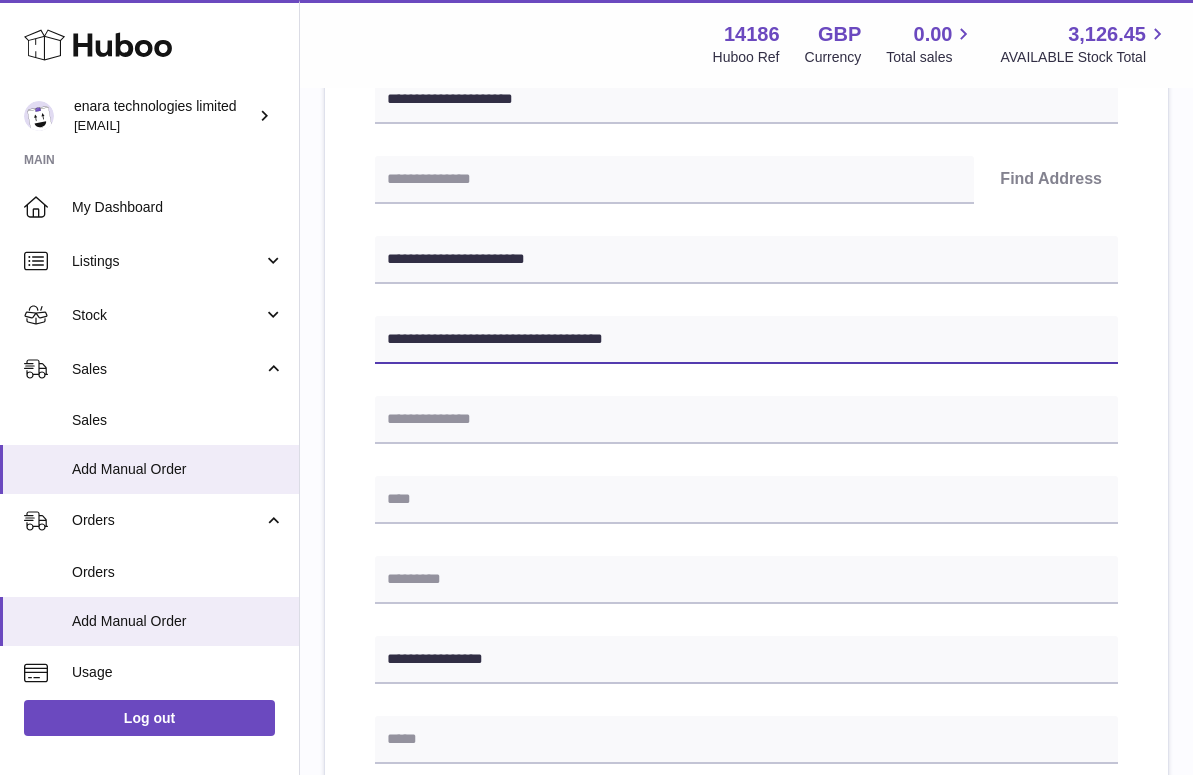 drag, startPoint x: 545, startPoint y: 340, endPoint x: 483, endPoint y: 337, distance: 62.072536 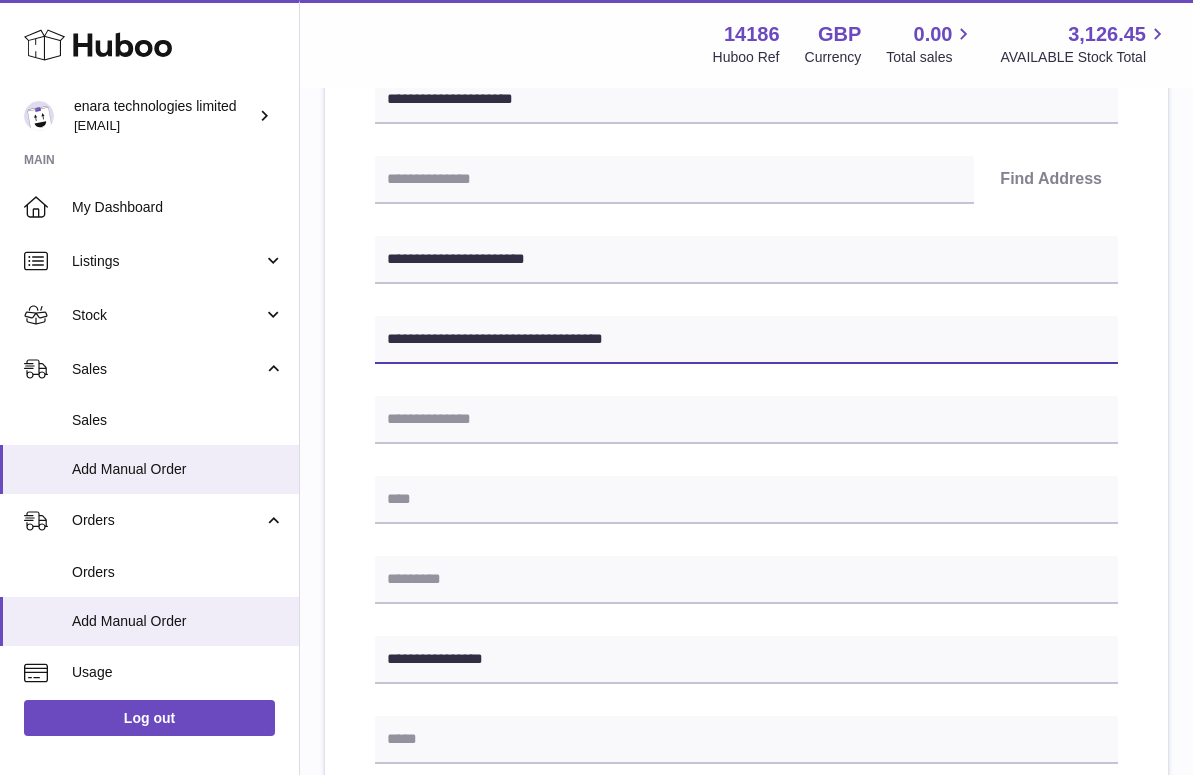 click on "**********" at bounding box center (746, 340) 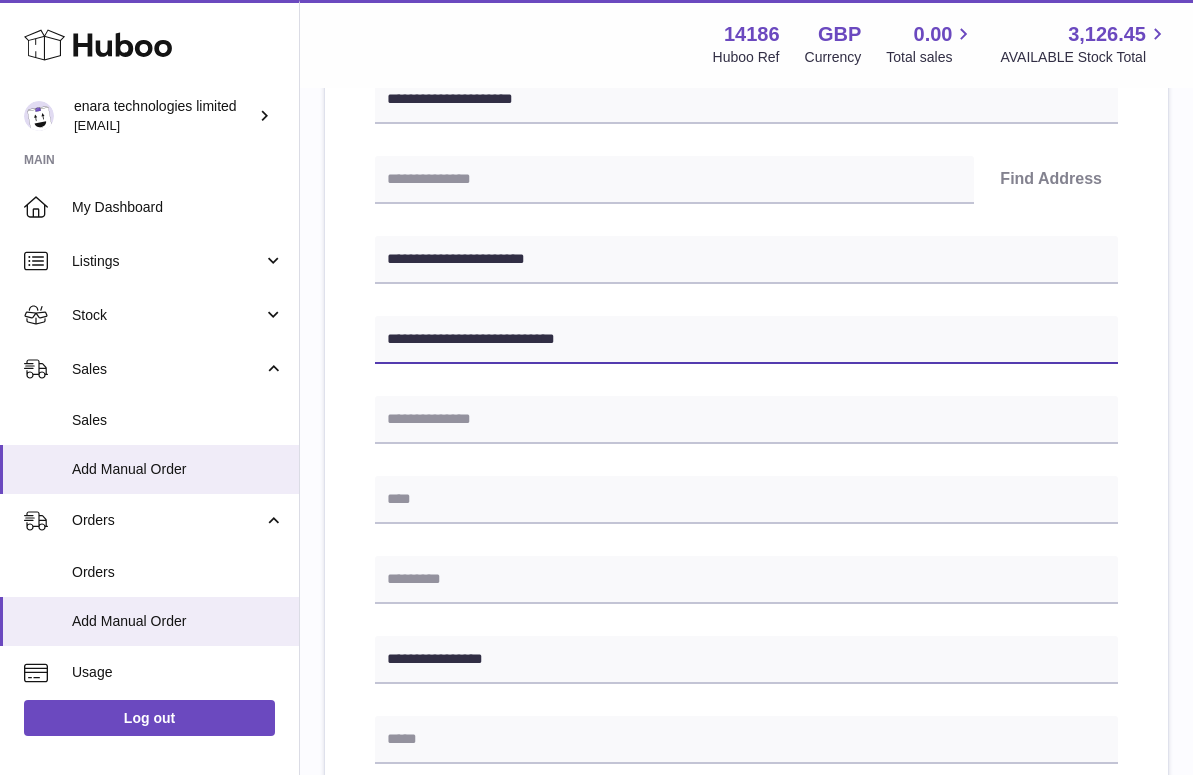 type on "**********" 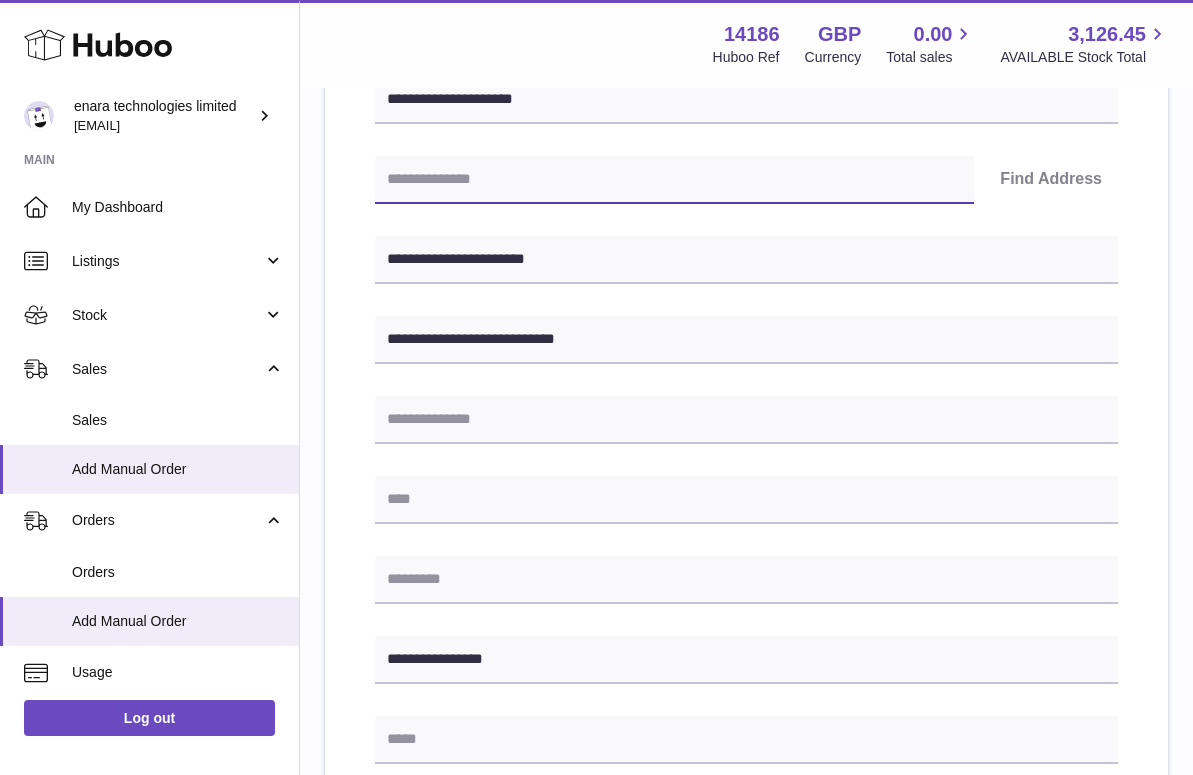 type on "*" 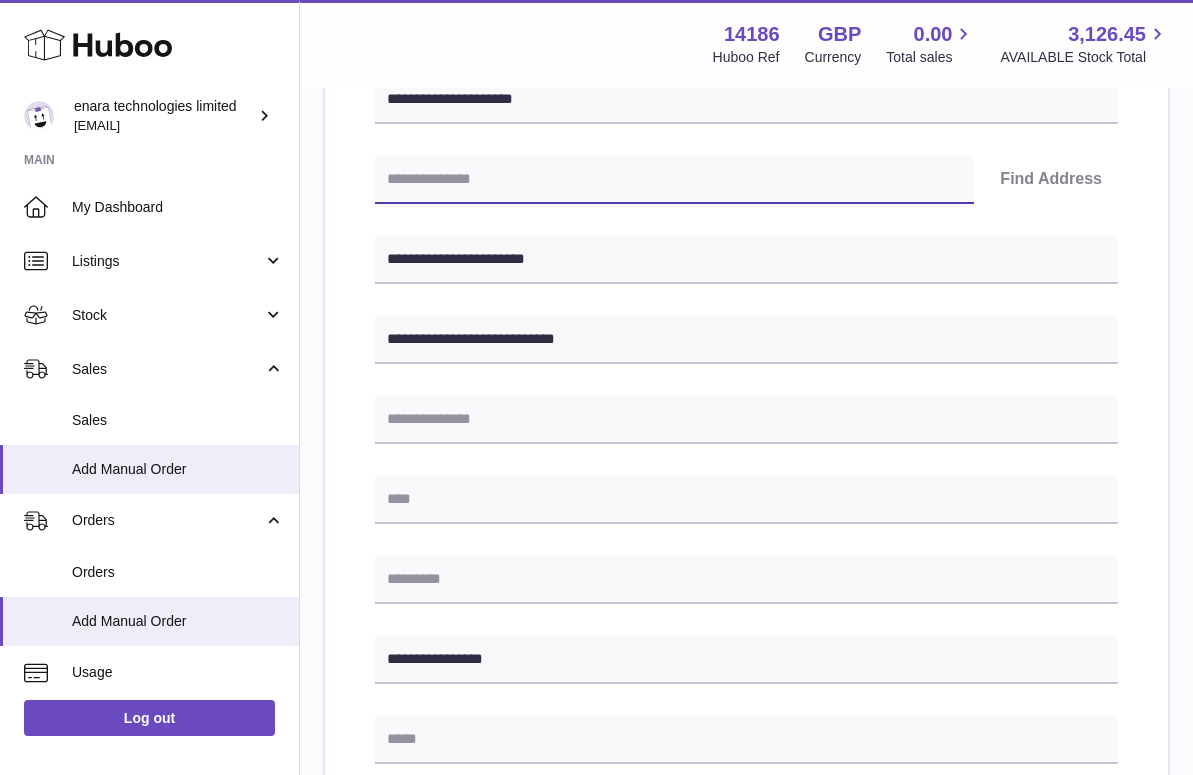 type on "*" 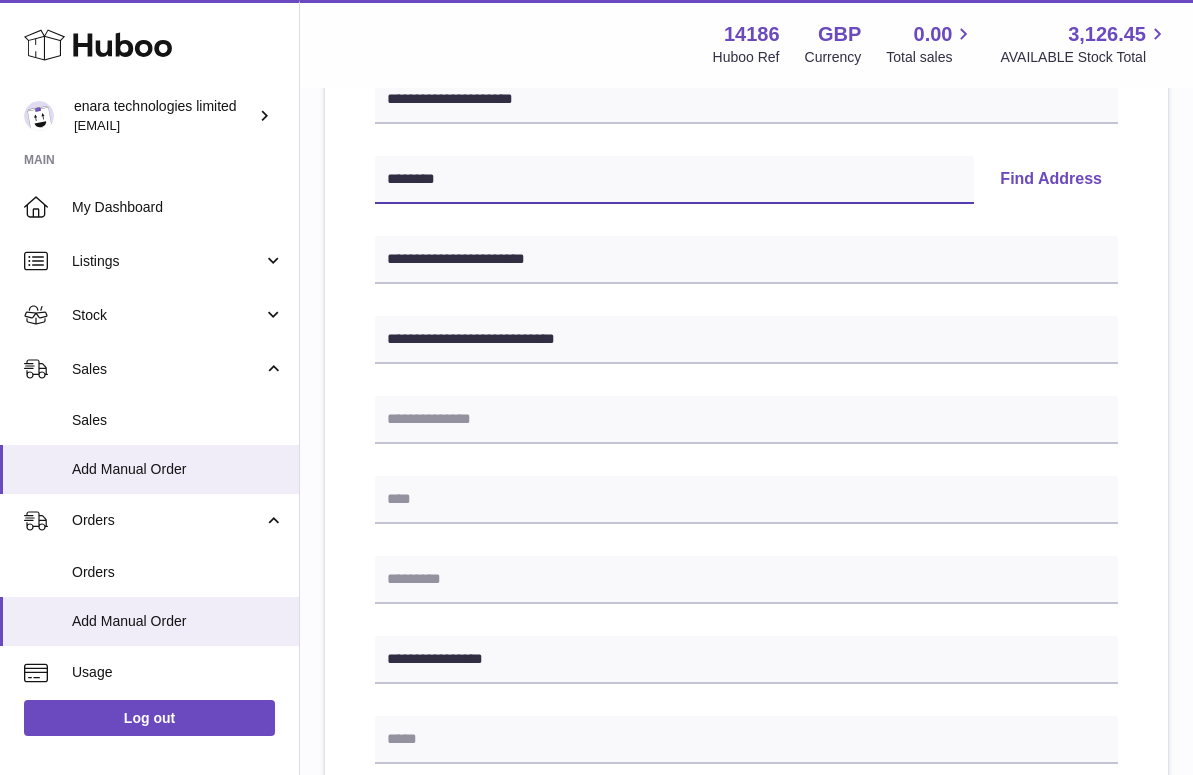 type on "*******" 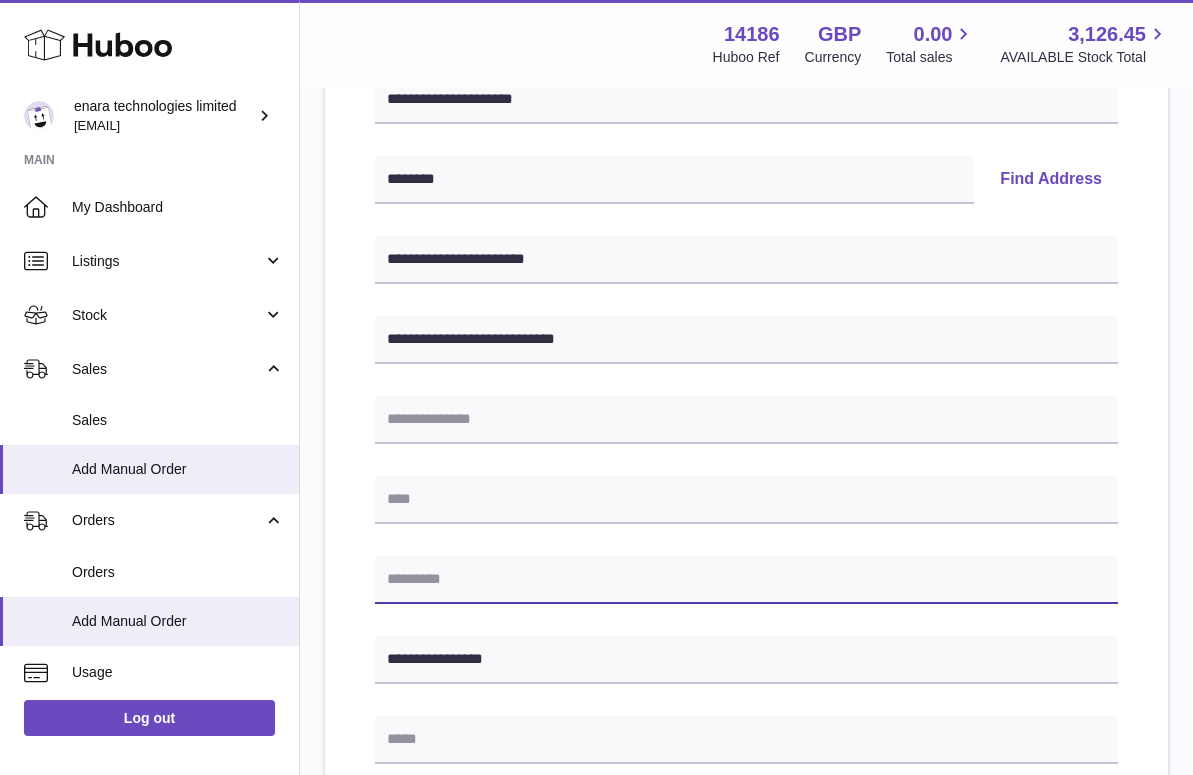 paste on "*******" 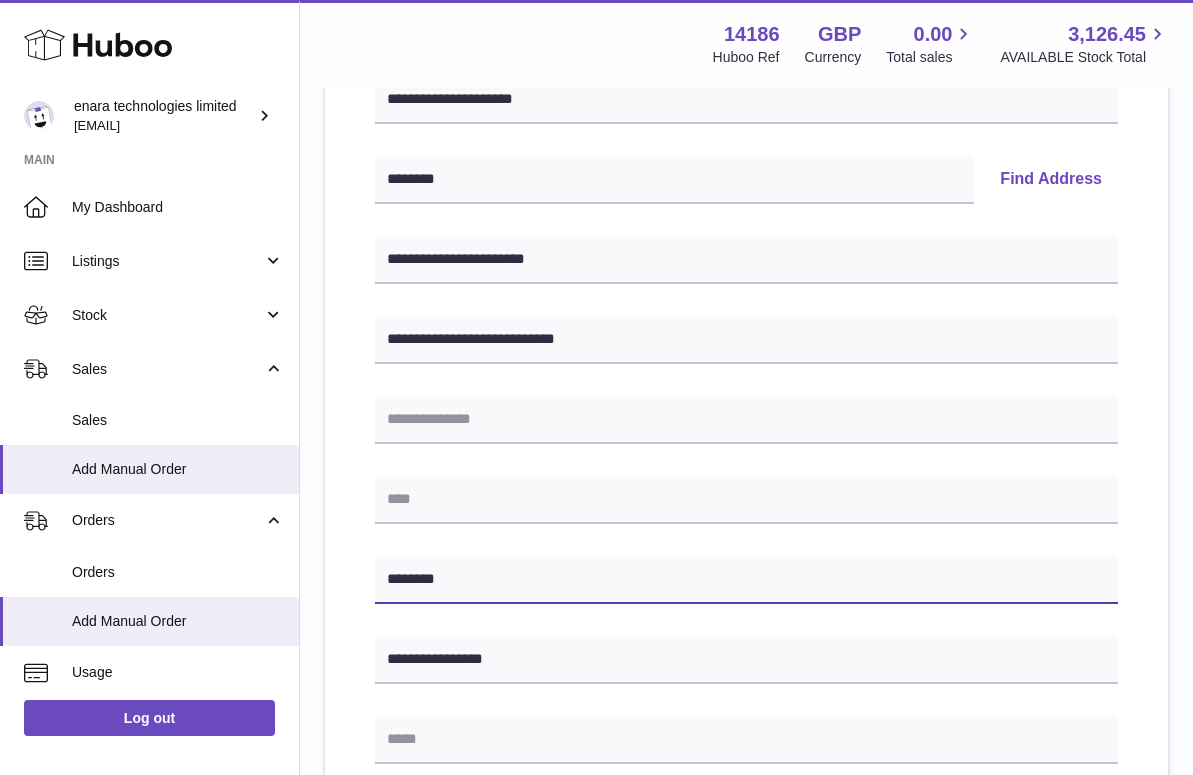 type on "*******" 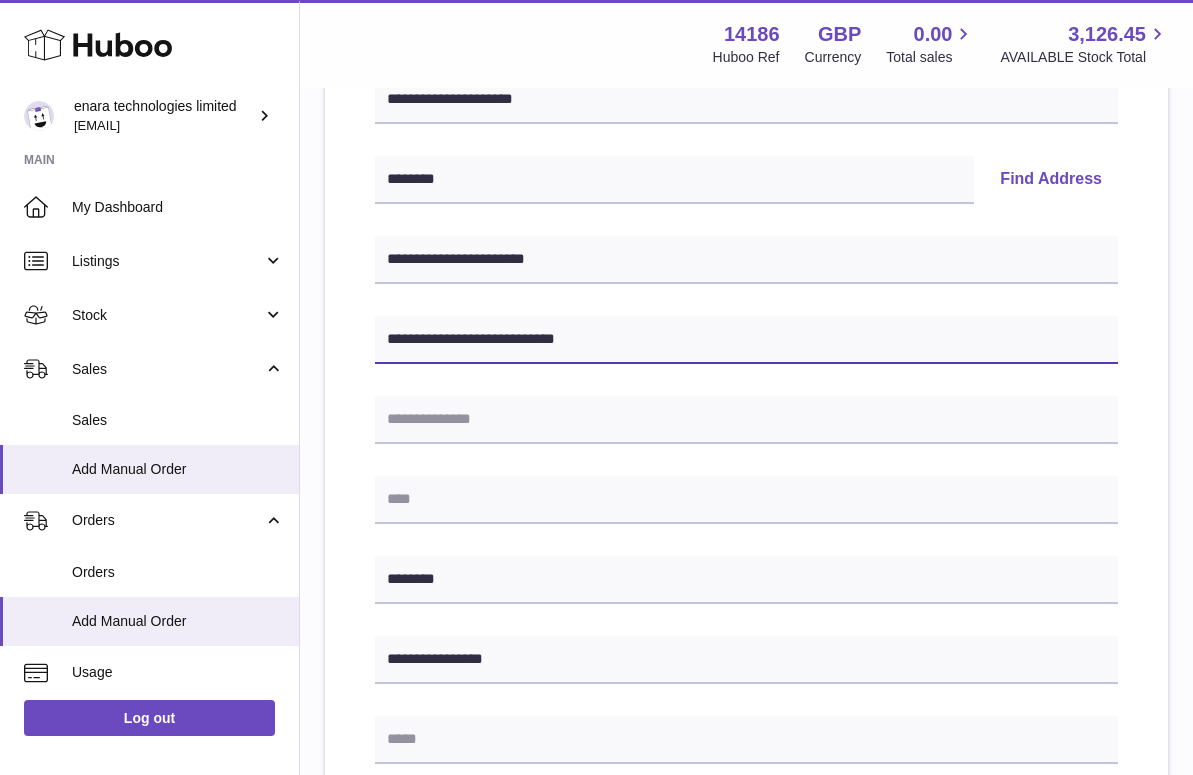 click on "**********" at bounding box center (746, 340) 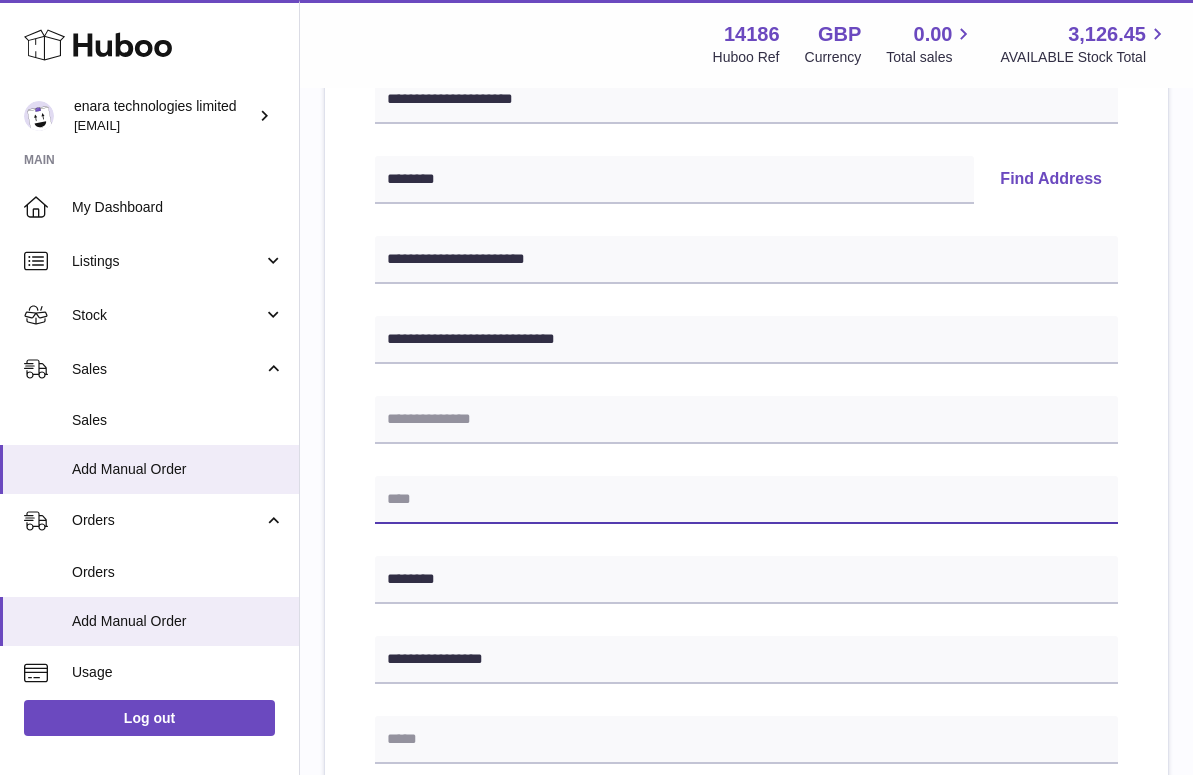 click at bounding box center (746, 500) 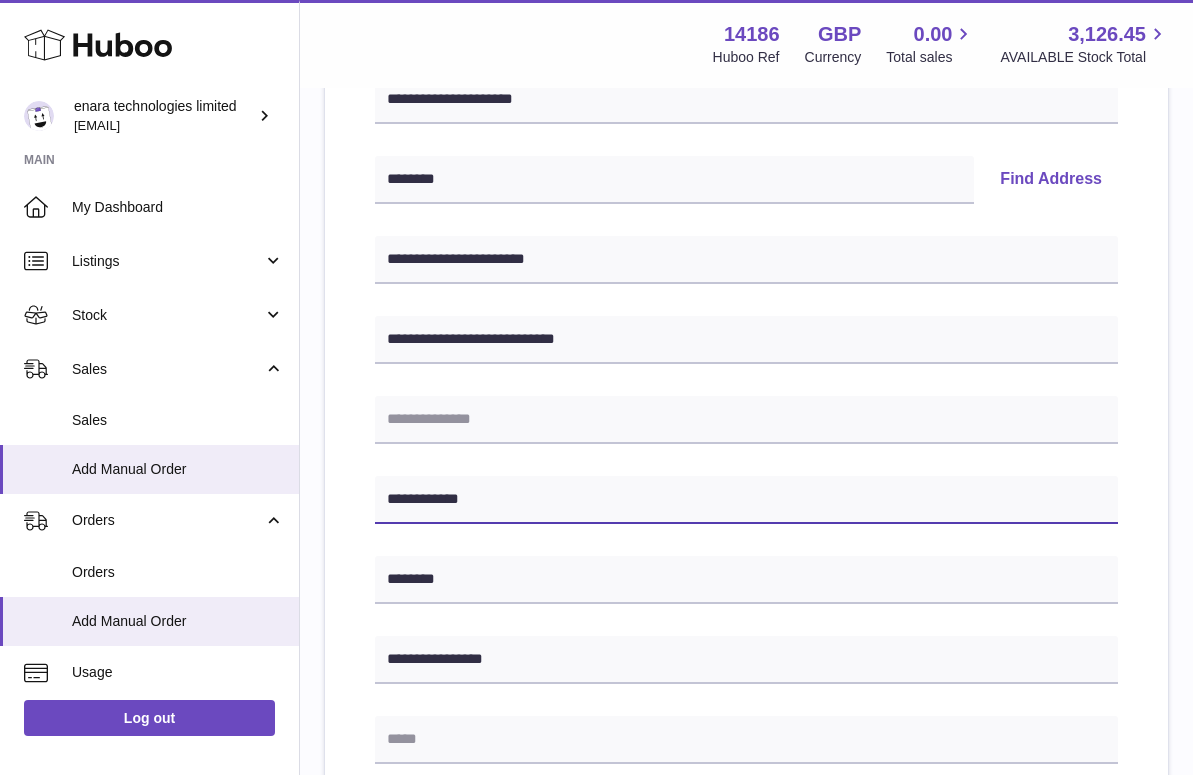 type on "**********" 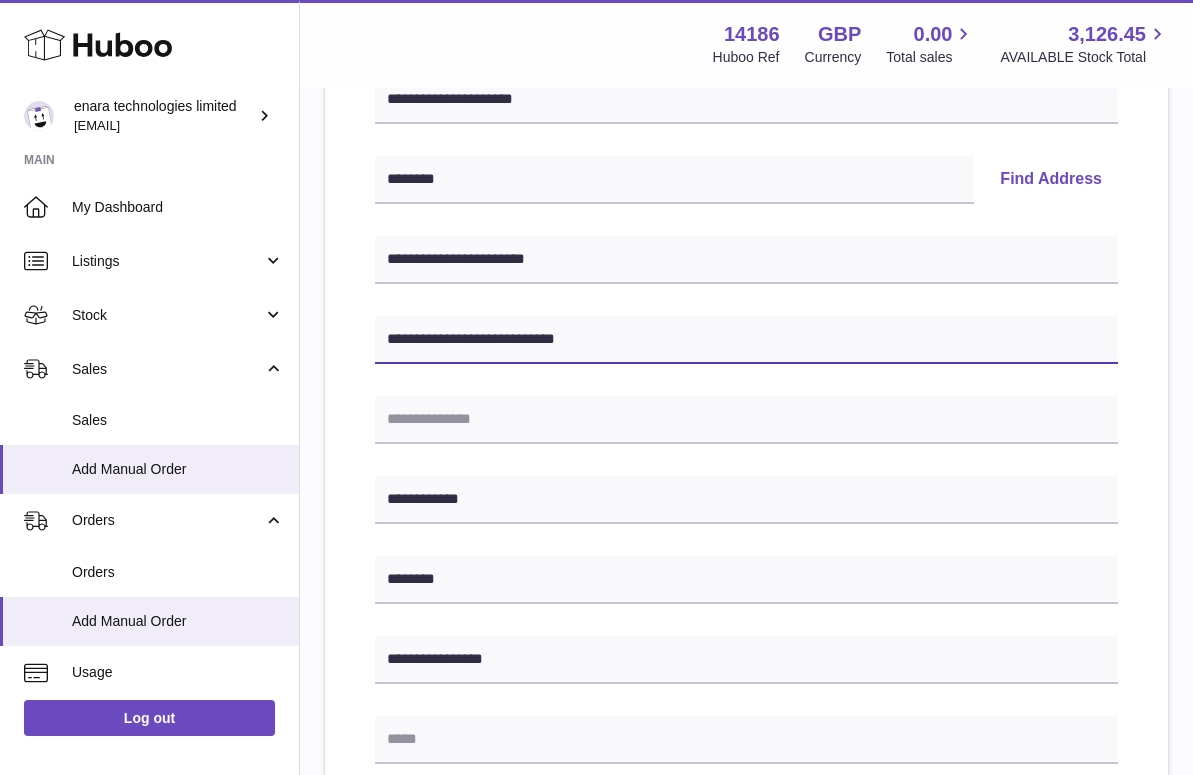 drag, startPoint x: 484, startPoint y: 329, endPoint x: 659, endPoint y: 364, distance: 178.46568 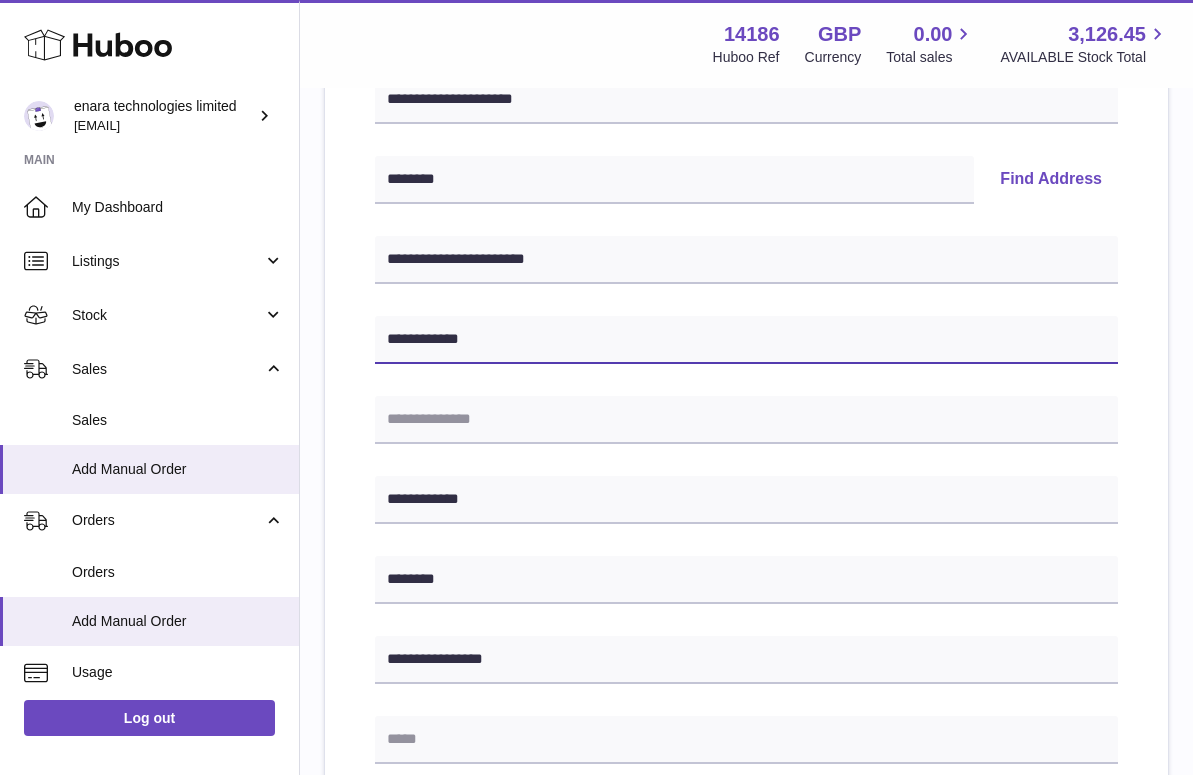 type on "**********" 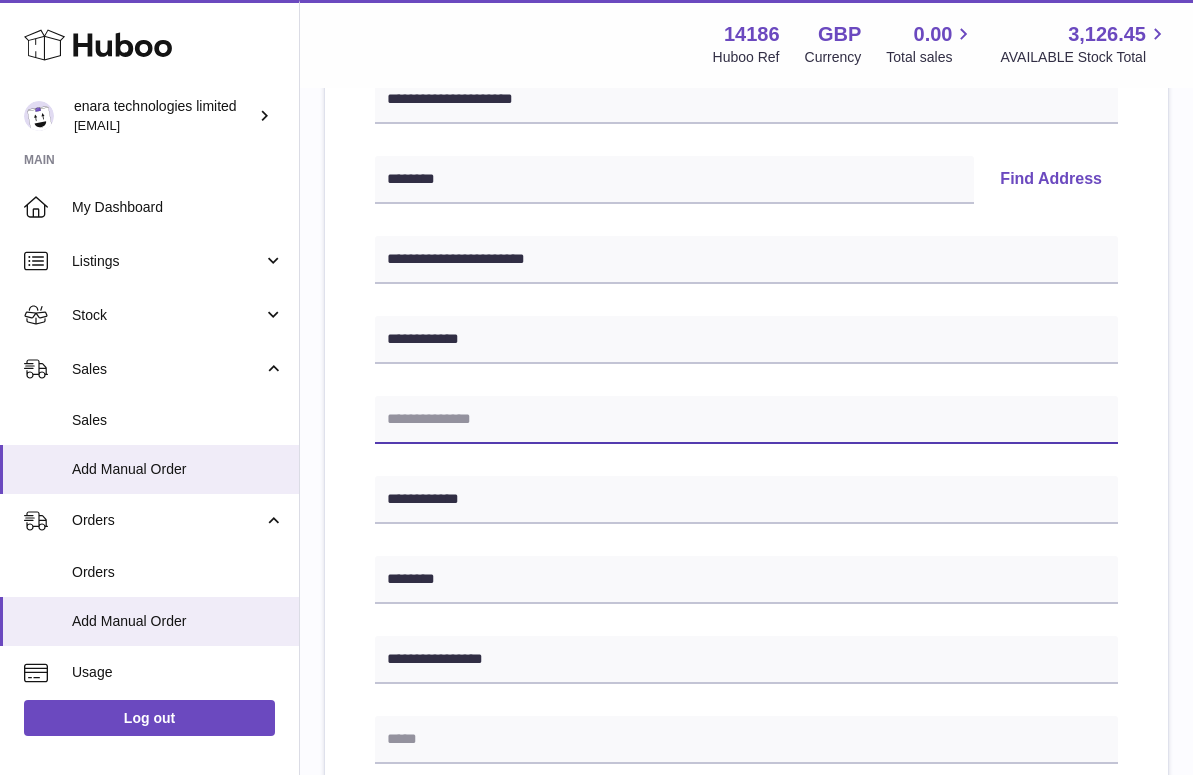 paste on "**********" 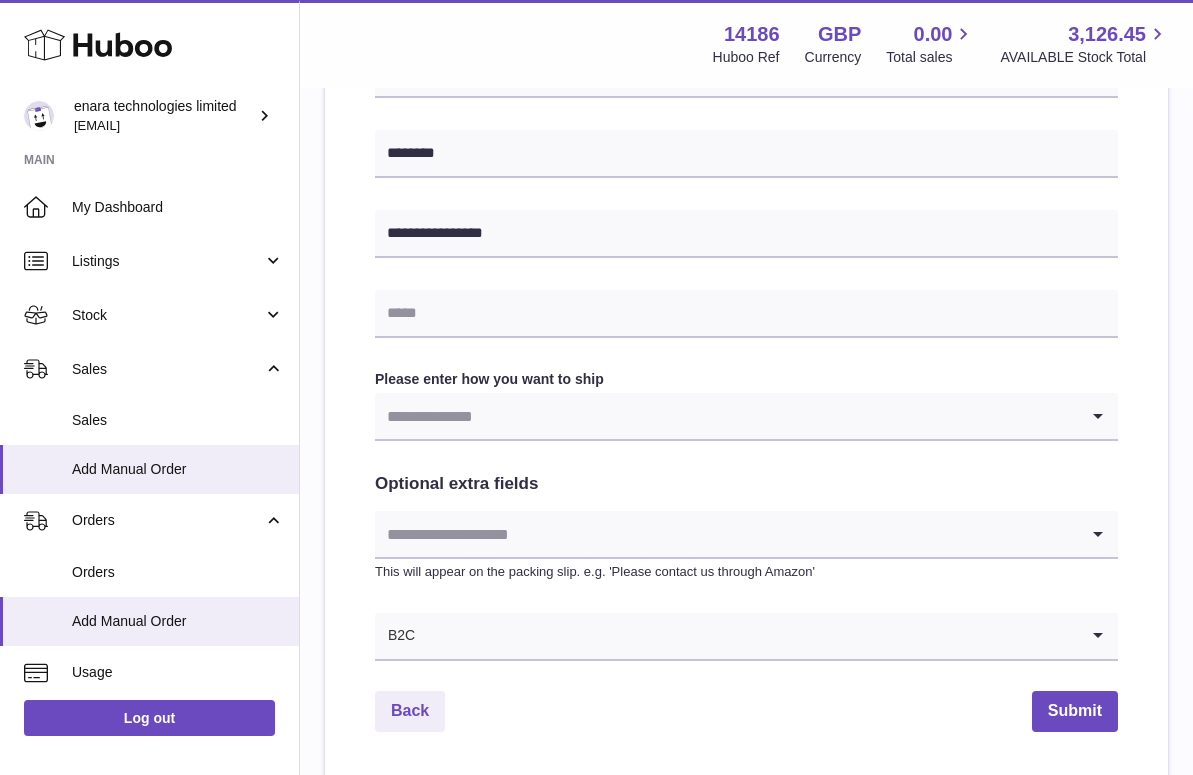 scroll, scrollTop: 807, scrollLeft: 0, axis: vertical 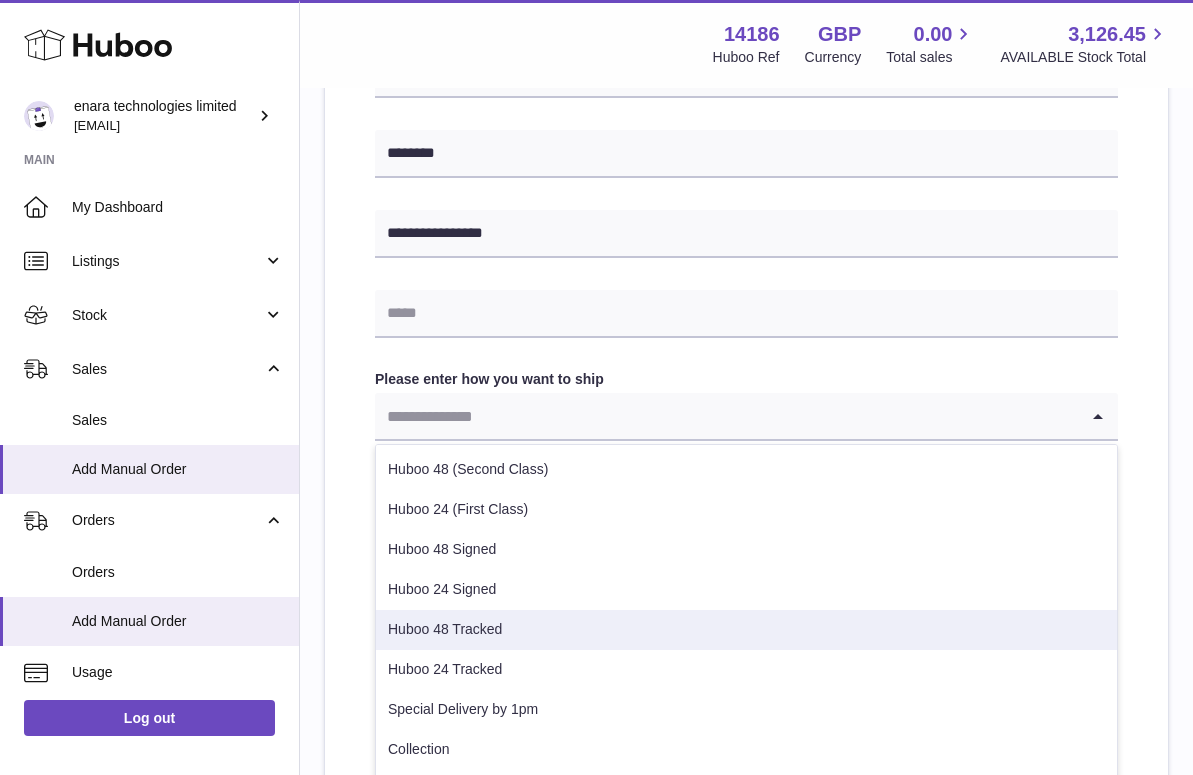 click on "Huboo 48 Tracked" at bounding box center [746, 630] 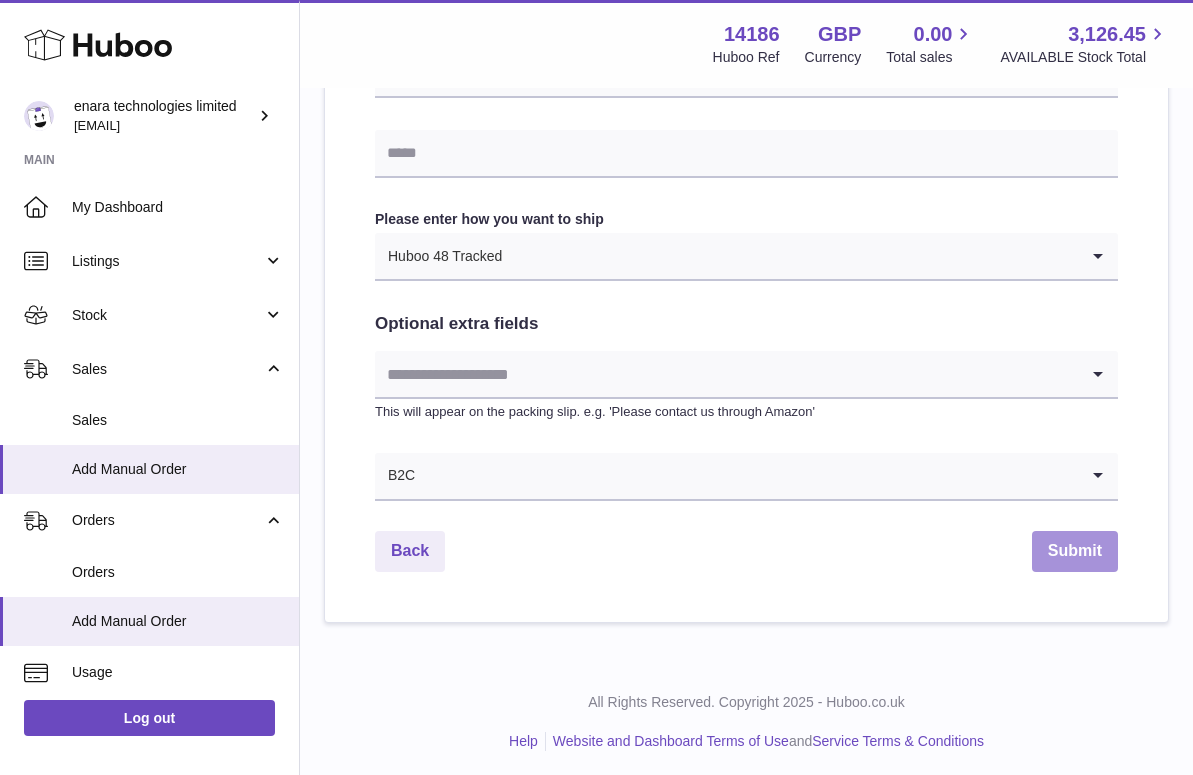 scroll, scrollTop: 966, scrollLeft: 0, axis: vertical 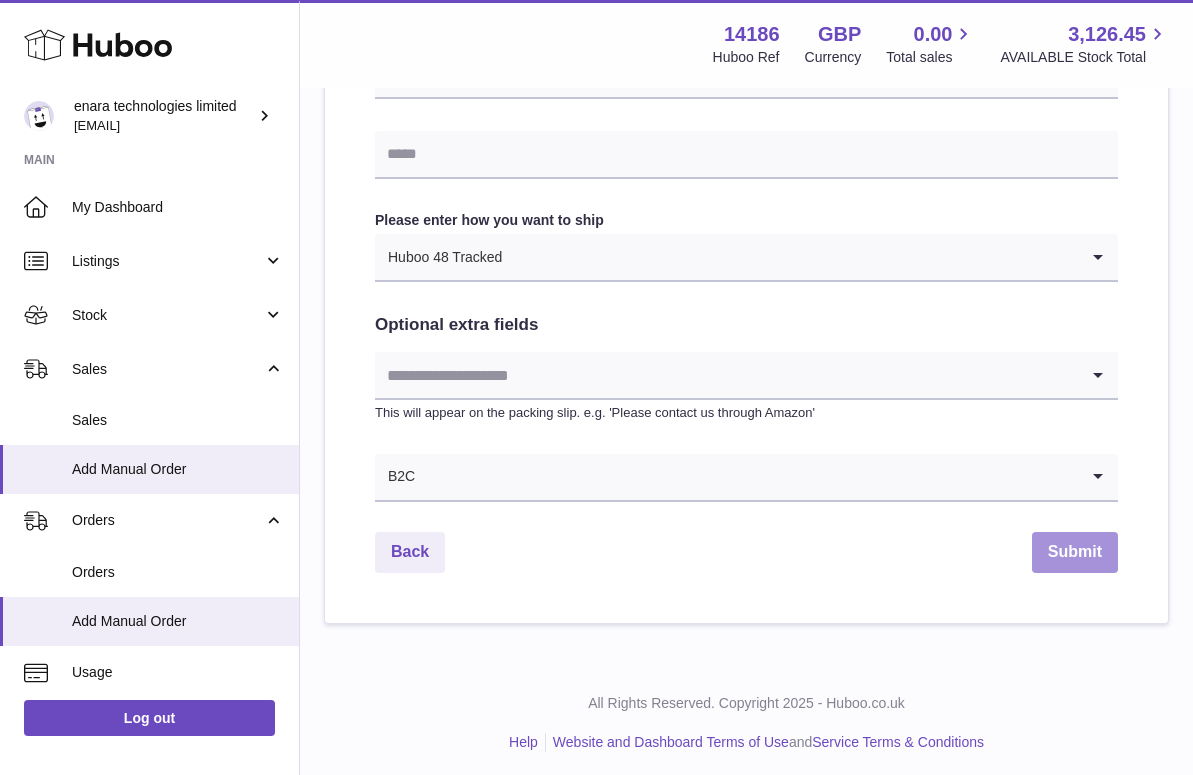 click on "Submit" at bounding box center (1075, 552) 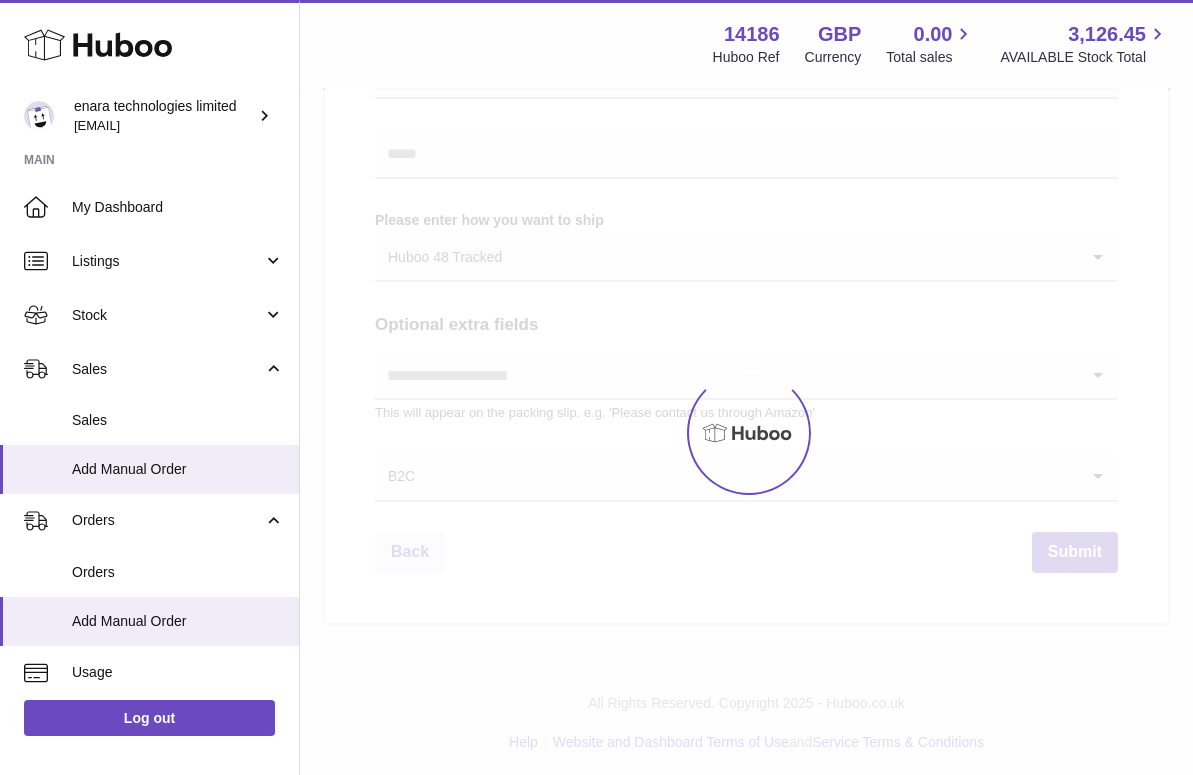 scroll, scrollTop: 0, scrollLeft: 0, axis: both 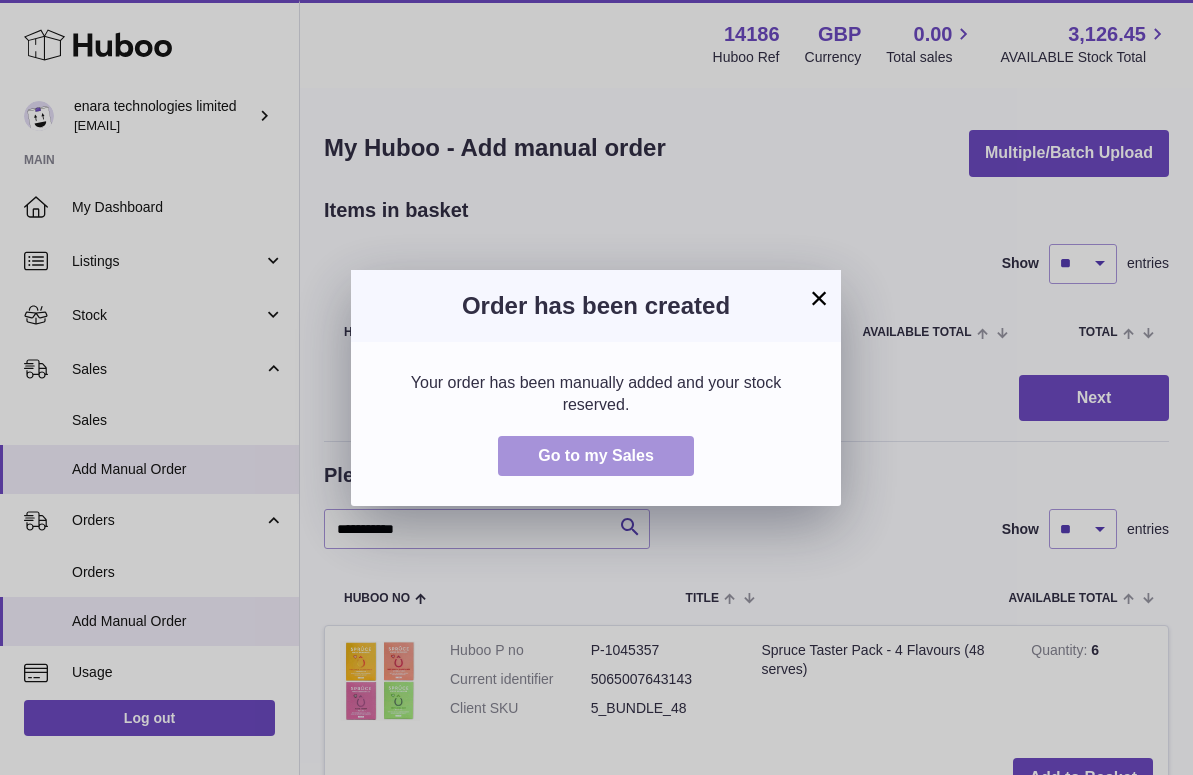 click on "Go to my Sales" at bounding box center [596, 455] 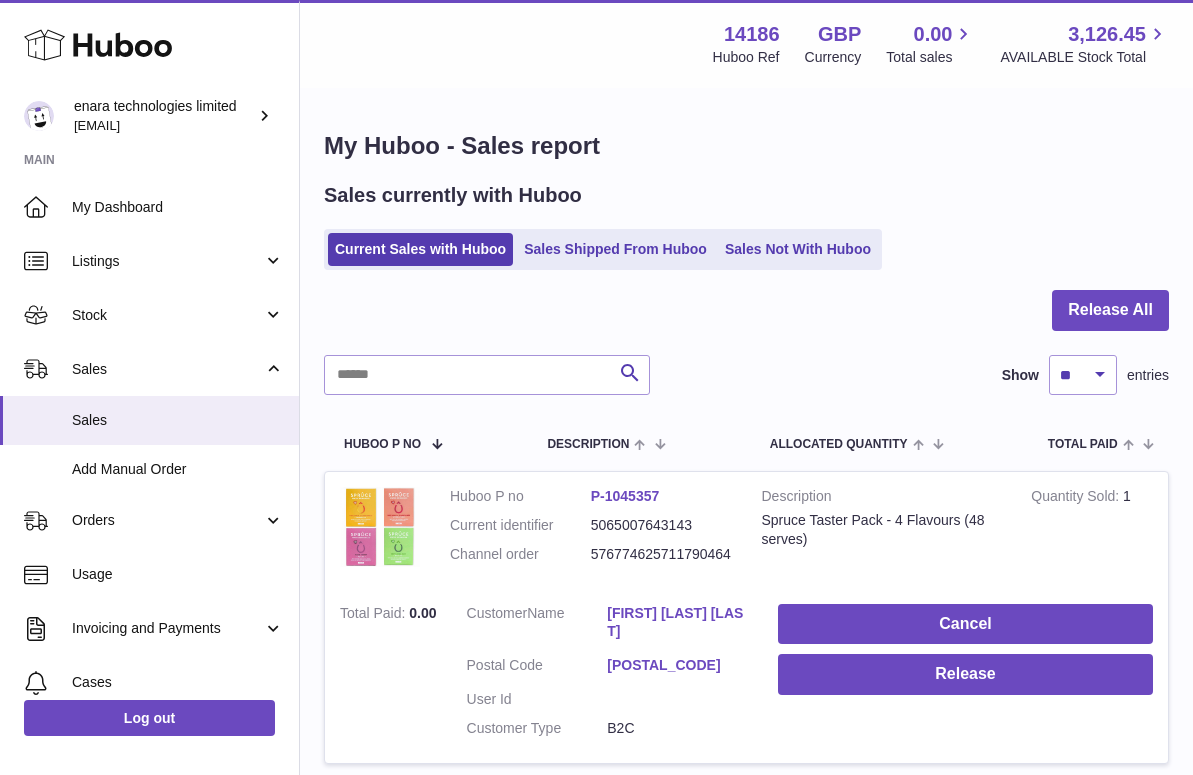 scroll, scrollTop: 0, scrollLeft: 0, axis: both 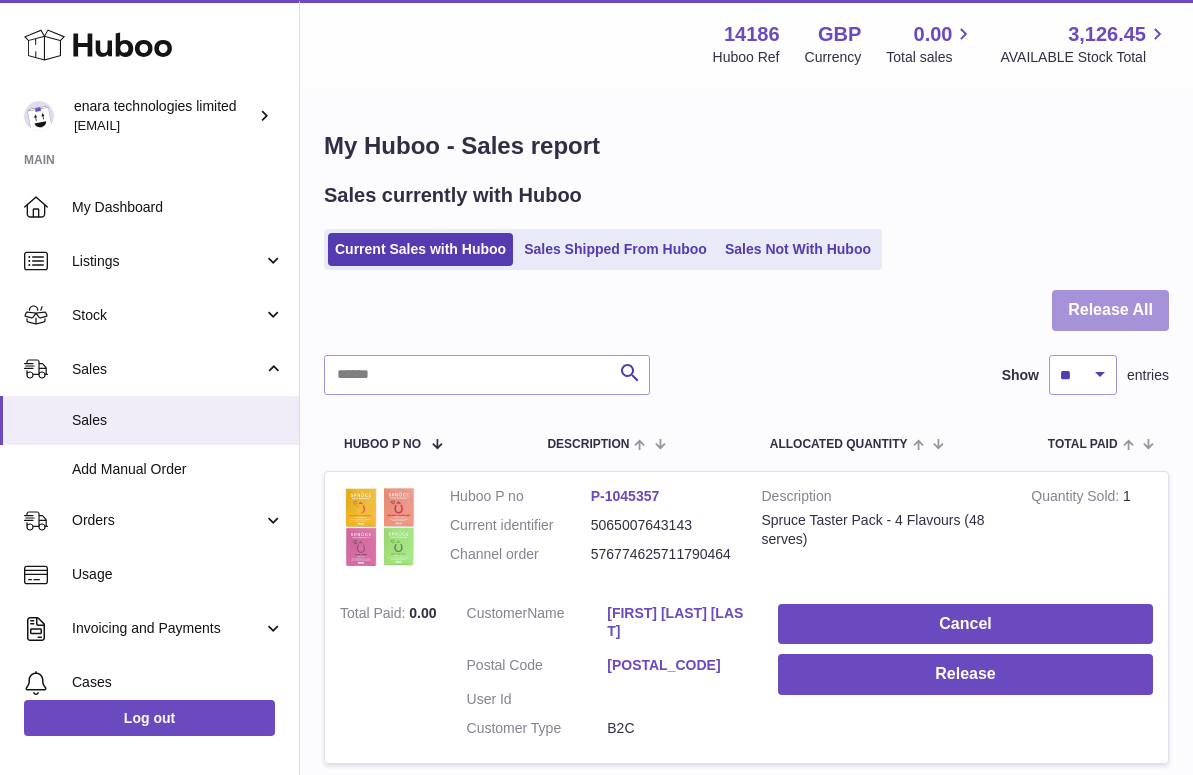 click on "Release All" at bounding box center (1110, 310) 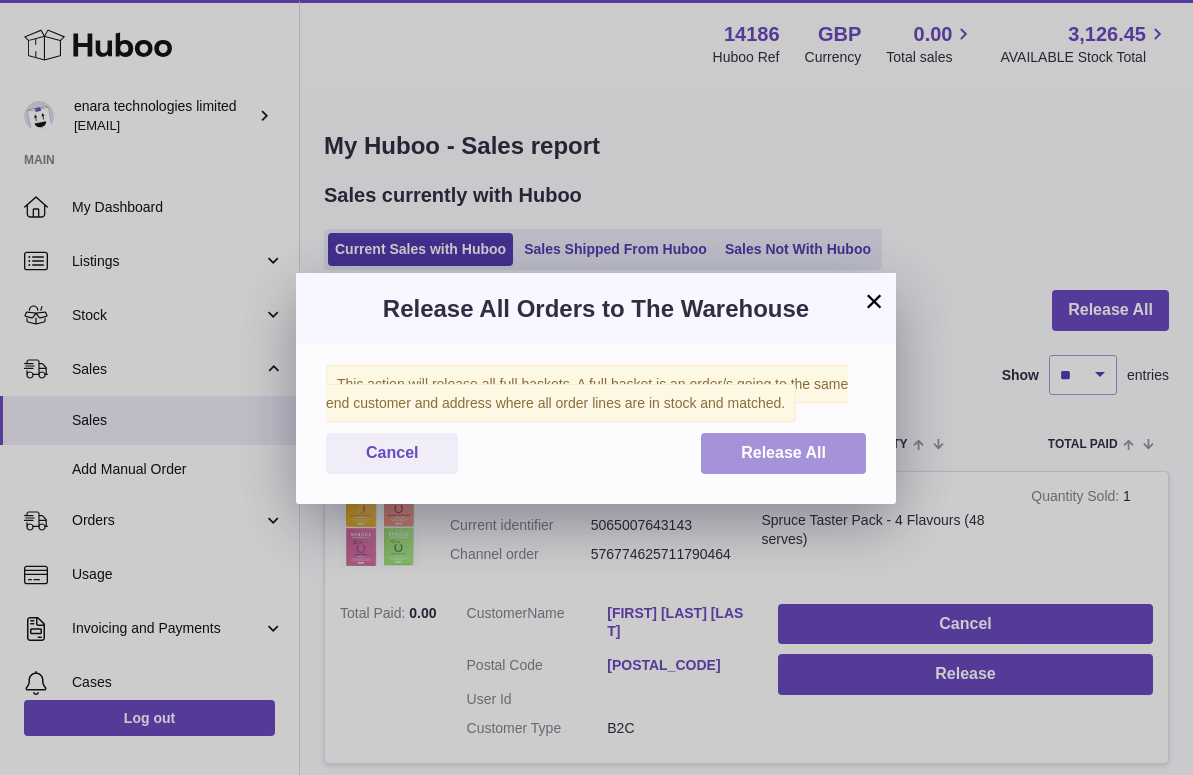 click on "Release All" at bounding box center [783, 452] 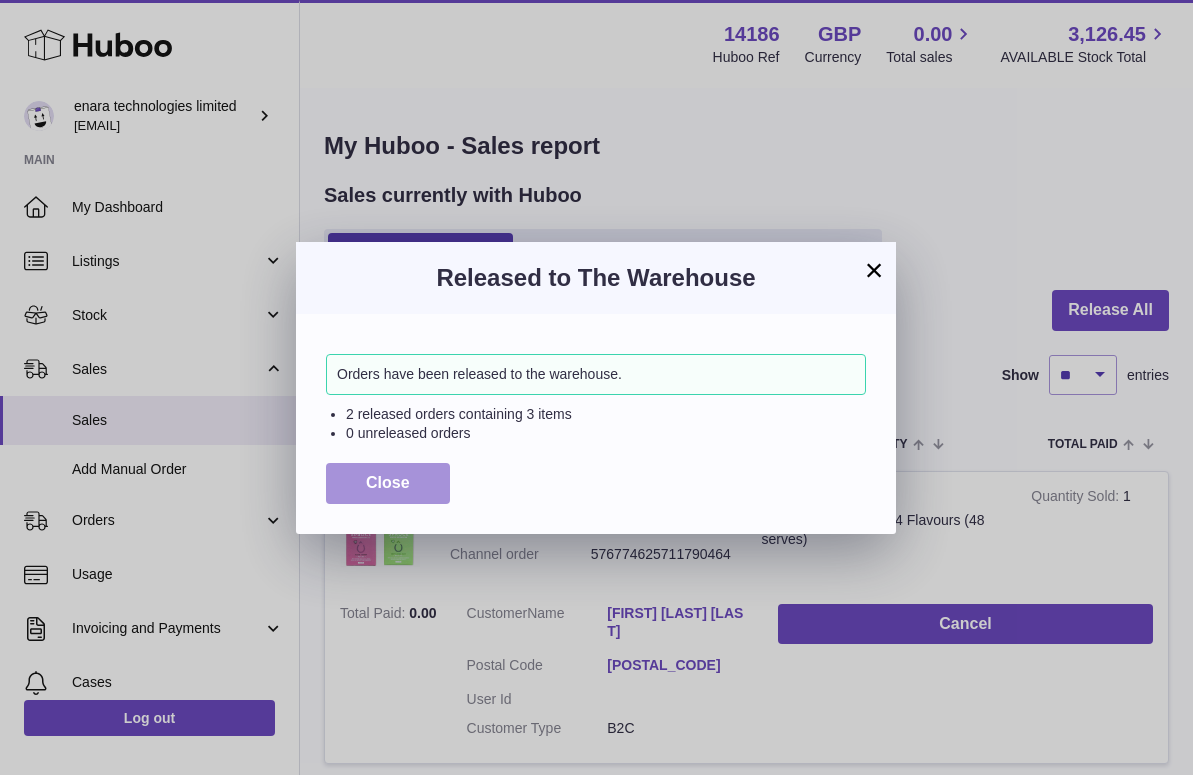 click on "Close" at bounding box center [388, 483] 